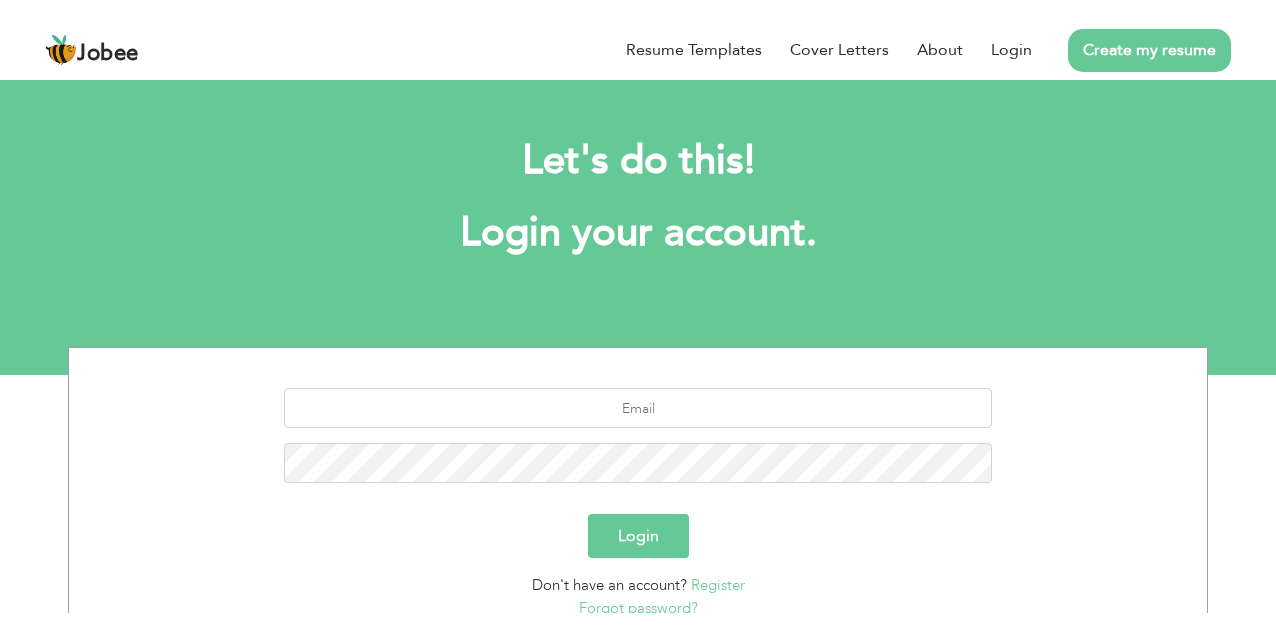 scroll, scrollTop: 0, scrollLeft: 0, axis: both 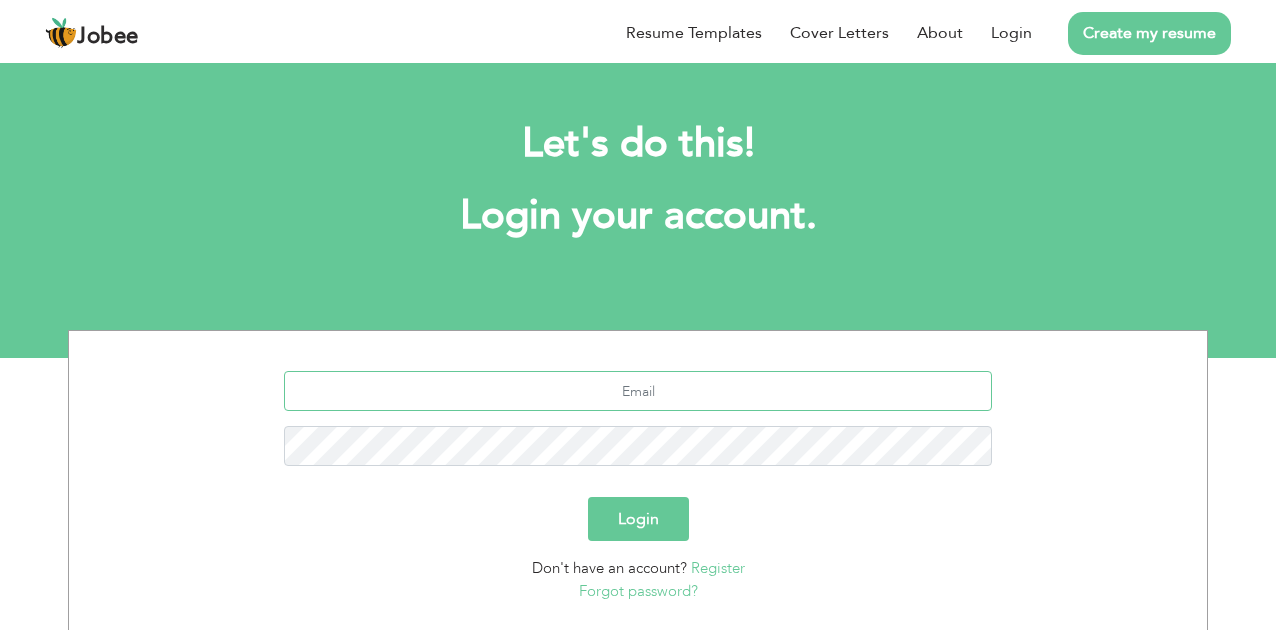 type on "[EMAIL_ADDRESS][DOMAIN_NAME]" 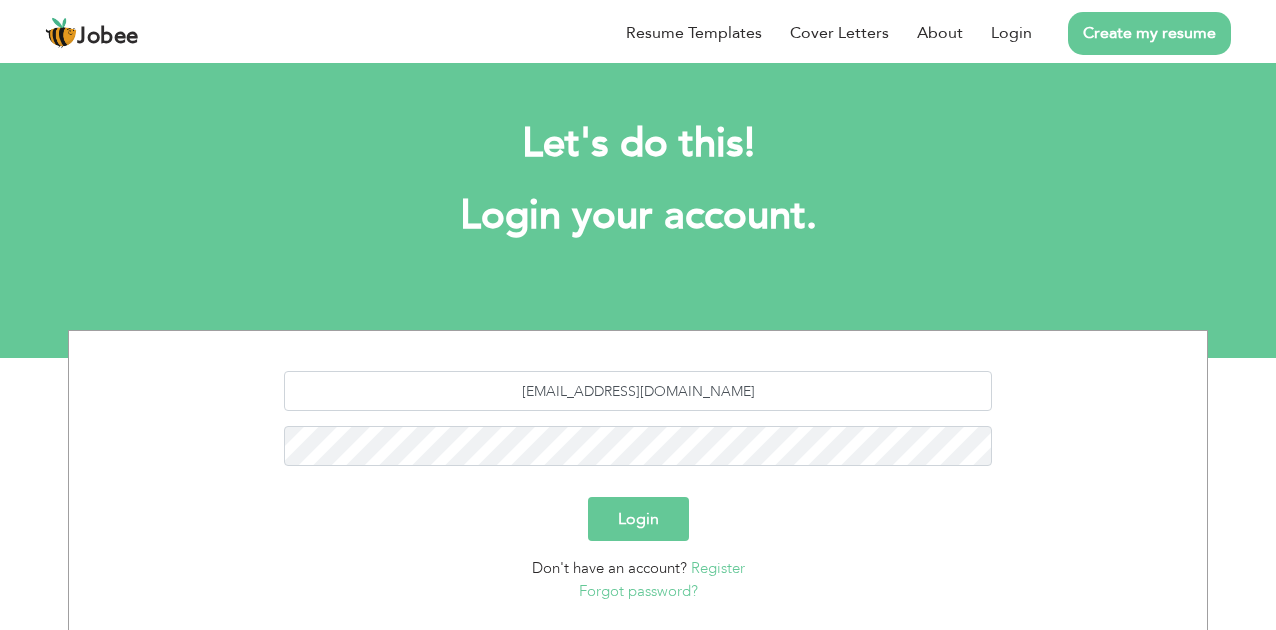 click on "Login" at bounding box center [638, 519] 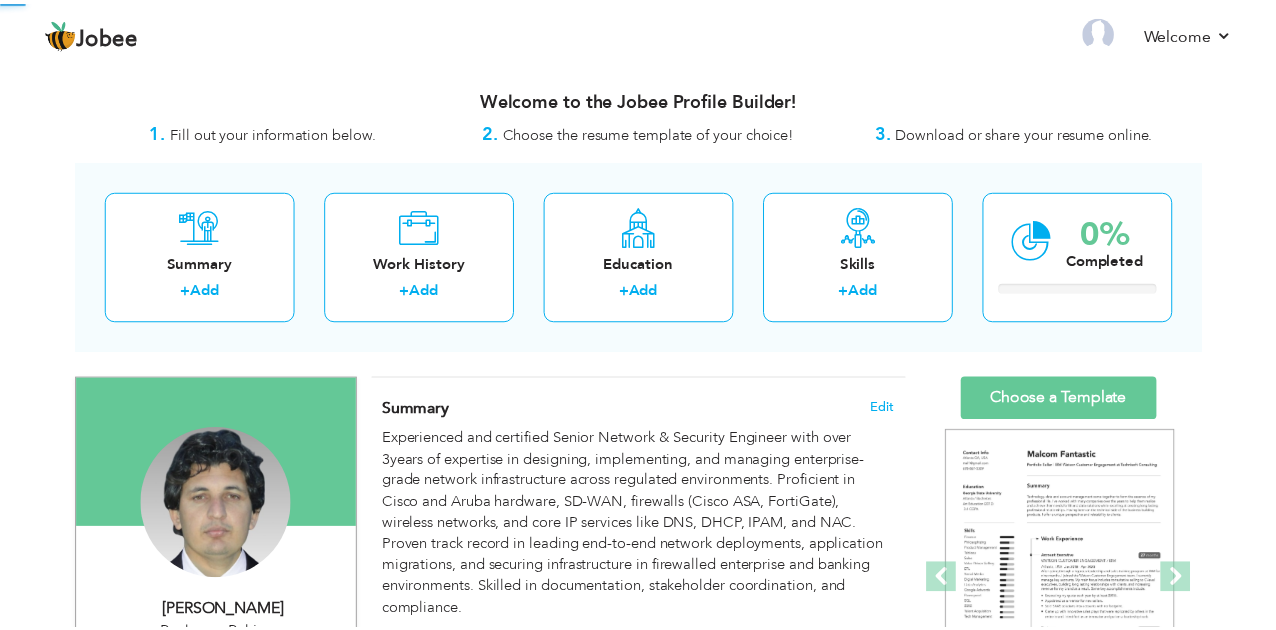 scroll, scrollTop: 0, scrollLeft: 0, axis: both 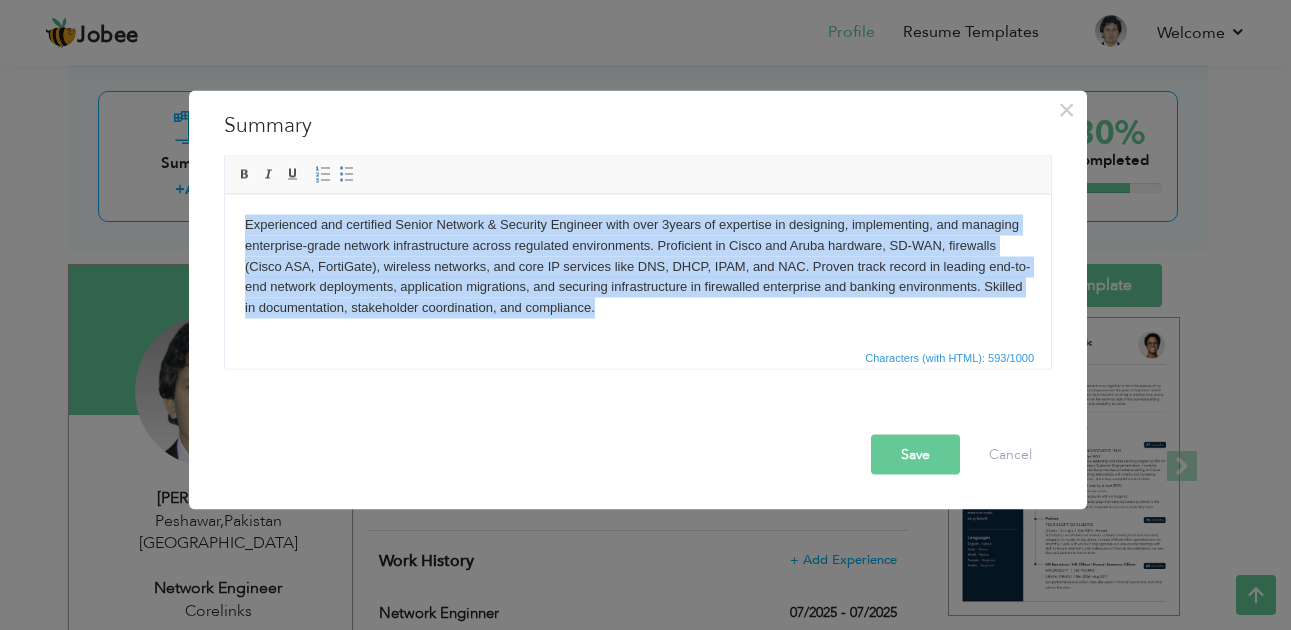 drag, startPoint x: 605, startPoint y: 308, endPoint x: 239, endPoint y: 200, distance: 381.6019 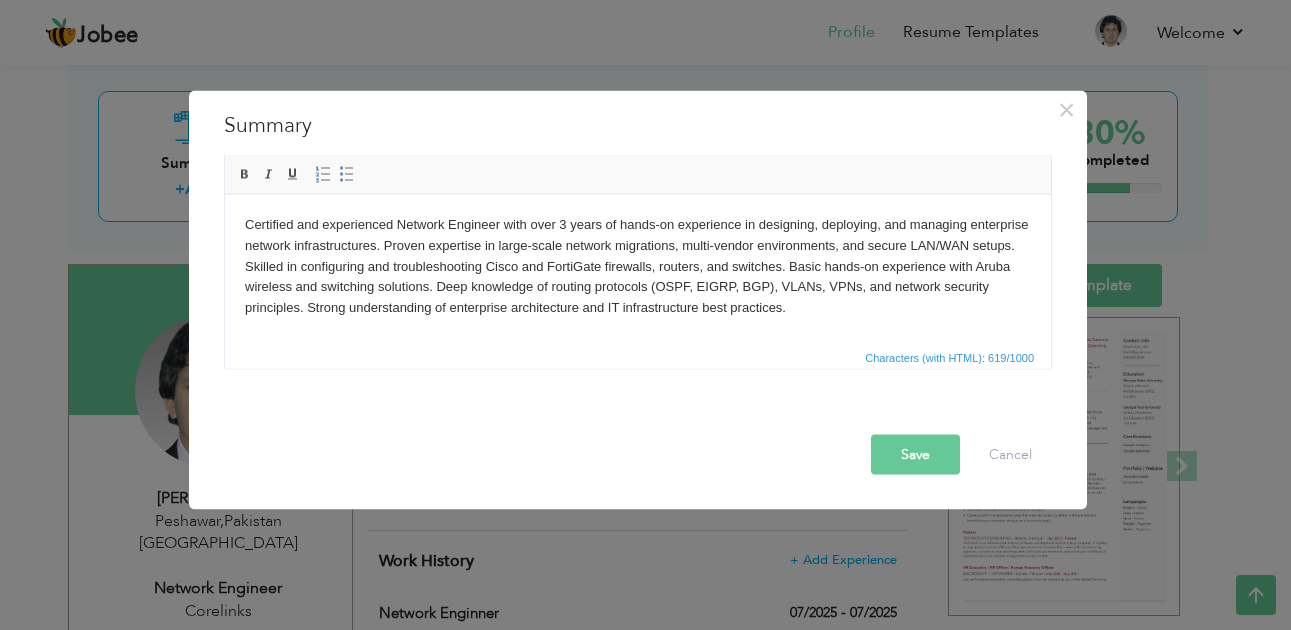 click on "Save" at bounding box center (915, 455) 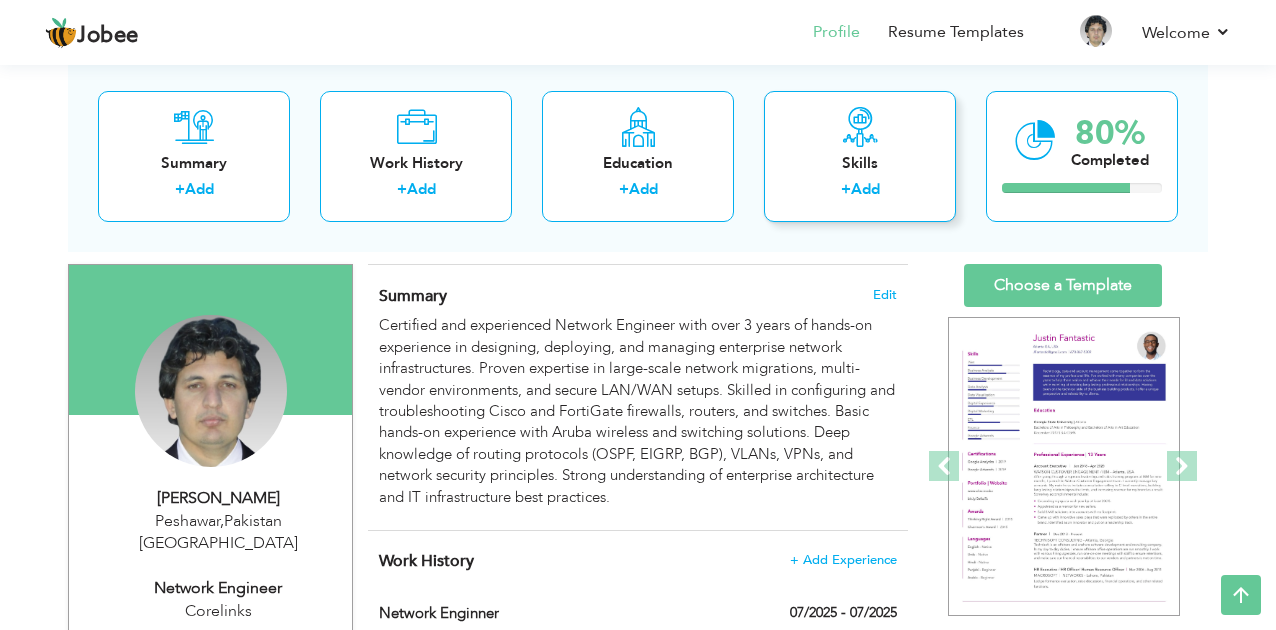 click on "Skills" at bounding box center [860, 162] 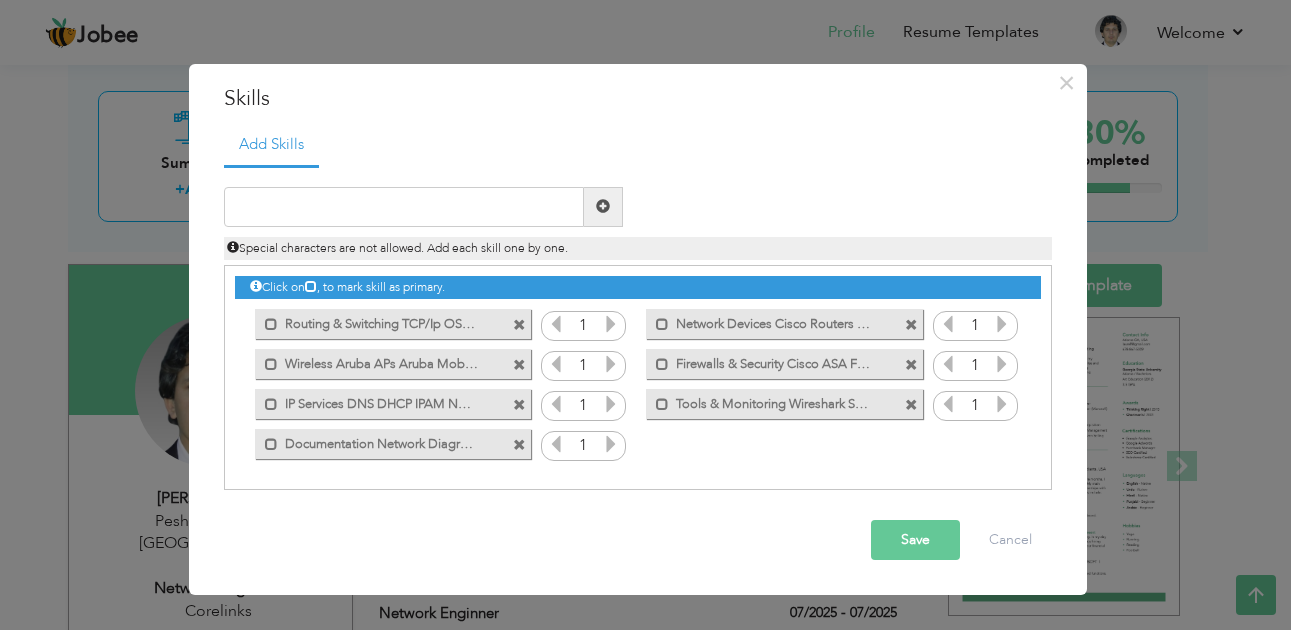 click at bounding box center (519, 325) 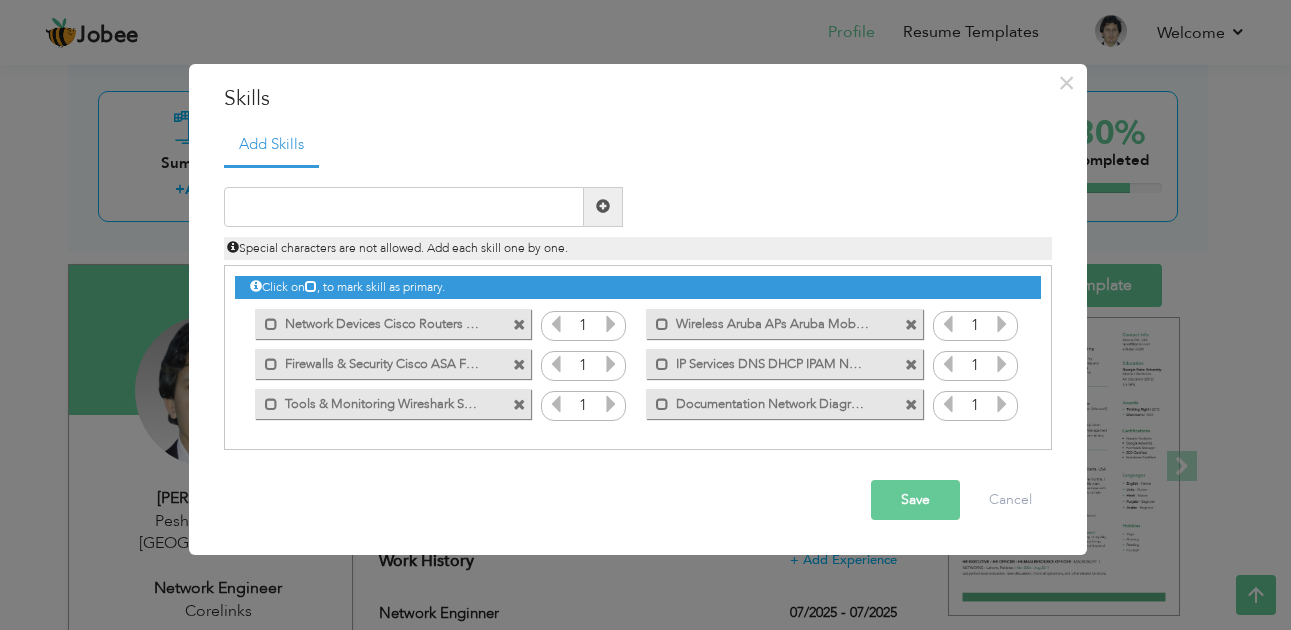 click at bounding box center [519, 325] 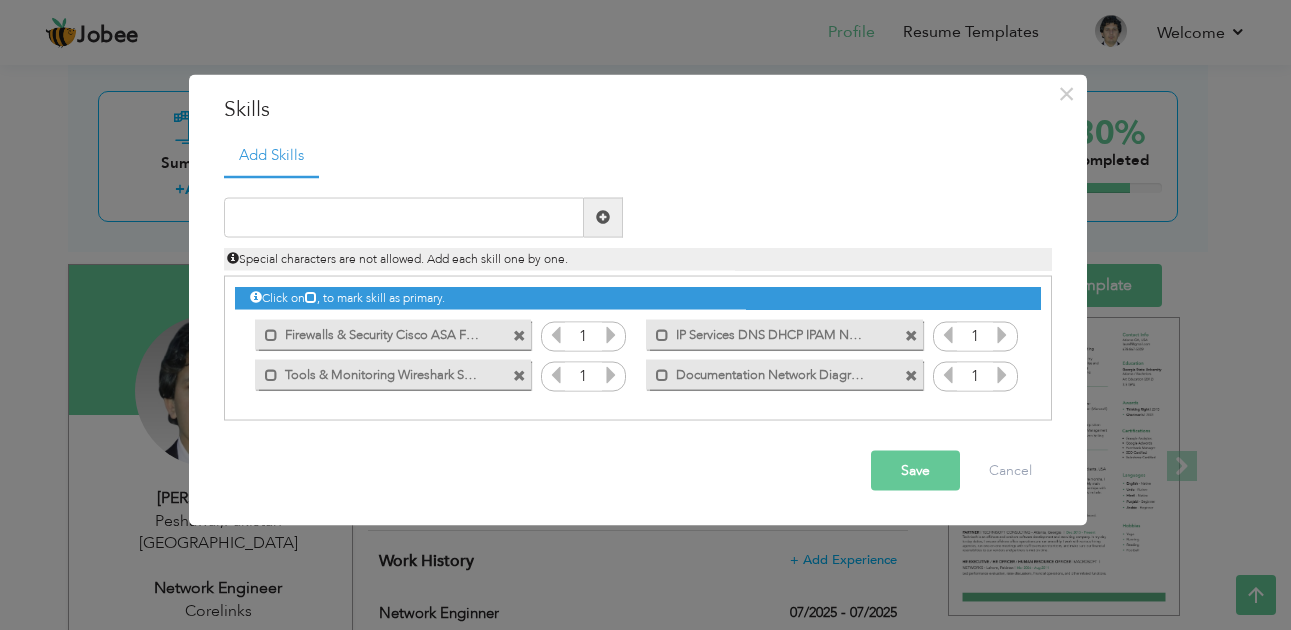 click at bounding box center [522, 330] 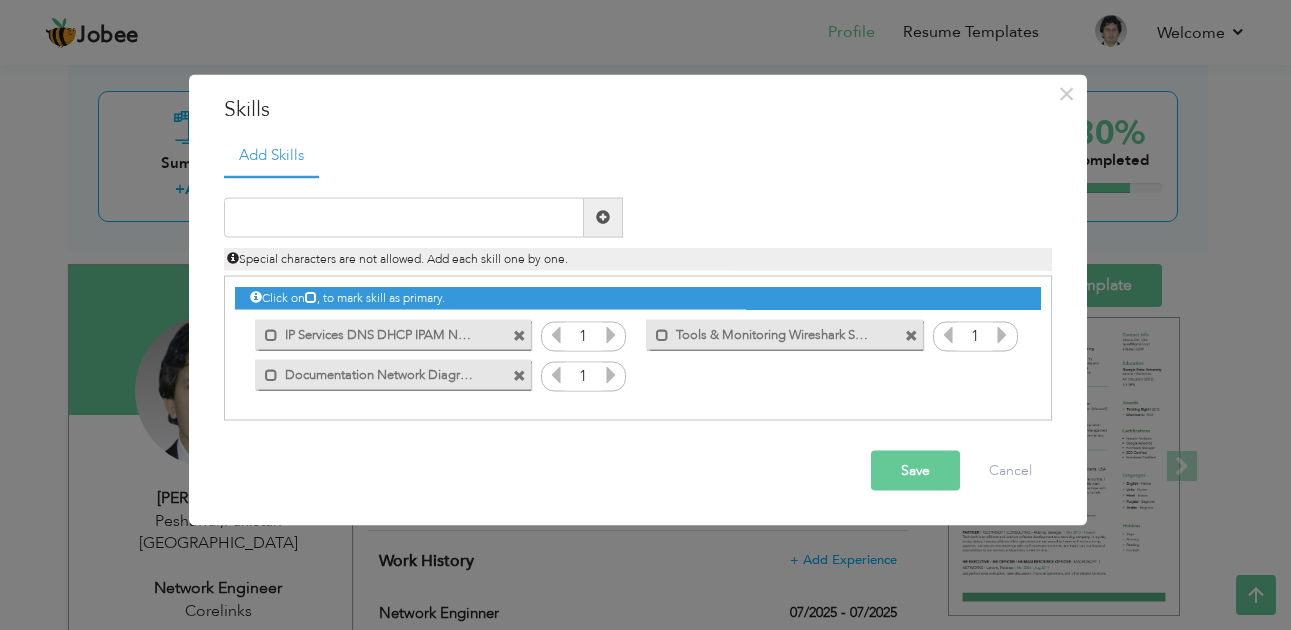 click at bounding box center (522, 330) 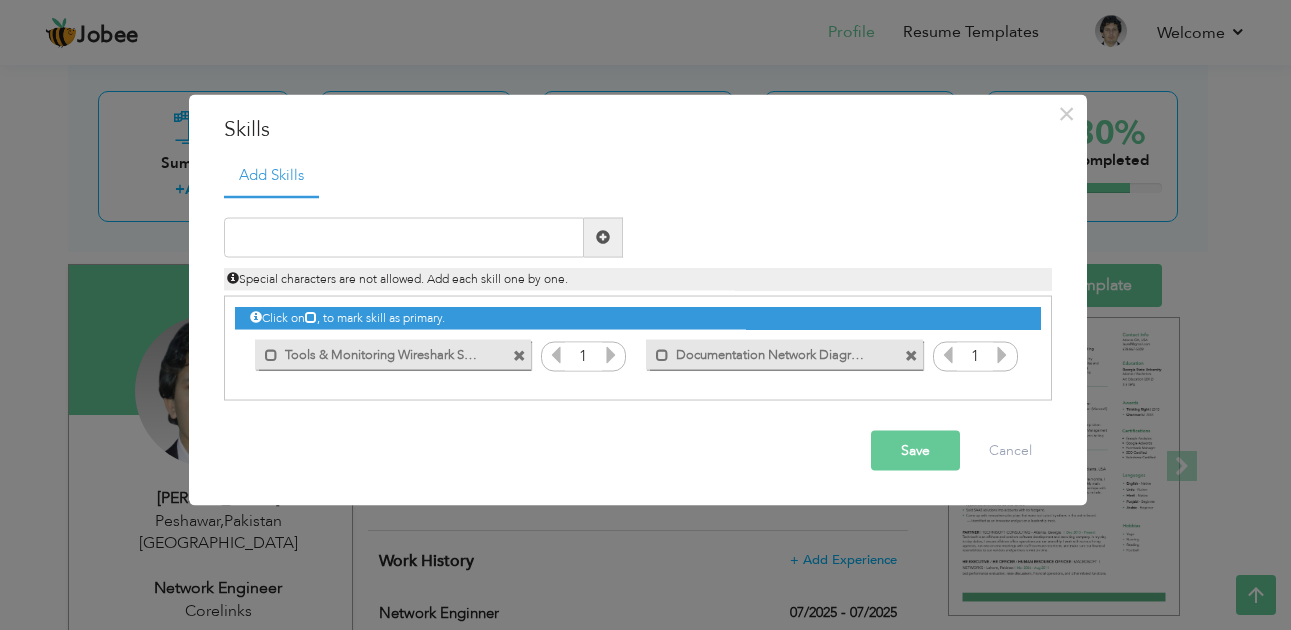 click on "Click on  , to mark skill as primary." at bounding box center [638, 318] 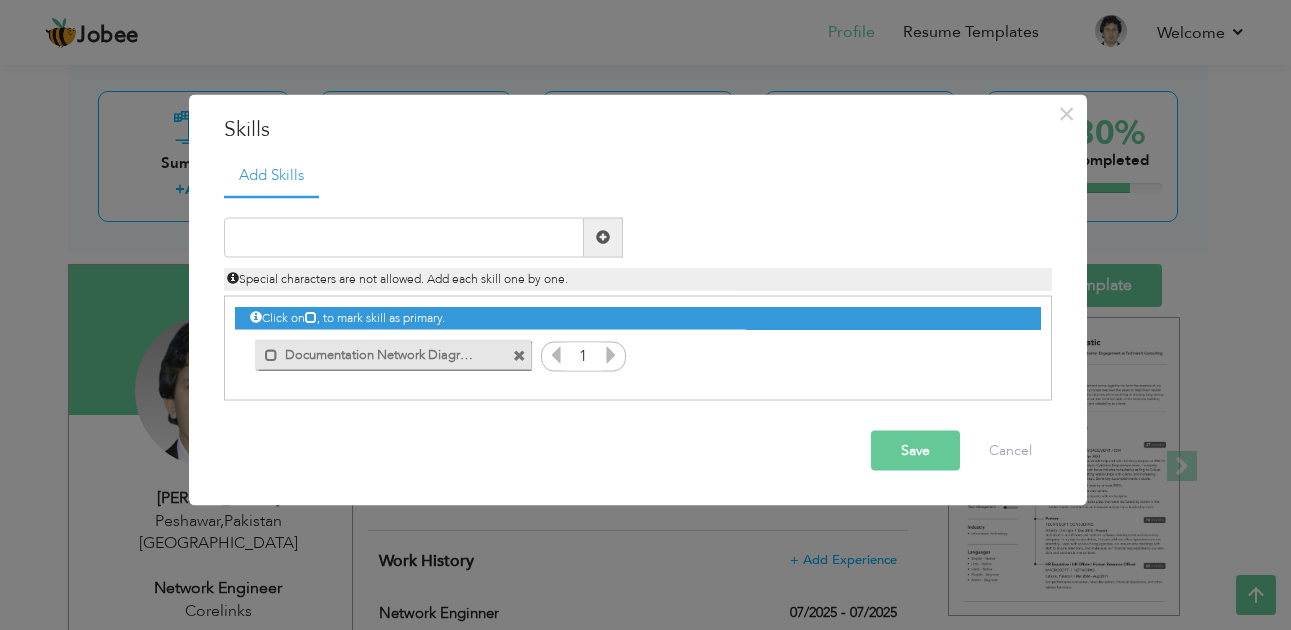 click at bounding box center (519, 356) 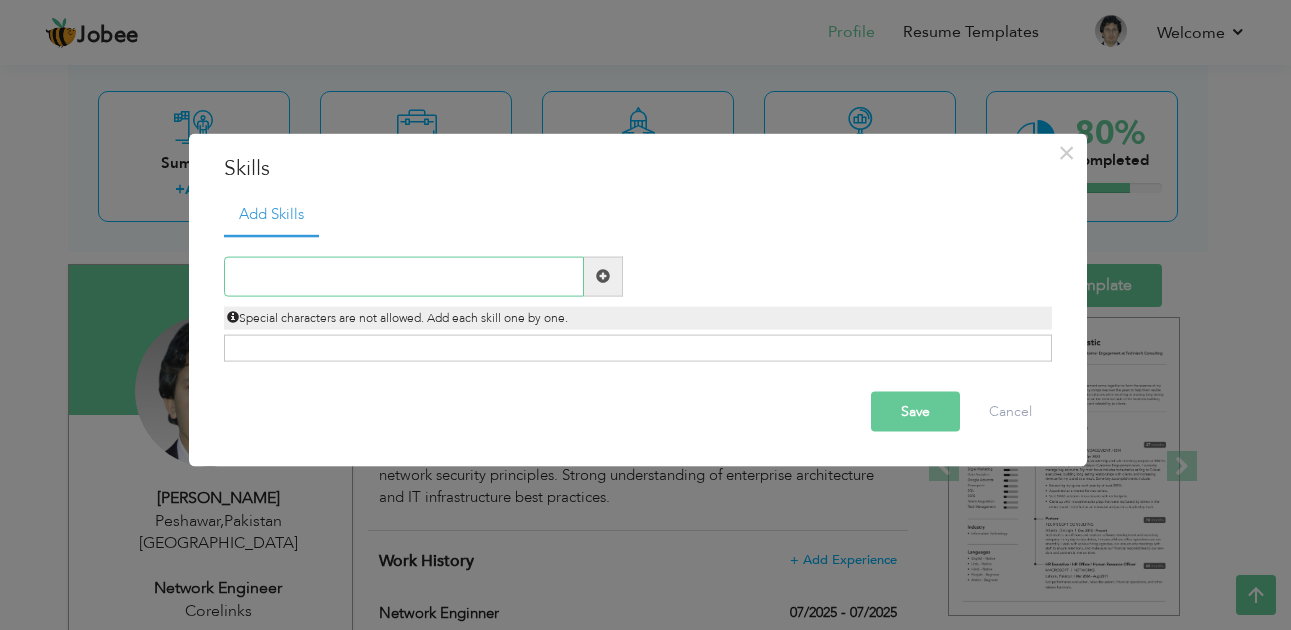 click at bounding box center [404, 276] 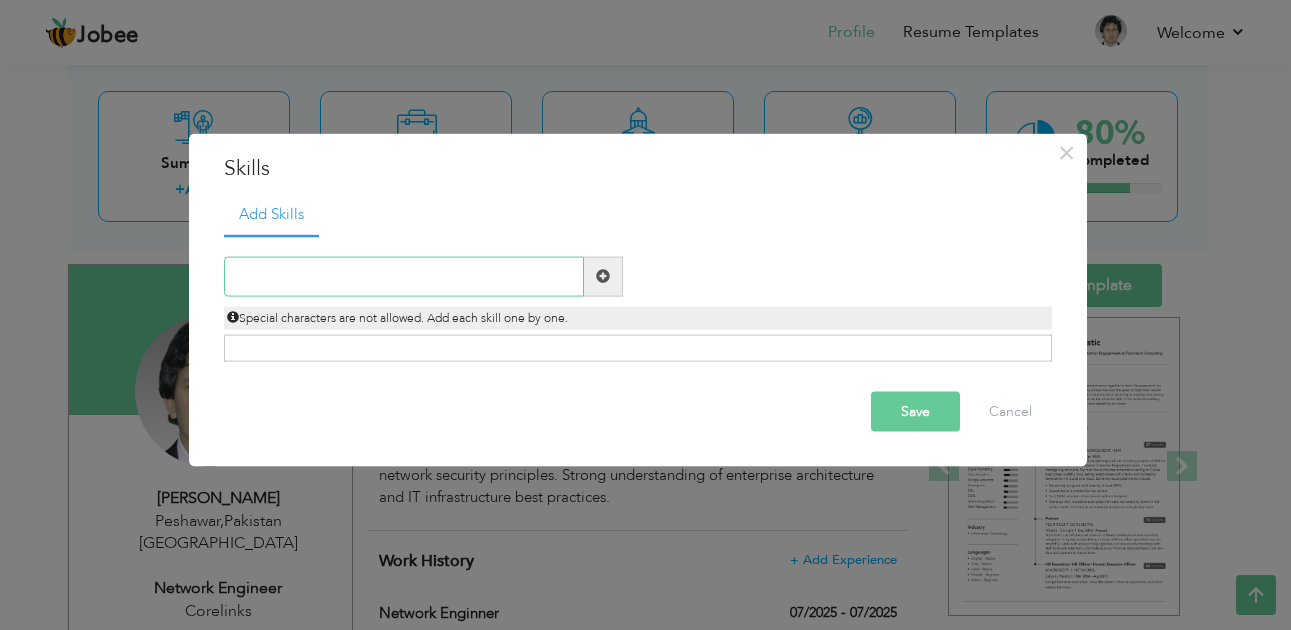 paste on "kills Cisco Routing & Switching (CCNP Certified)" 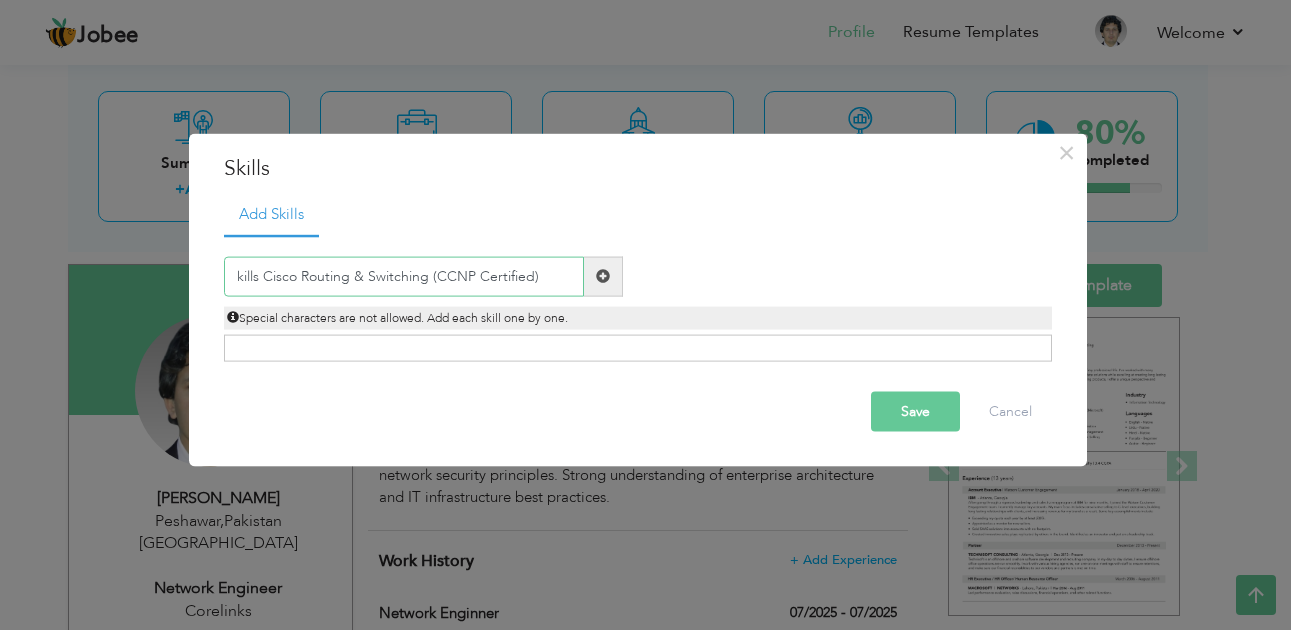 type on "kills Cisco Routing & Switching (CCNP Certified)" 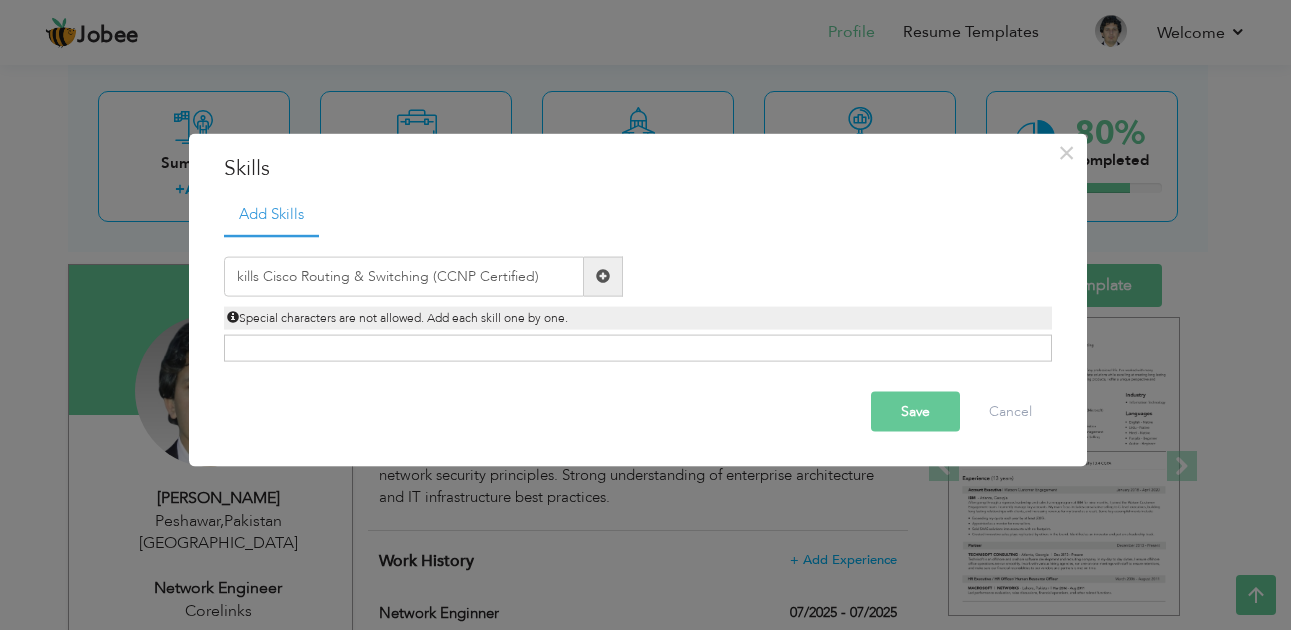 click at bounding box center [603, 276] 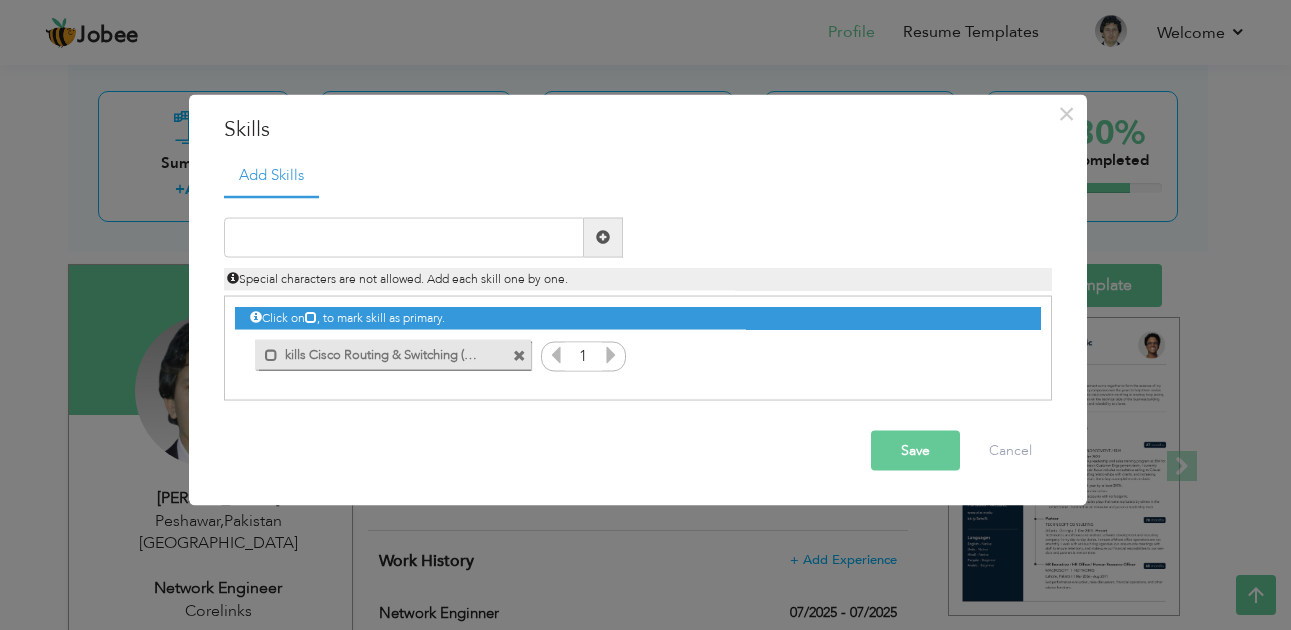 click on "Save" at bounding box center [915, 450] 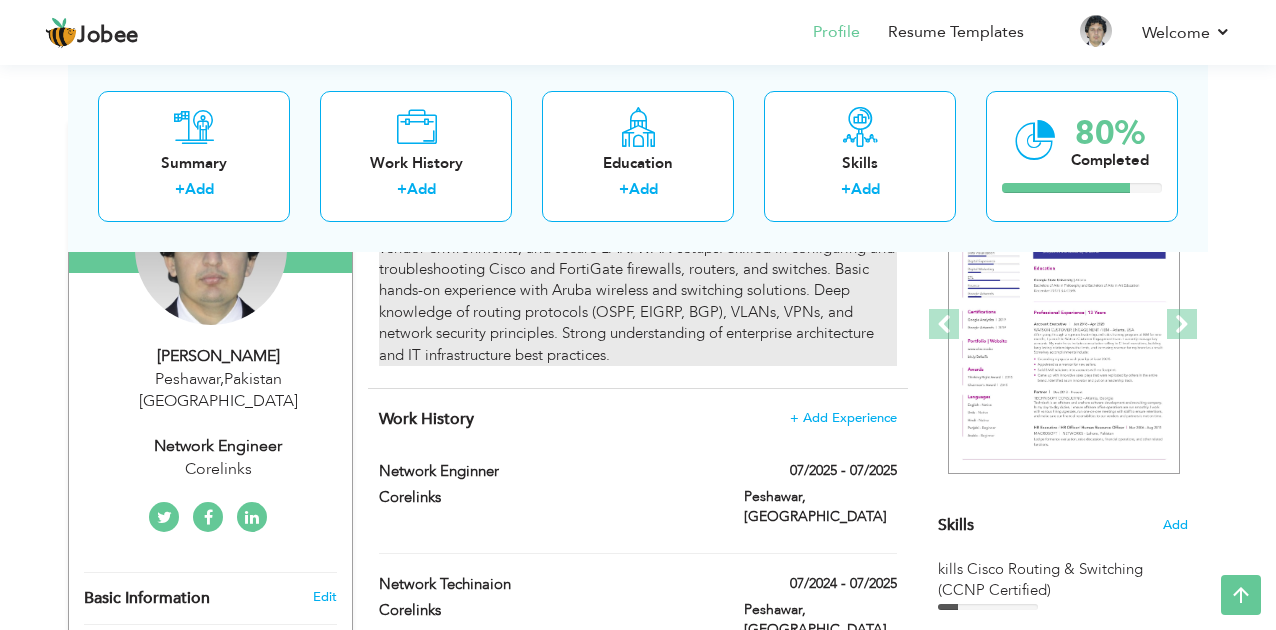 scroll, scrollTop: 240, scrollLeft: 0, axis: vertical 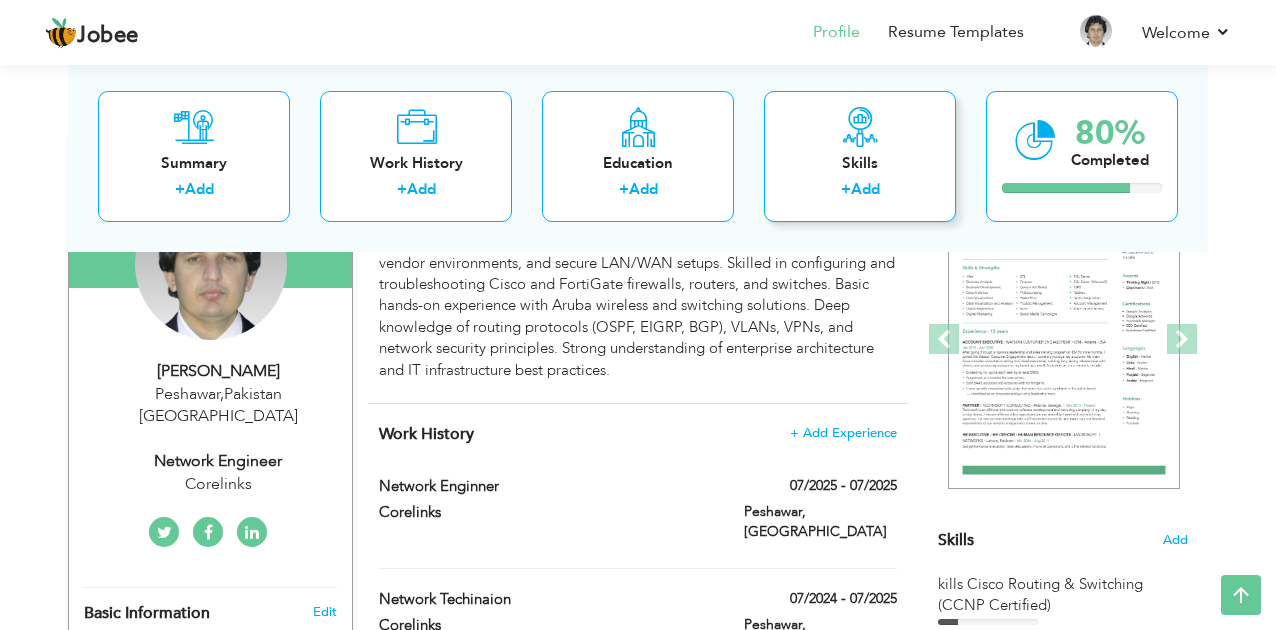click on "Skills" at bounding box center [860, 162] 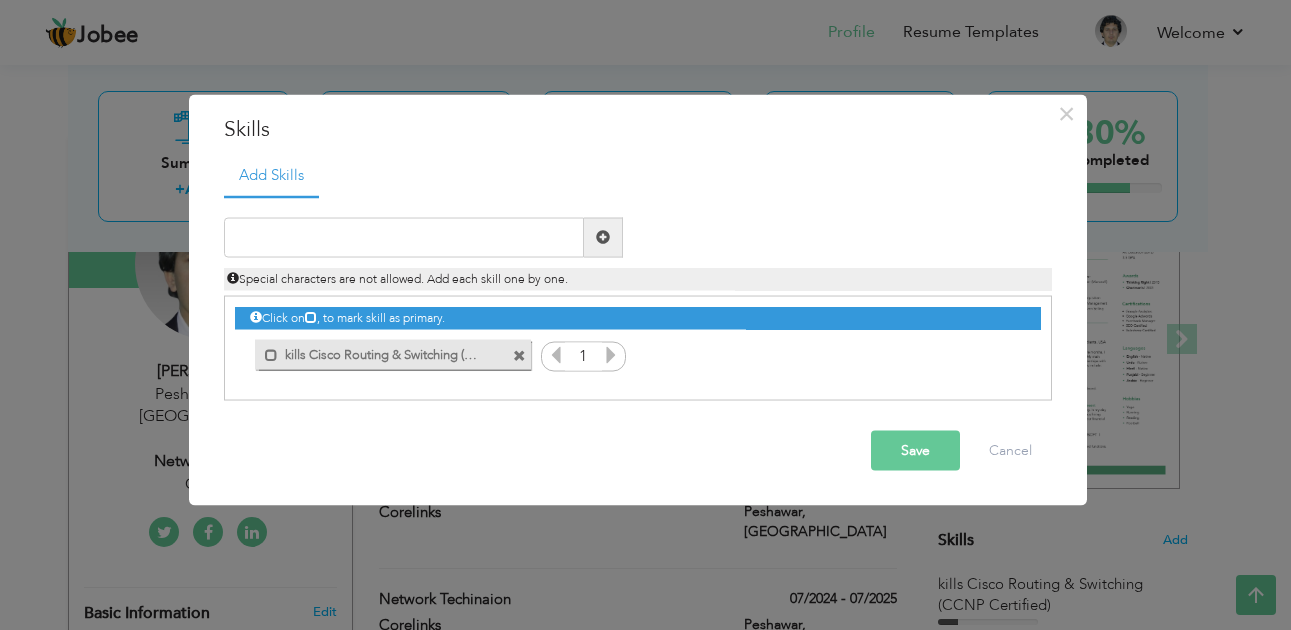 click at bounding box center [519, 356] 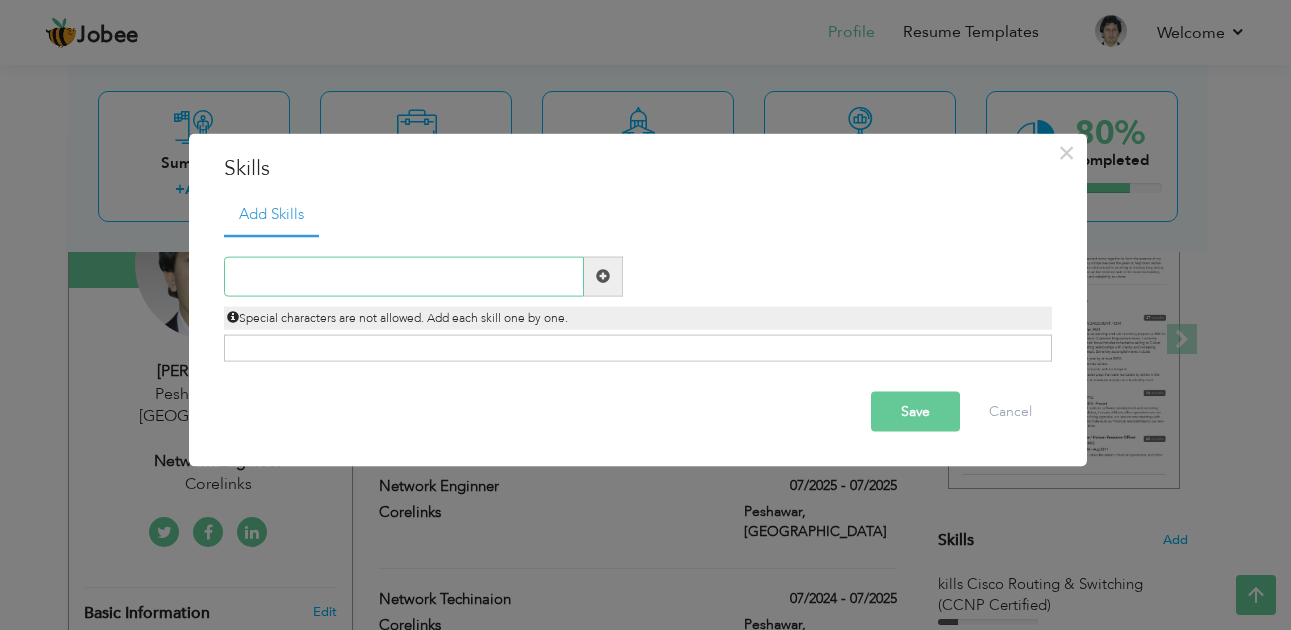 click at bounding box center [404, 276] 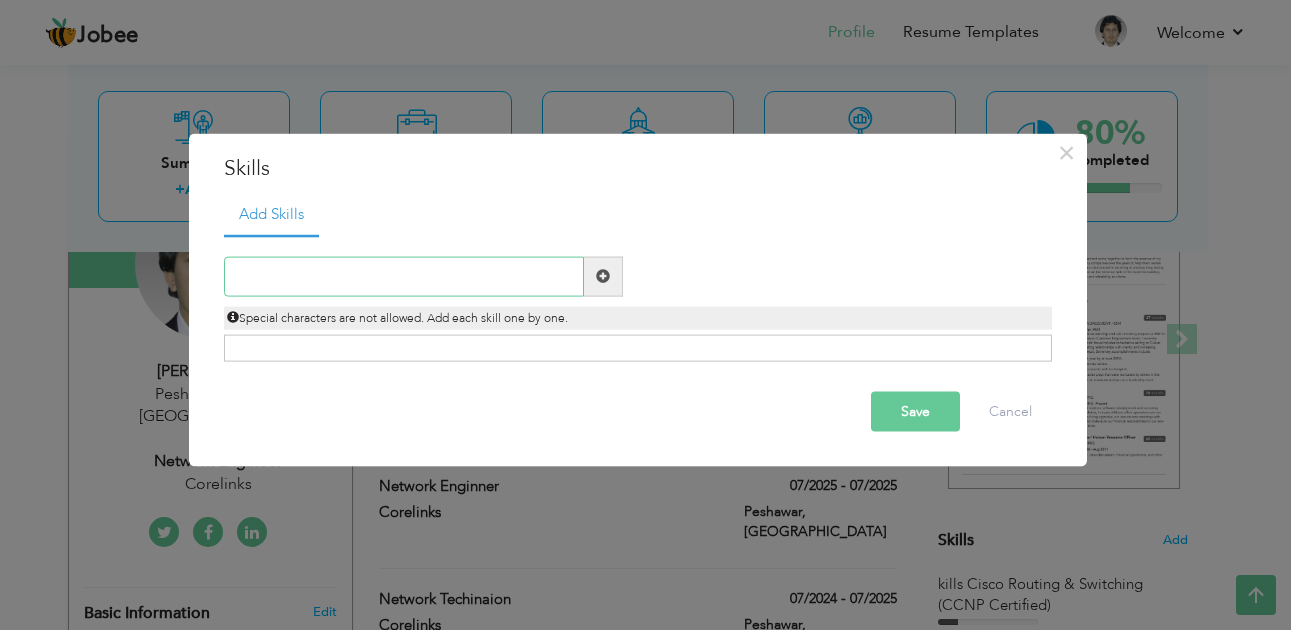 paste on "Cisco" 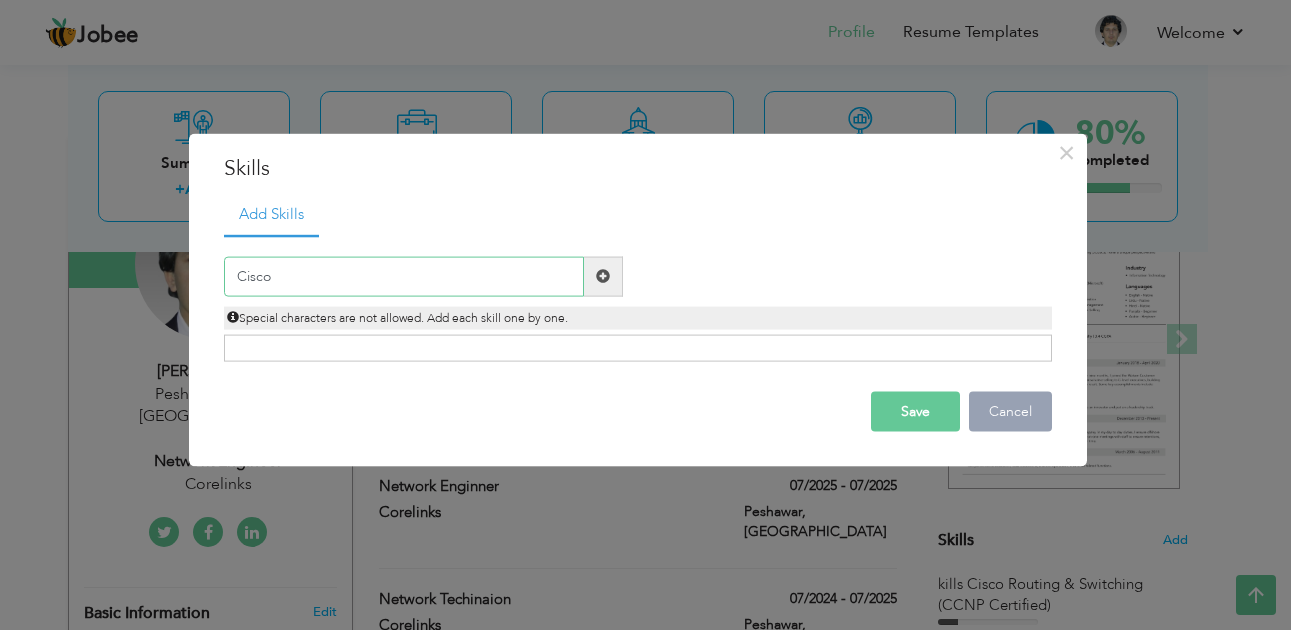 type on "Cisco" 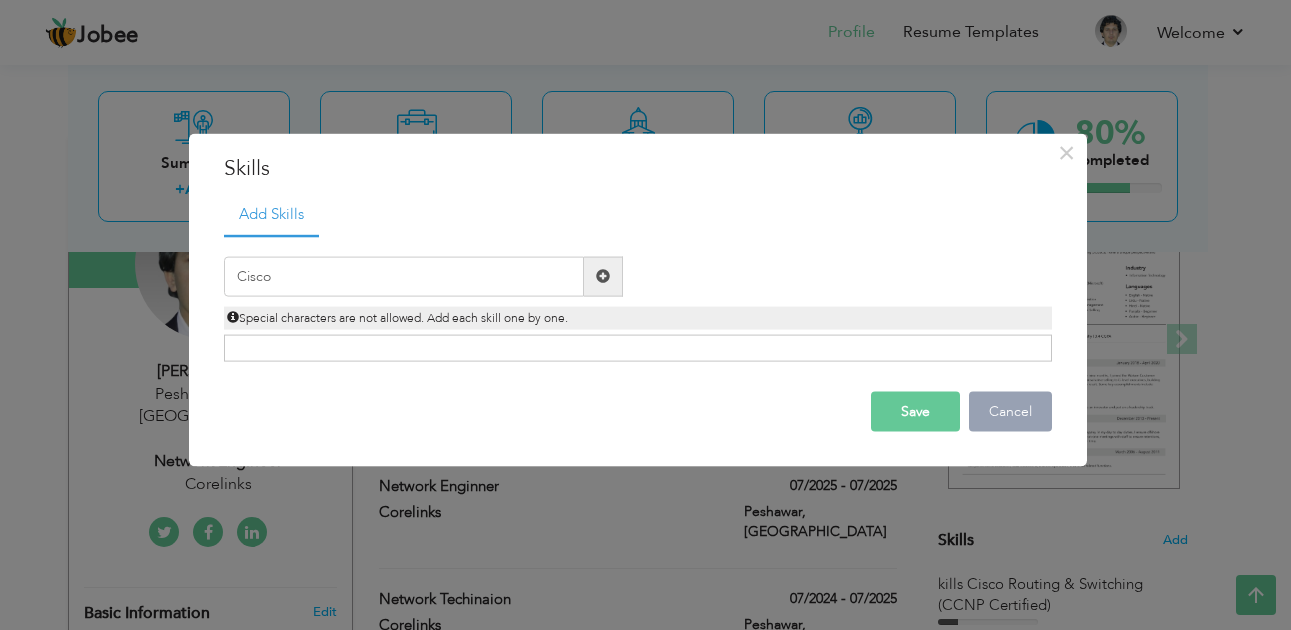 click on "Cancel" at bounding box center (1010, 411) 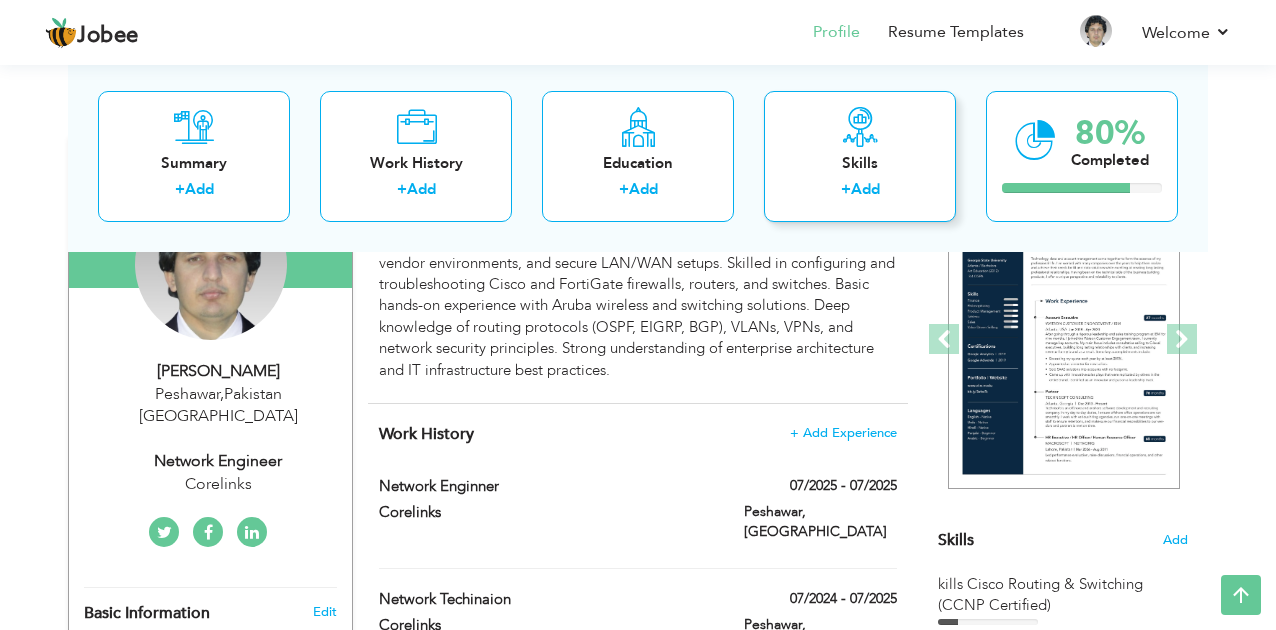 click on "Skills
+  Add" at bounding box center [860, 155] 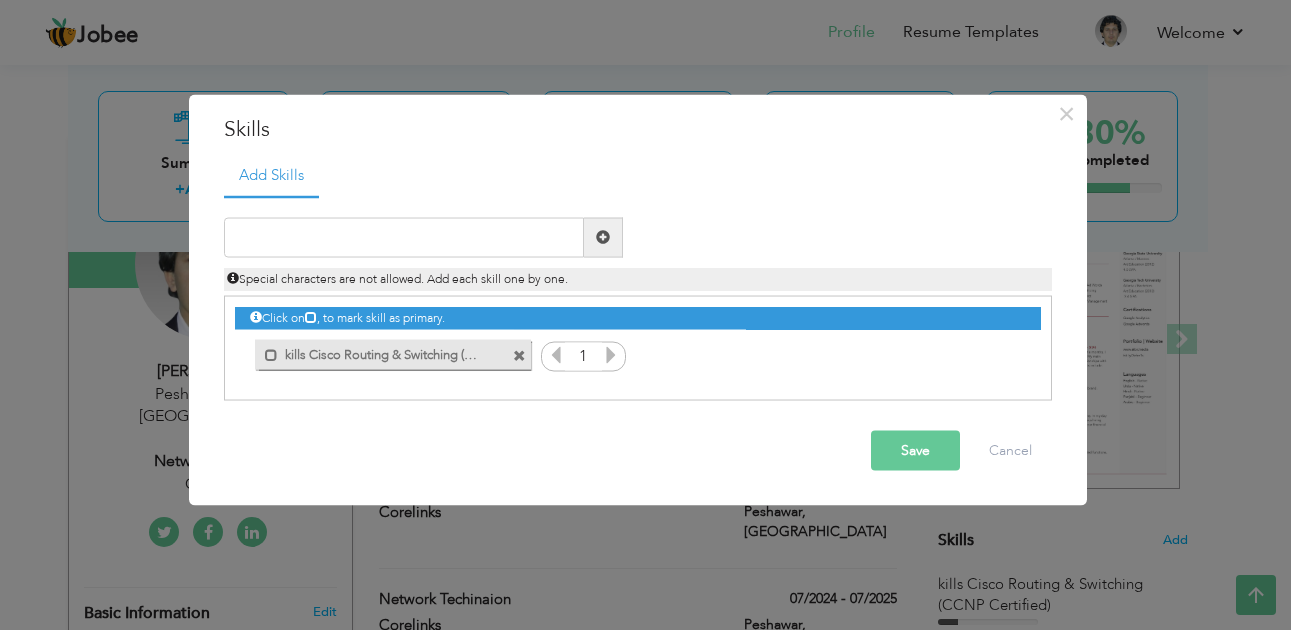 click at bounding box center (519, 356) 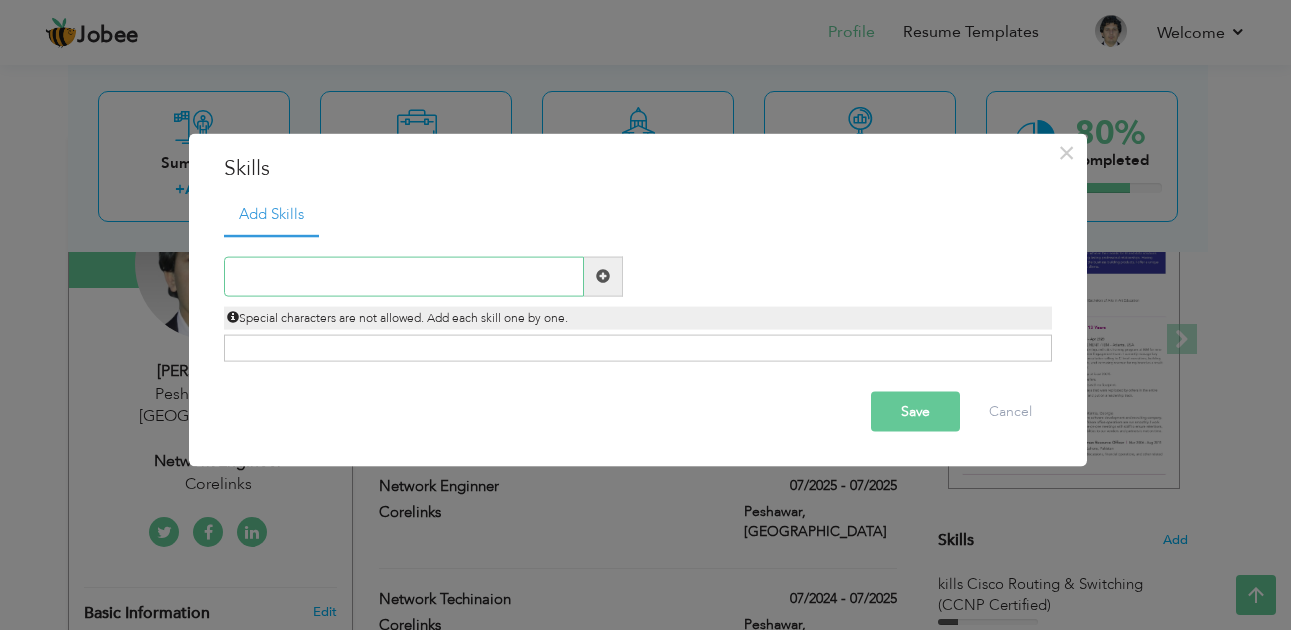 click at bounding box center (404, 276) 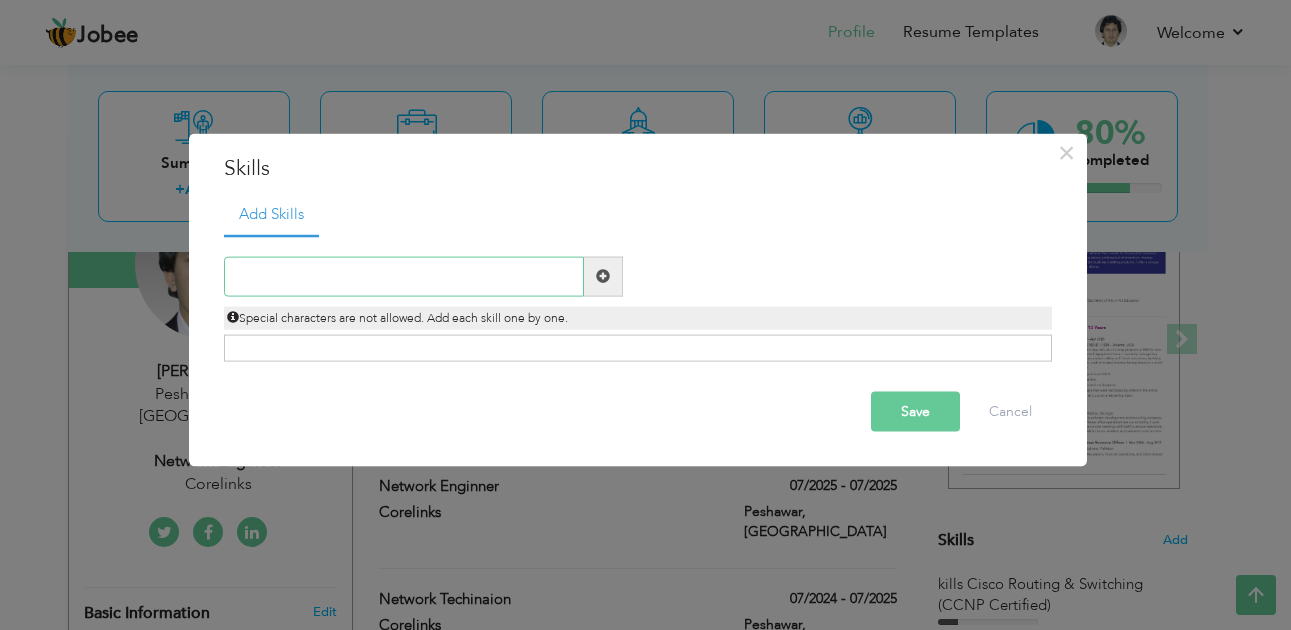 paste on "Cisco Routing & Switching (CCNP Certified)" 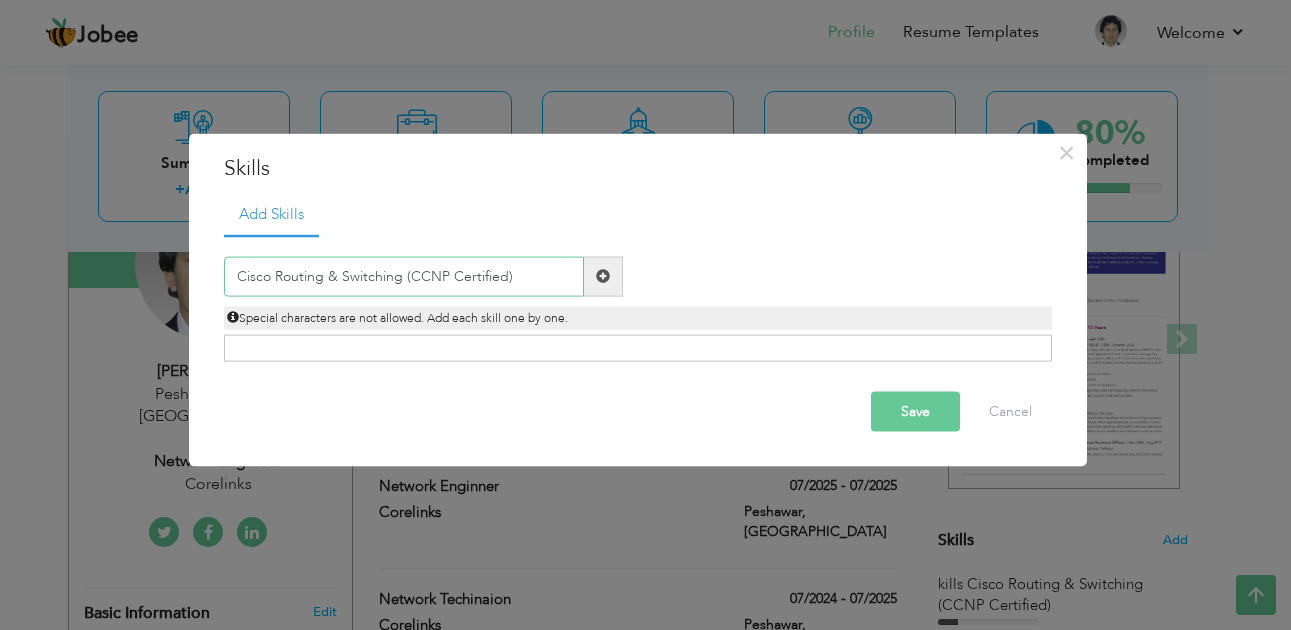 type on "Cisco Routing & Switching (CCNP Certified)" 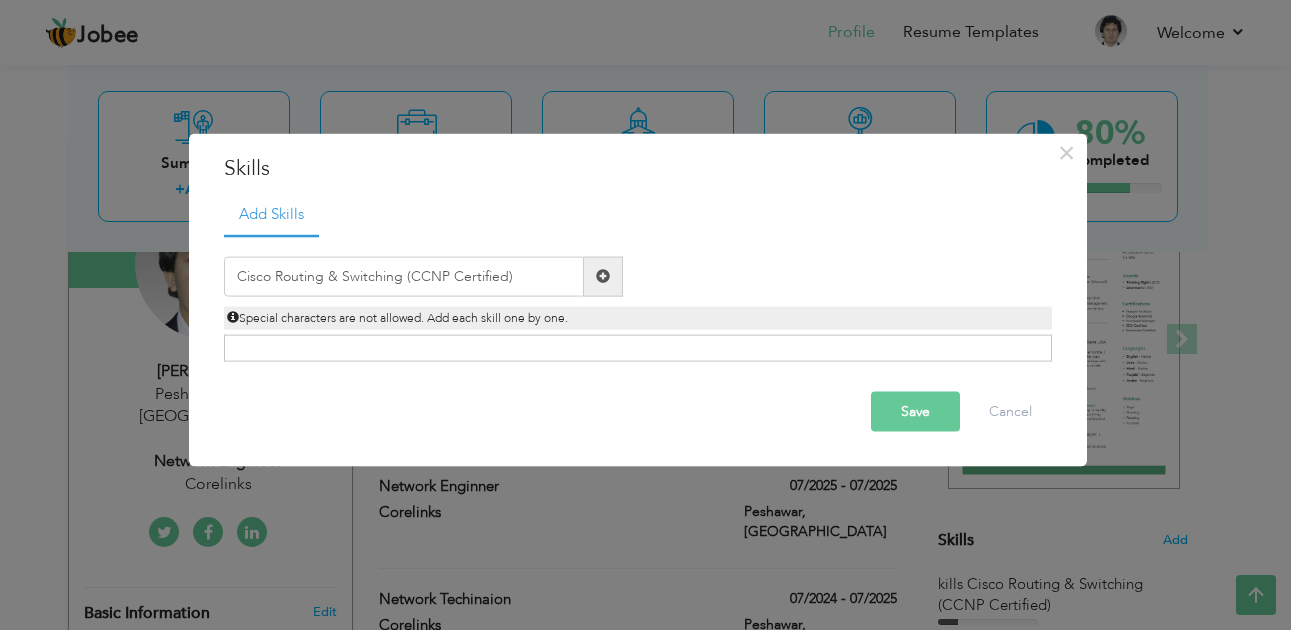 click at bounding box center [603, 276] 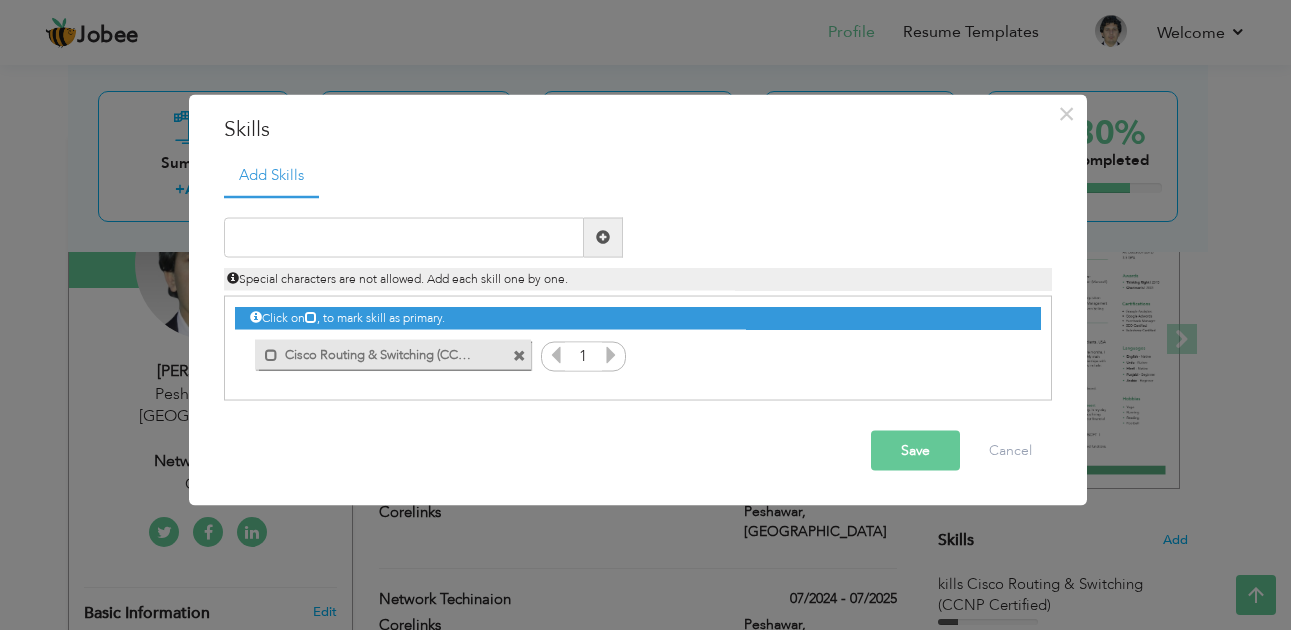 click on "Save" at bounding box center (915, 450) 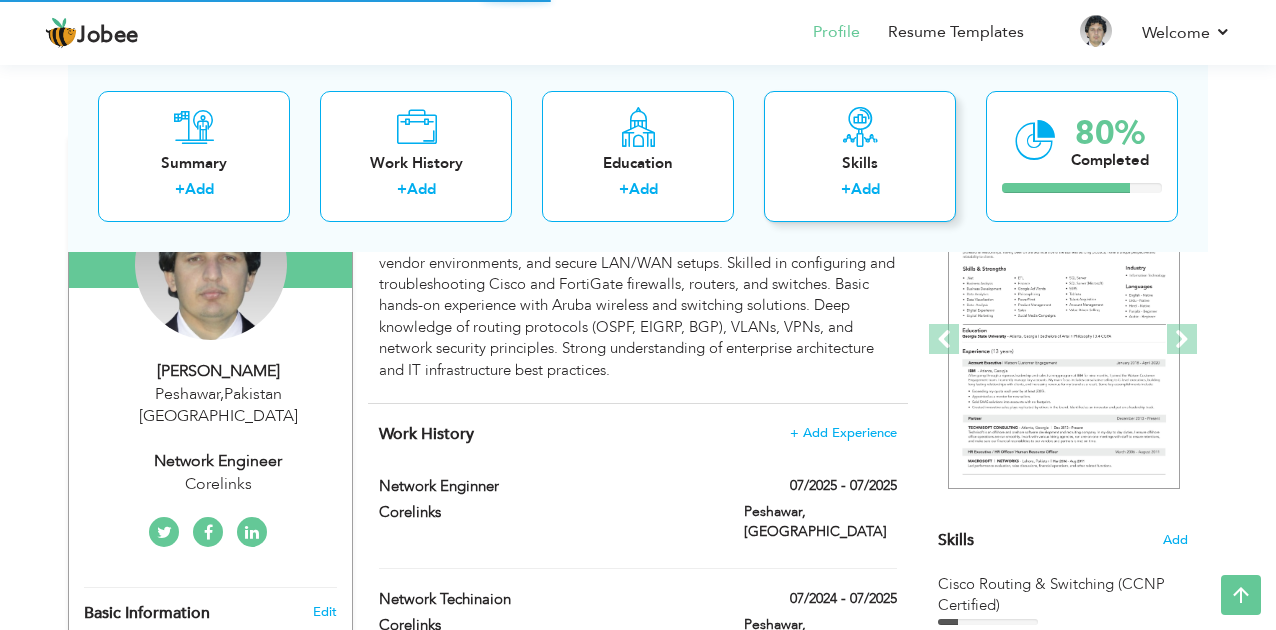 click on "Skills
+  Add" at bounding box center (860, 155) 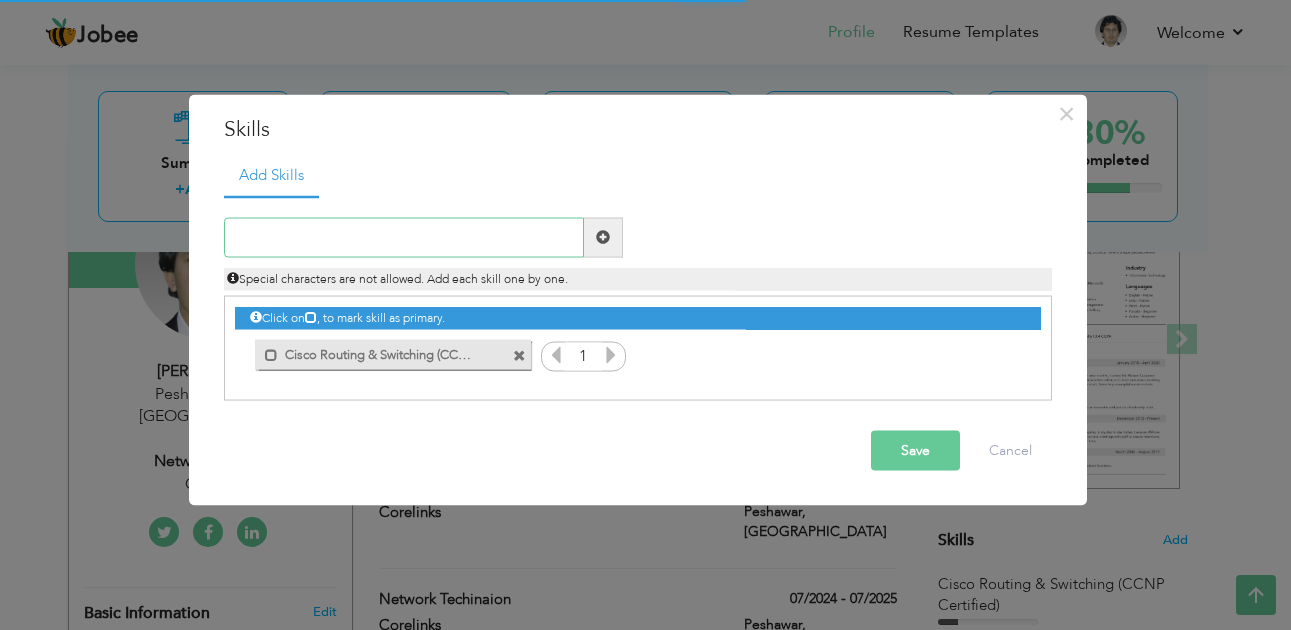 click at bounding box center (404, 237) 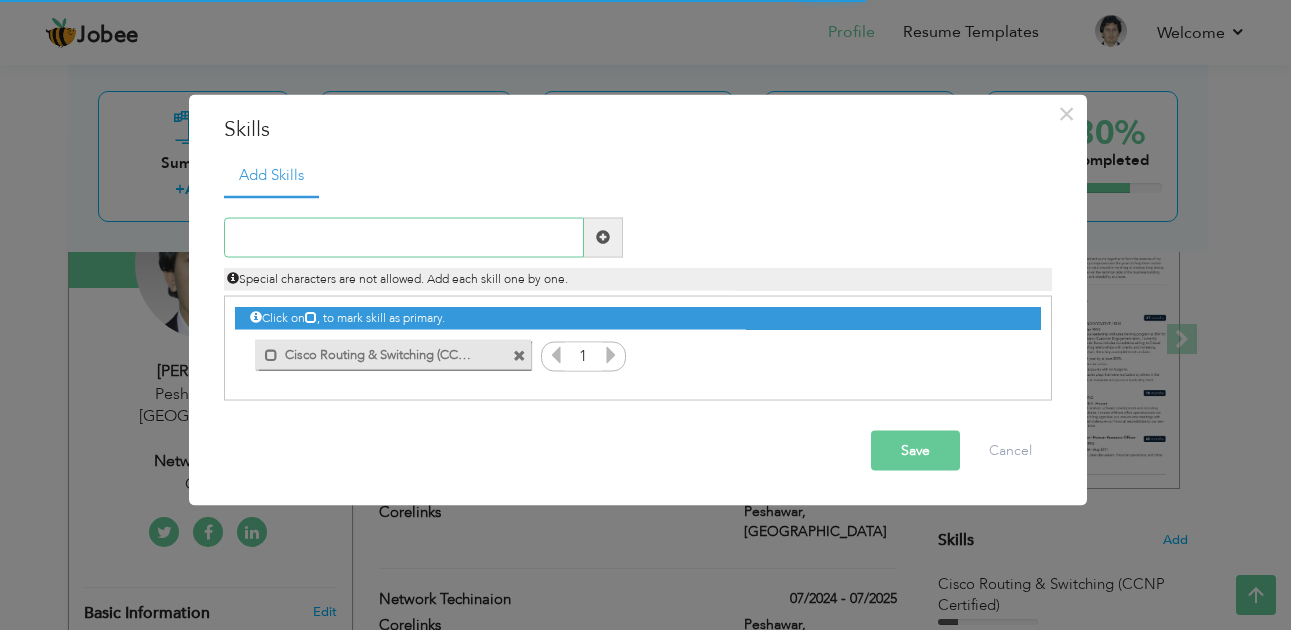 paste on "FortiGate, Cisco ASA, and Mikrotik Firewalls" 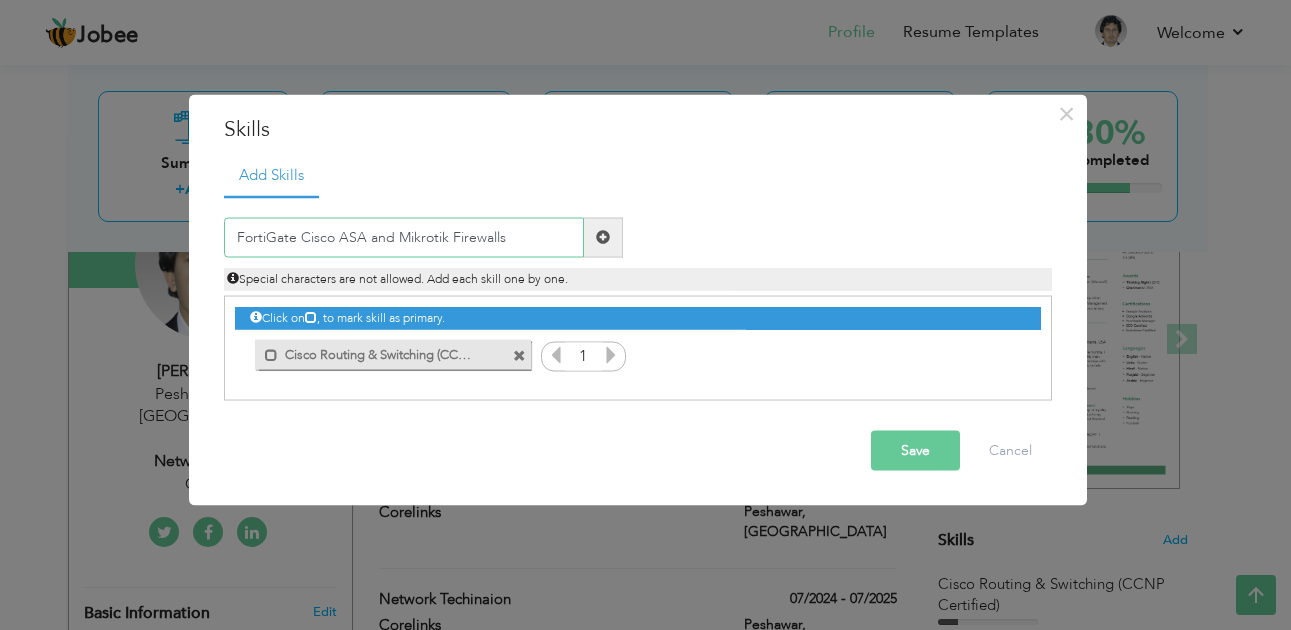 type on "FortiGate Cisco ASA and Mikrotik Firewalls" 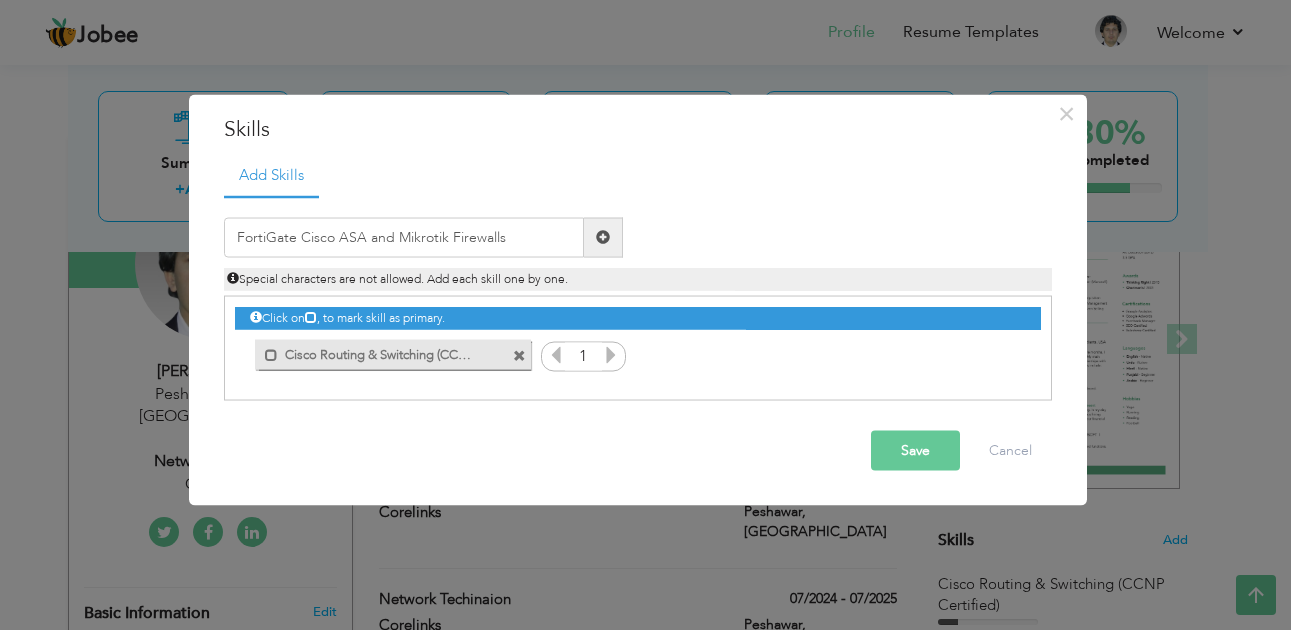 click at bounding box center [603, 237] 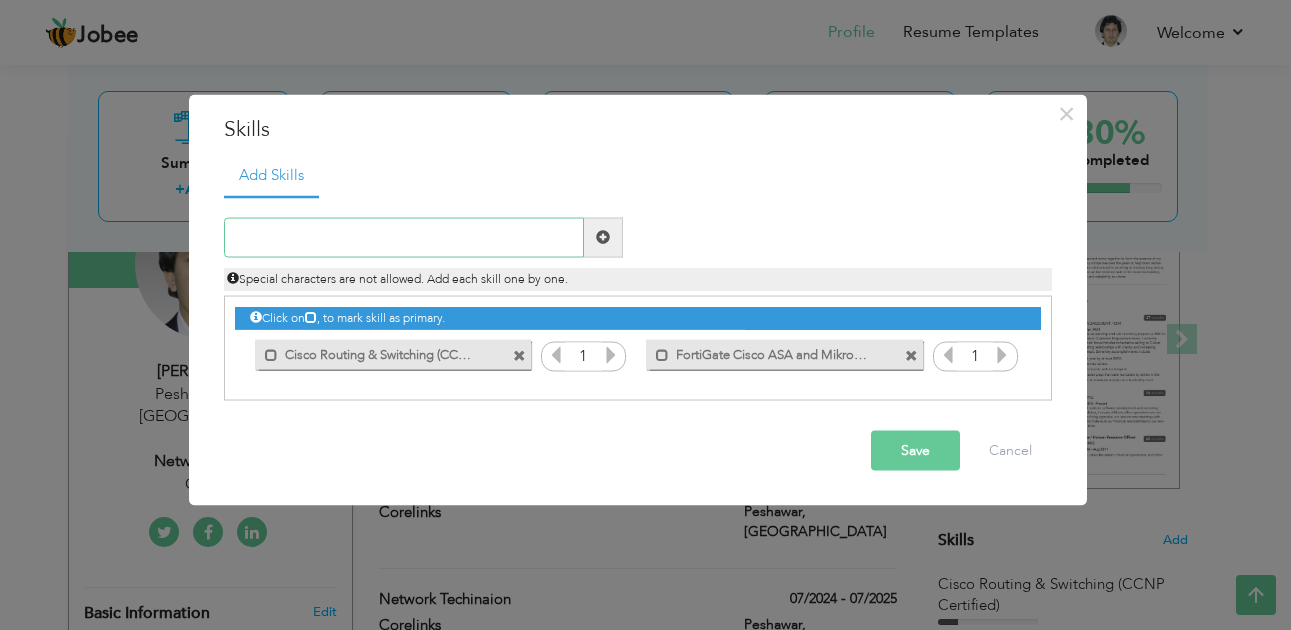 click at bounding box center (404, 237) 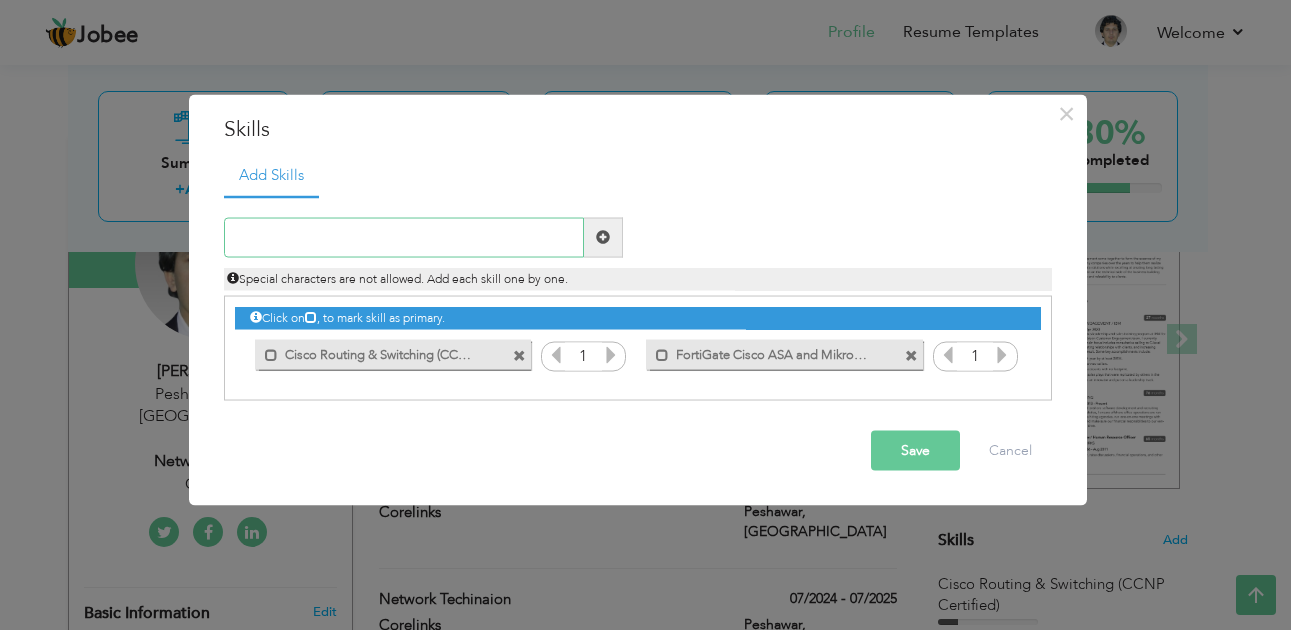 paste on "Aruba Switching & Wireless (Basic Exposure)" 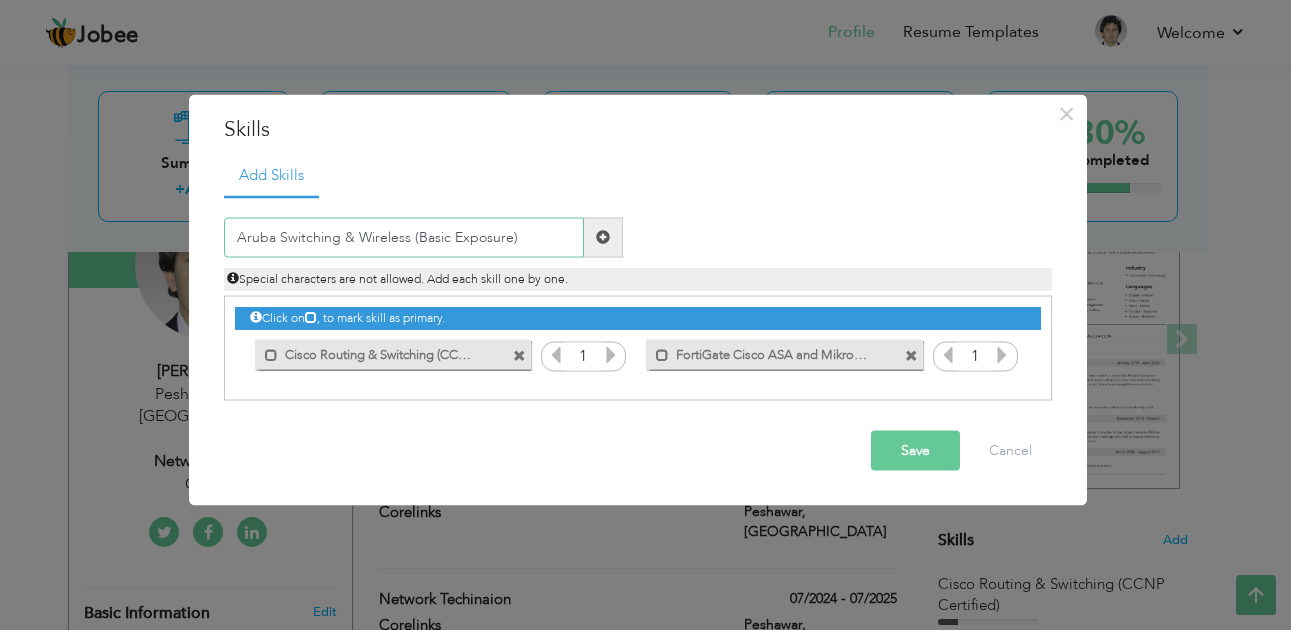type on "Aruba Switching & Wireless (Basic Exposure)" 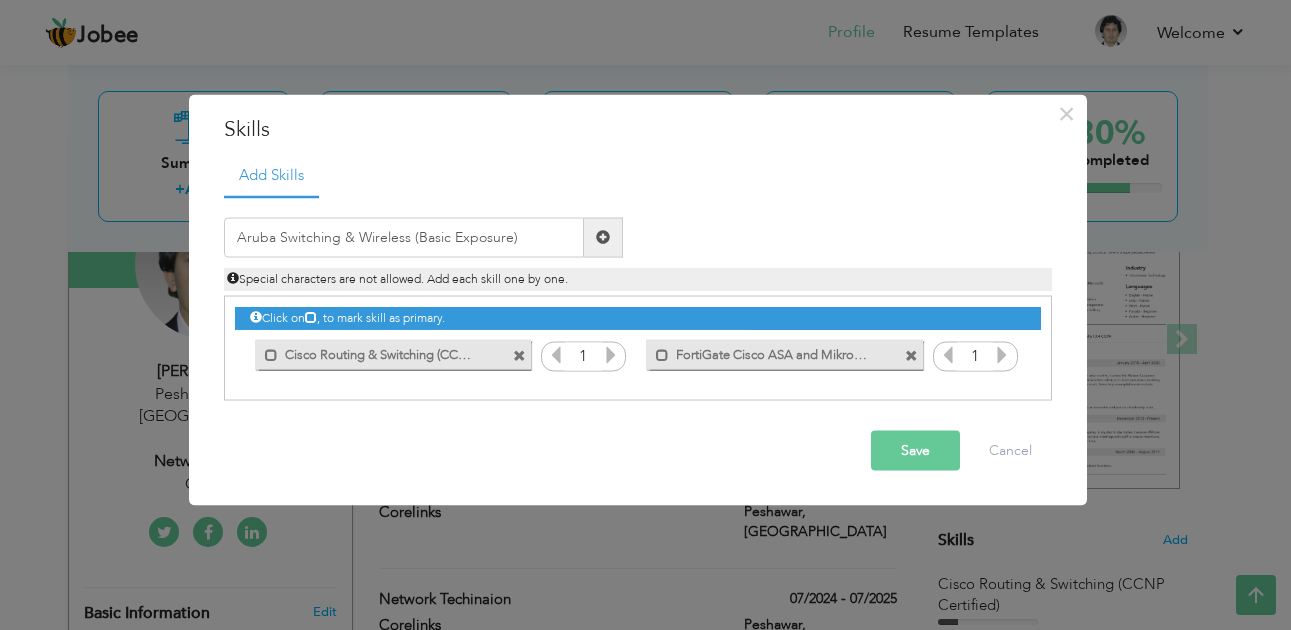 click at bounding box center (603, 237) 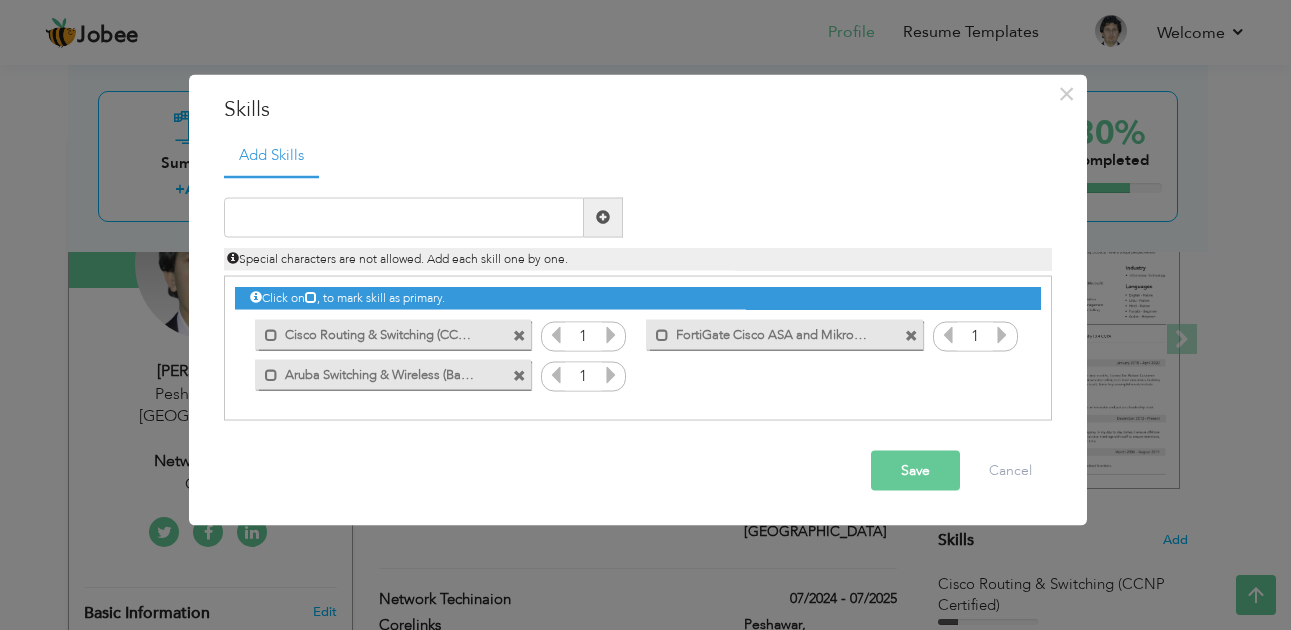 click on "Save" at bounding box center (915, 470) 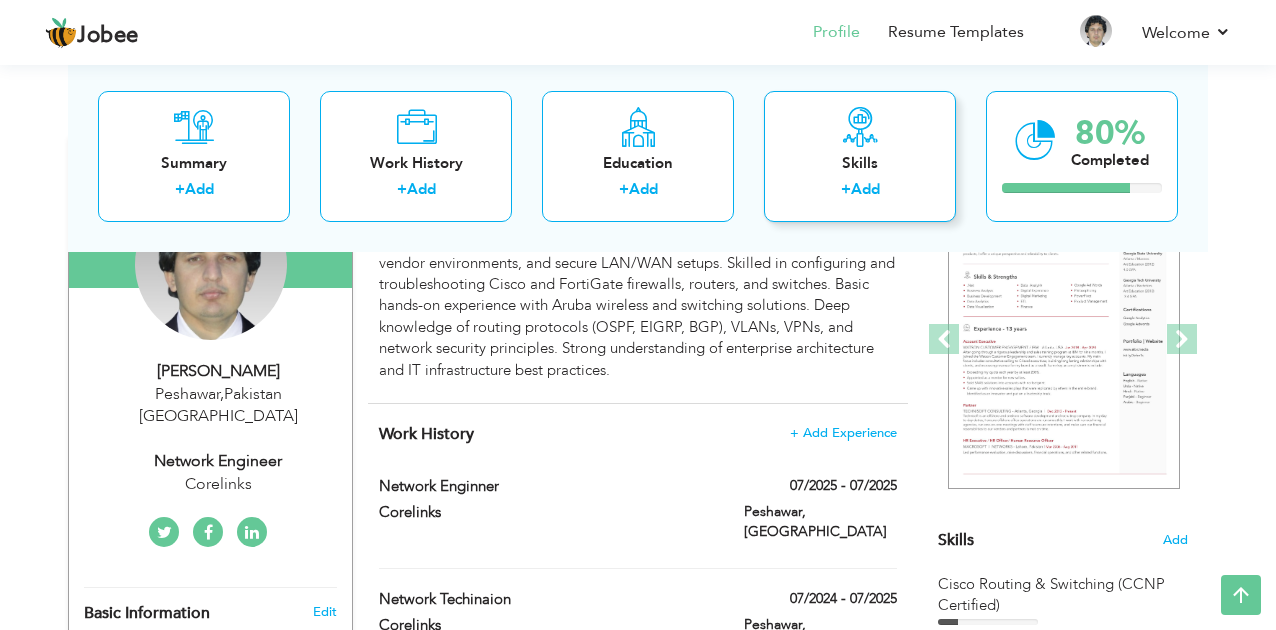 click on "Skills
+  Add" at bounding box center (860, 155) 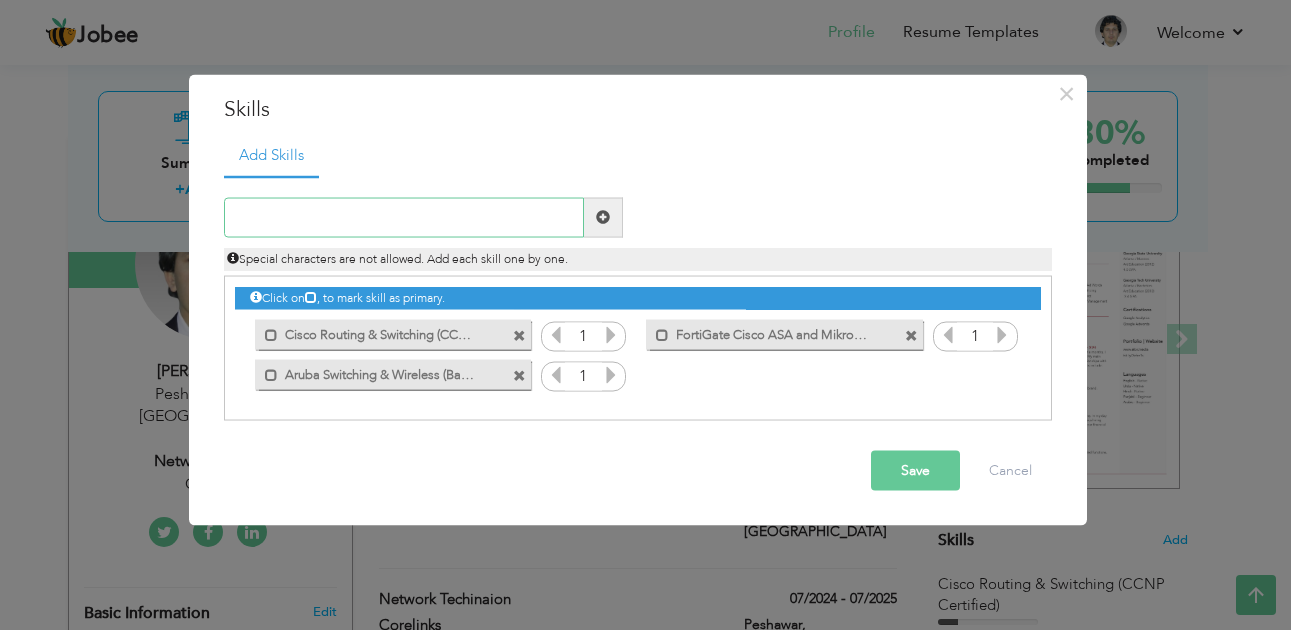 click at bounding box center (404, 217) 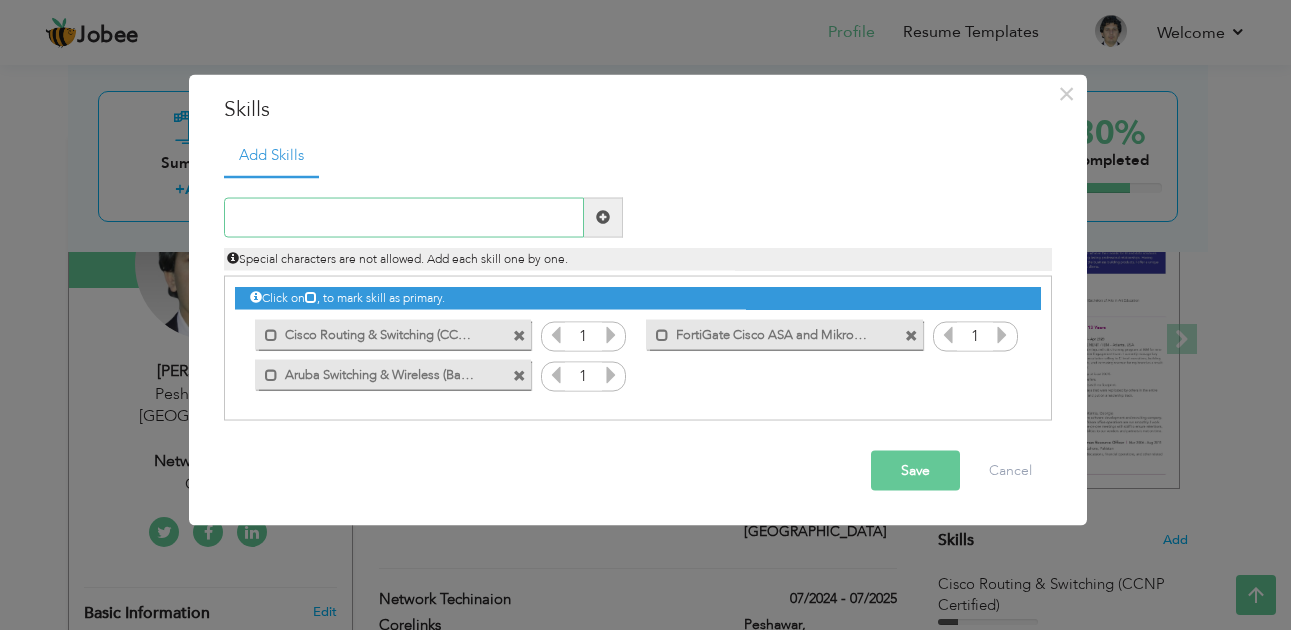 paste on "VPNs (IPSec, SSL), NAT, ACLs" 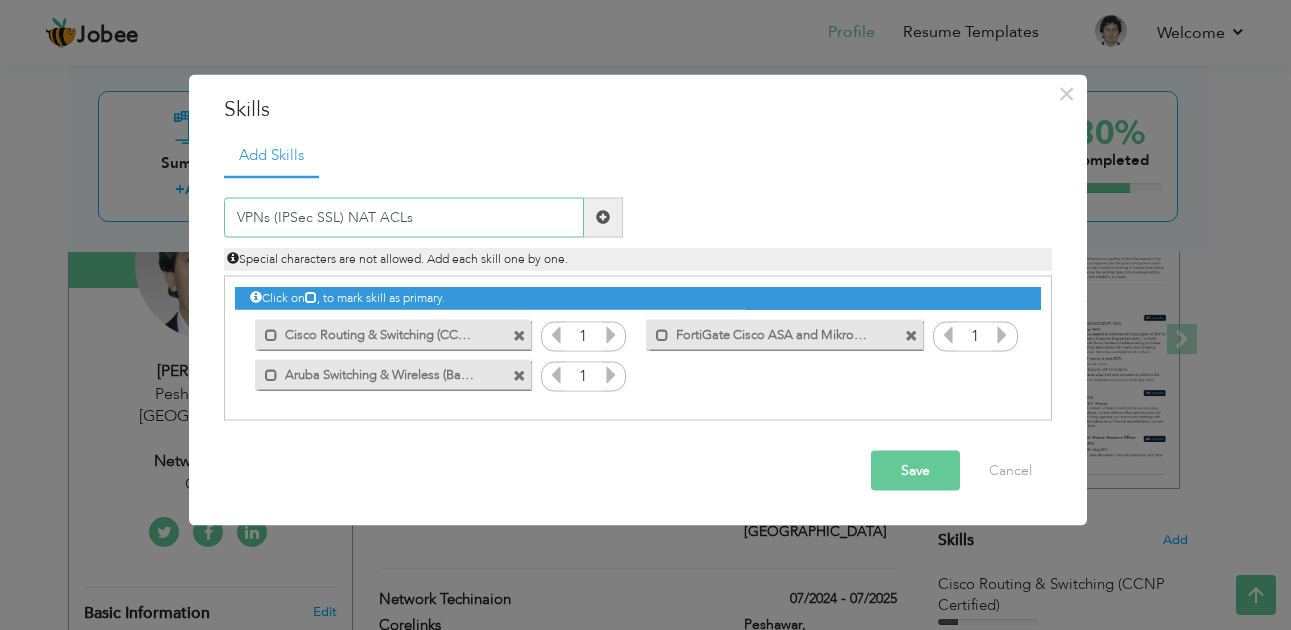 type on "VPNs (IPSec SSL) NAT ACLs" 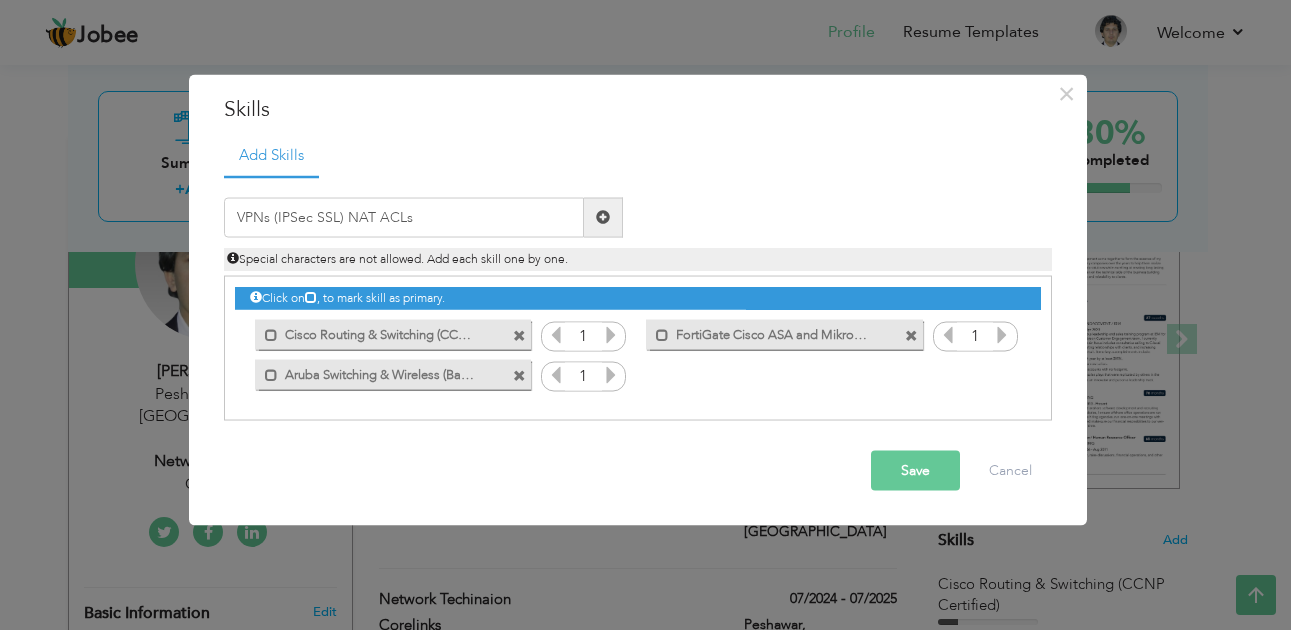 click at bounding box center (603, 217) 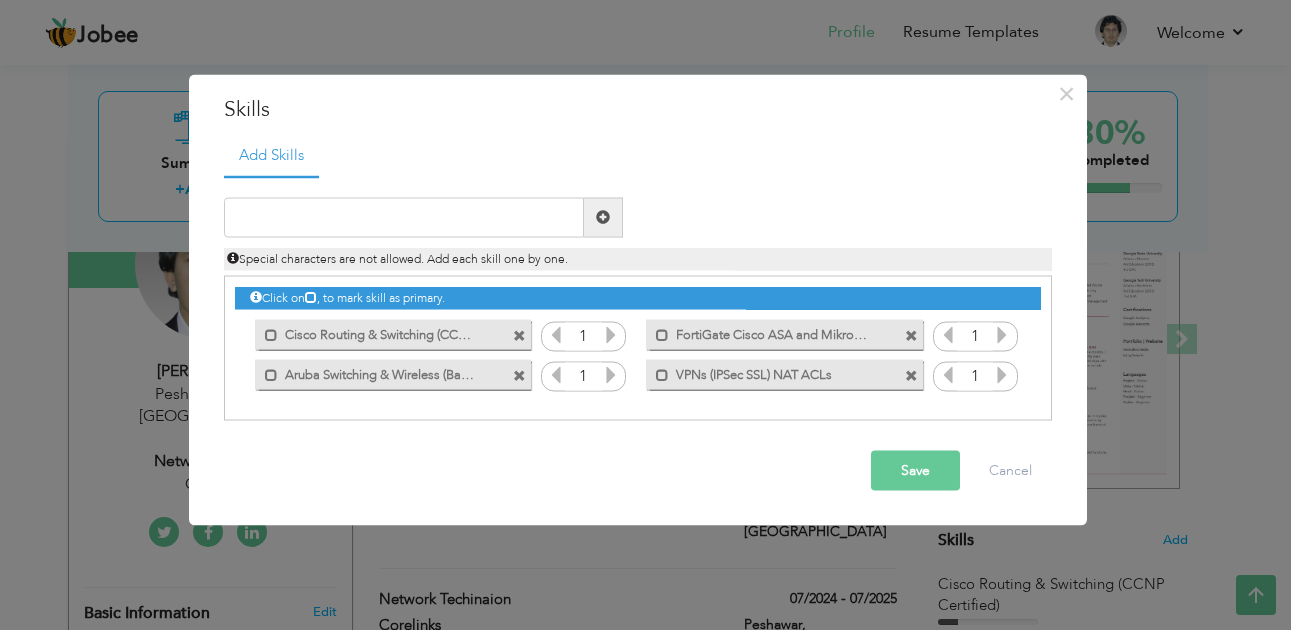 click on "Save" at bounding box center [915, 470] 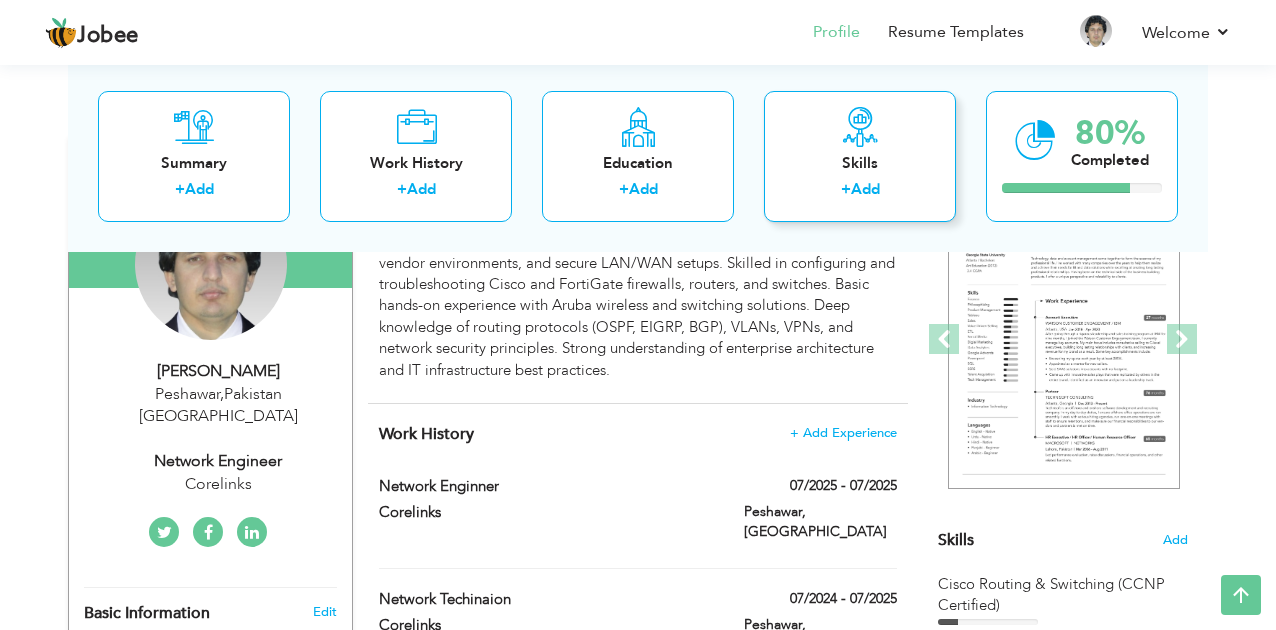 click on "Skills" at bounding box center (860, 162) 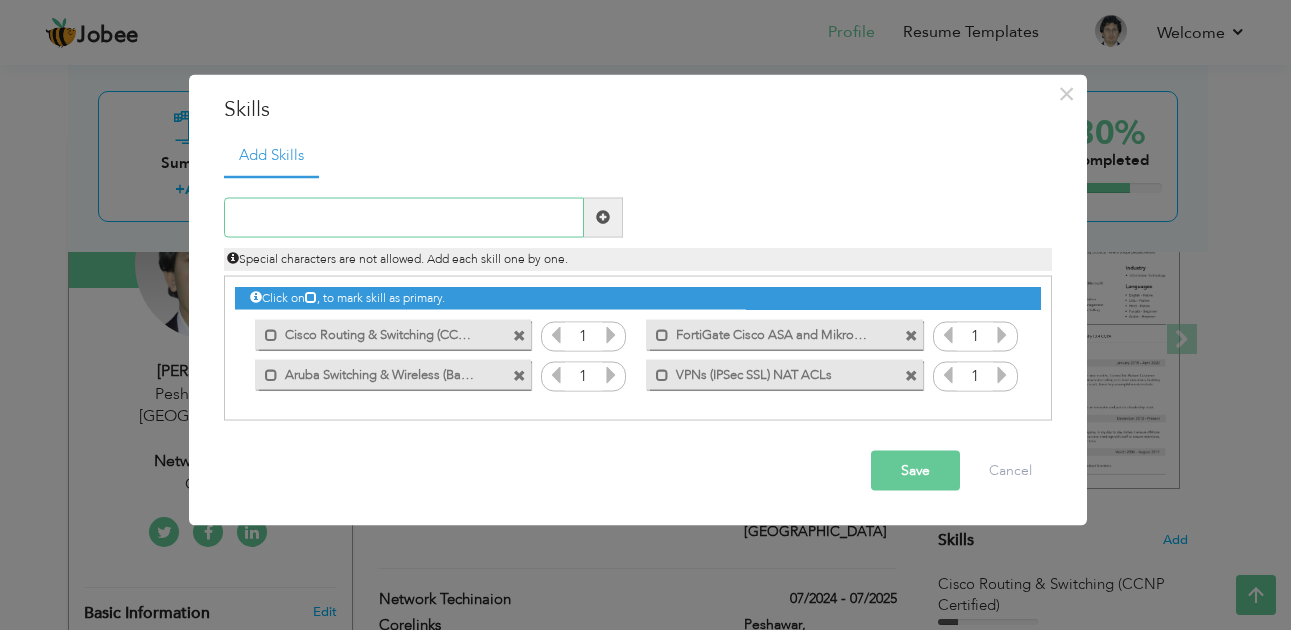 click at bounding box center (404, 217) 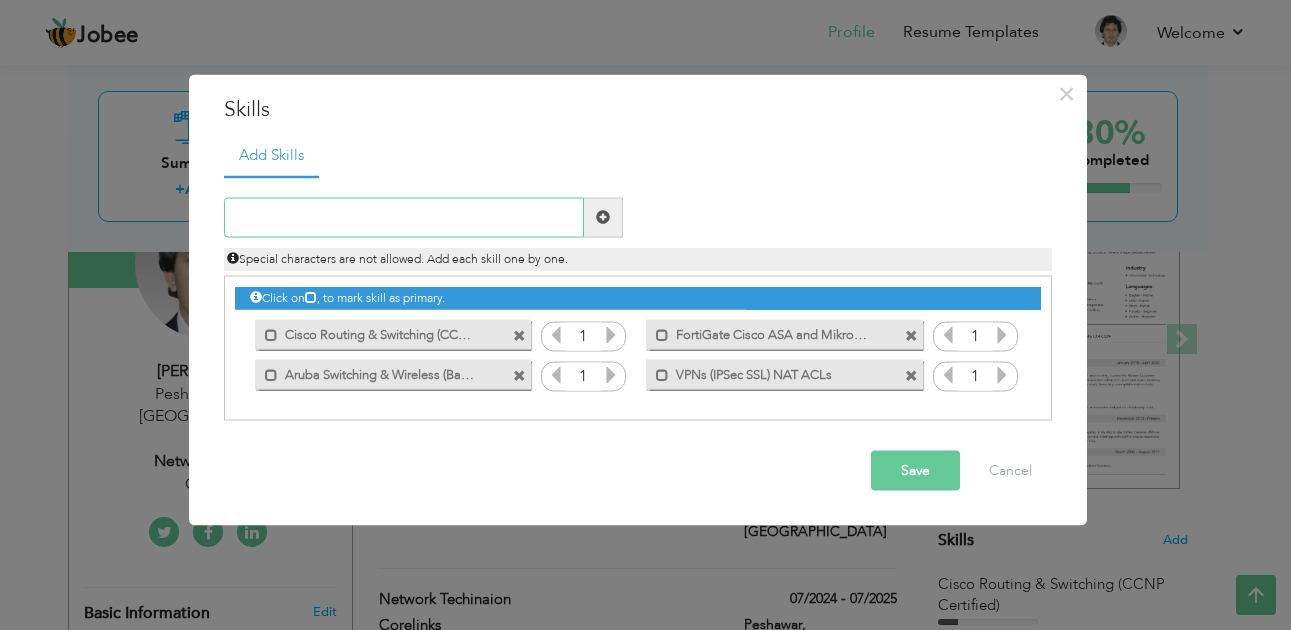 paste on "Network Security & Hardening" 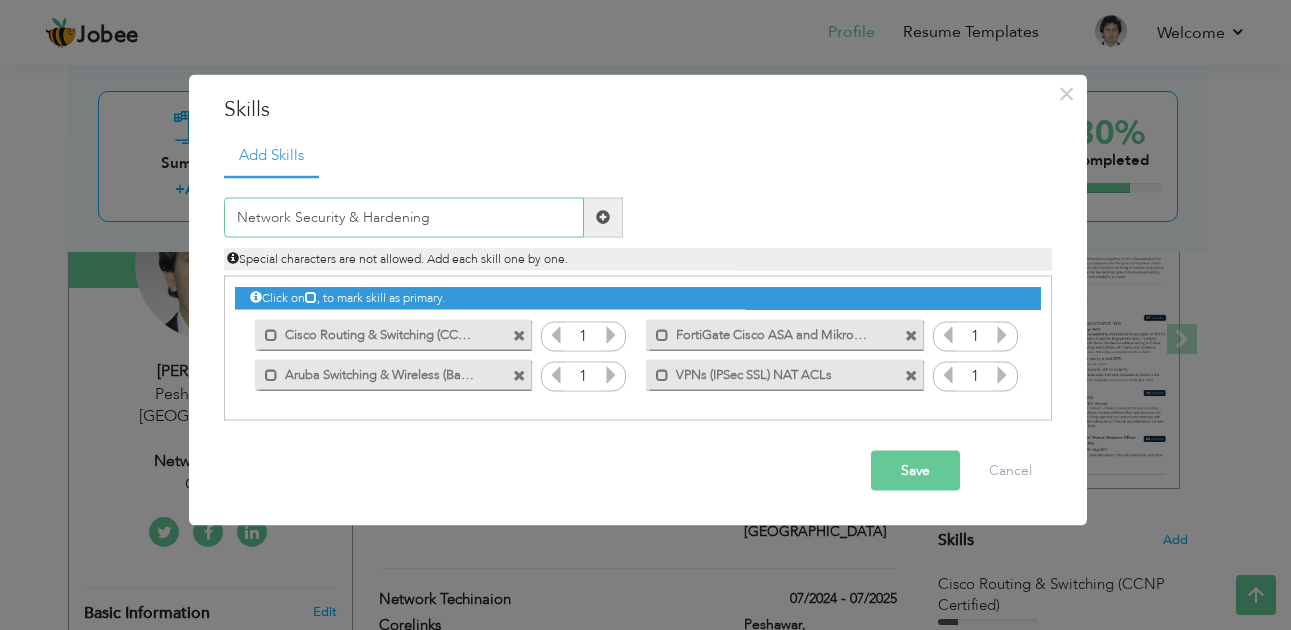 type on "Network Security & Hardening" 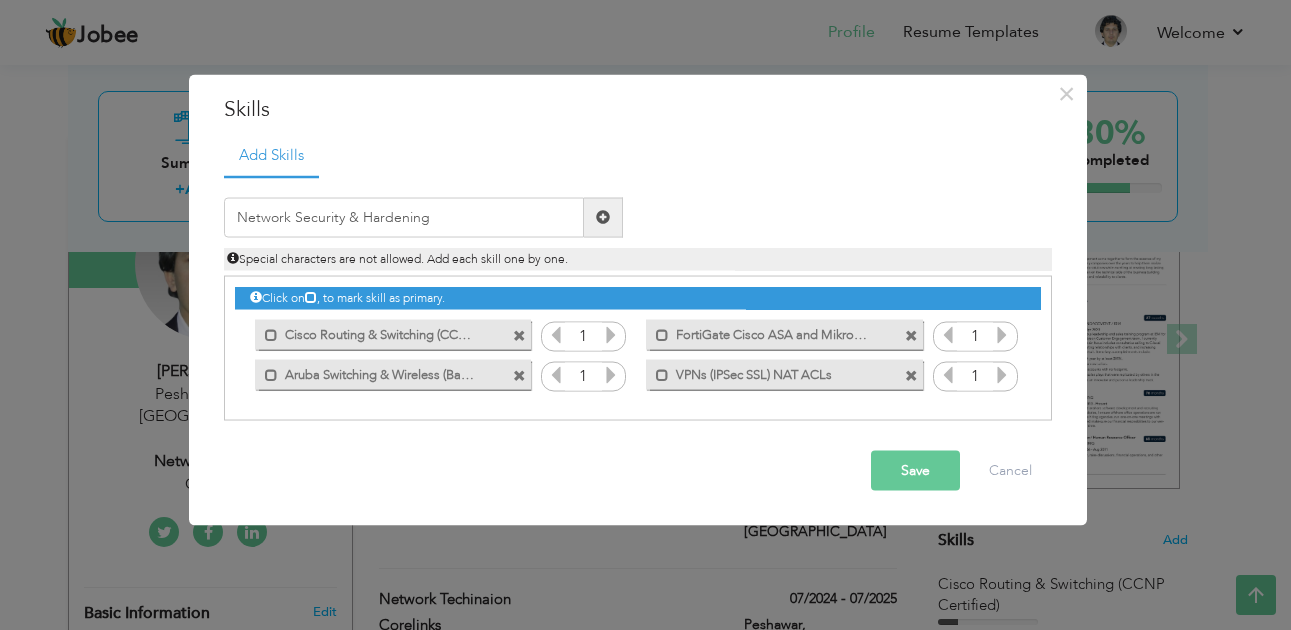 click at bounding box center (603, 217) 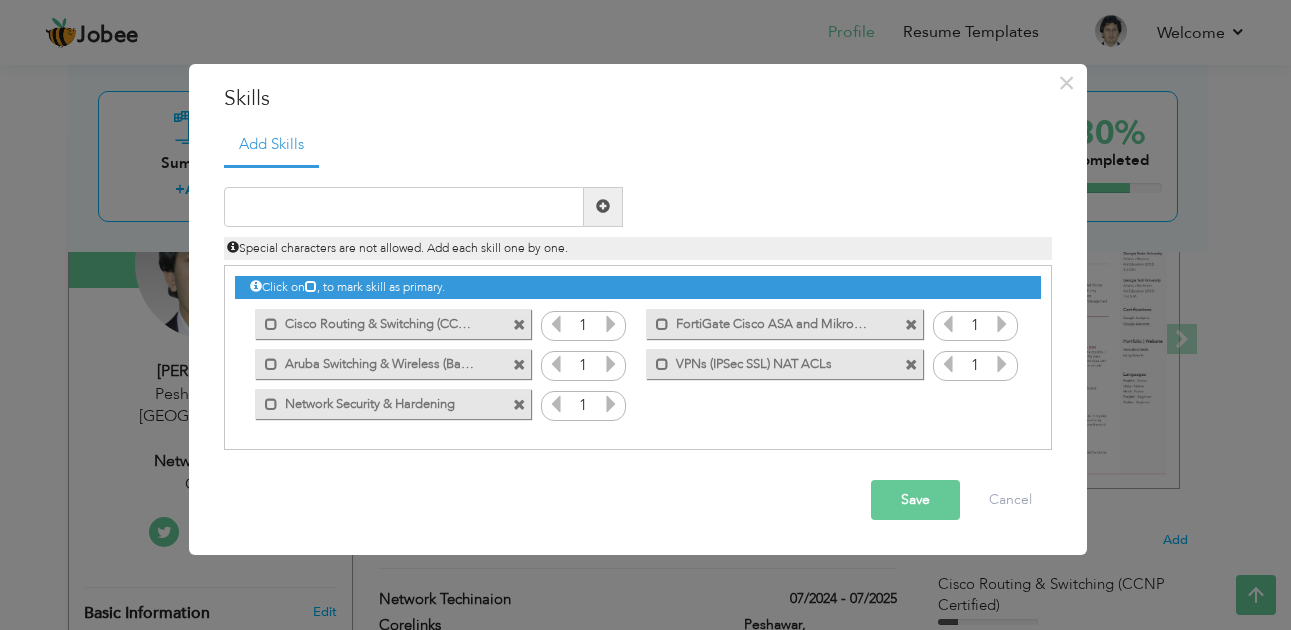click on "Save" at bounding box center (915, 500) 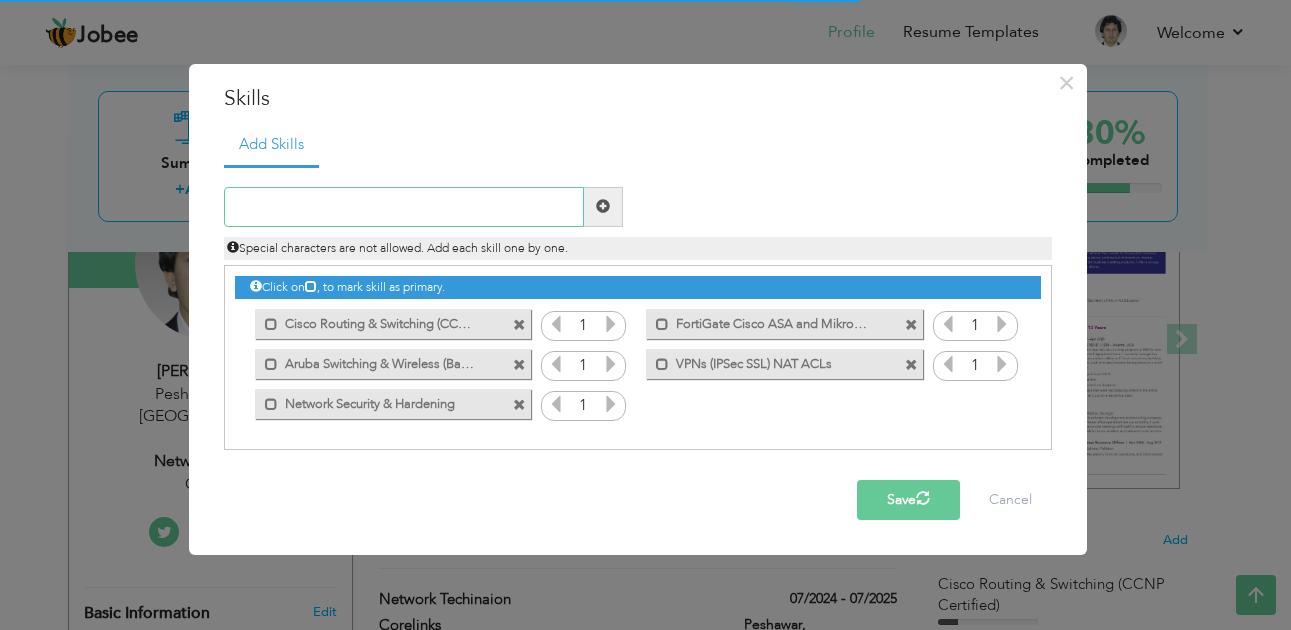 click at bounding box center (404, 207) 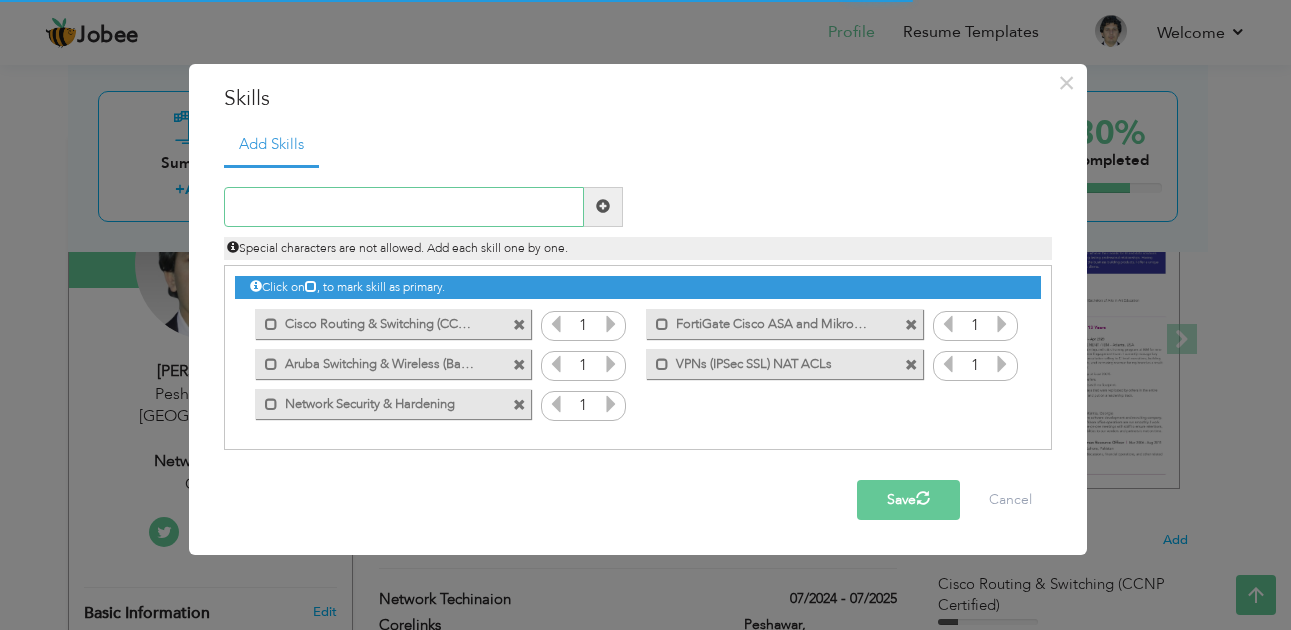 paste on "VLAN, Inter-VLAN Routing, STP, HSRP" 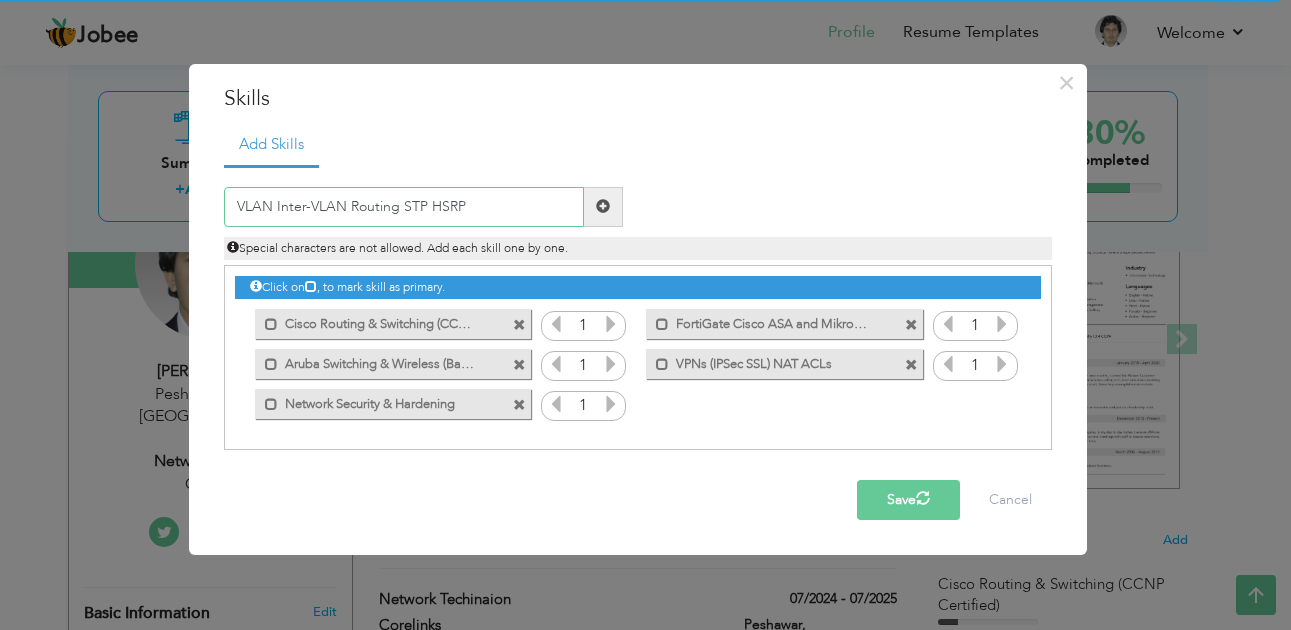 type on "VLAN Inter-VLAN Routing STP HSRP" 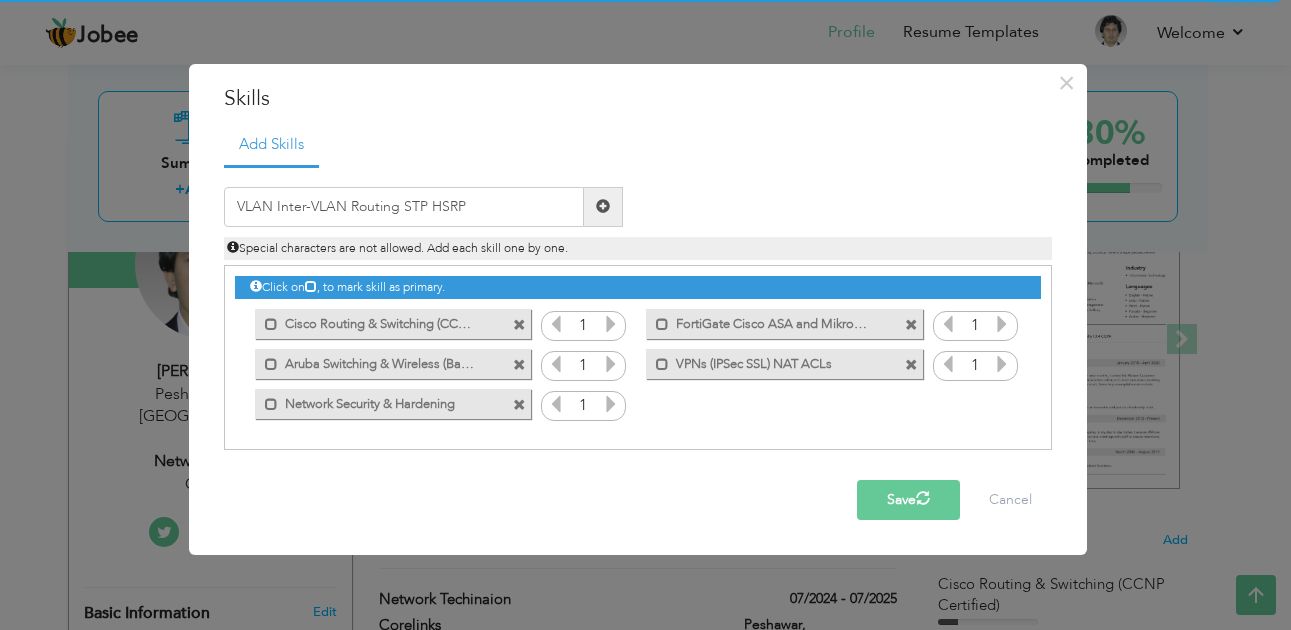 click at bounding box center (603, 206) 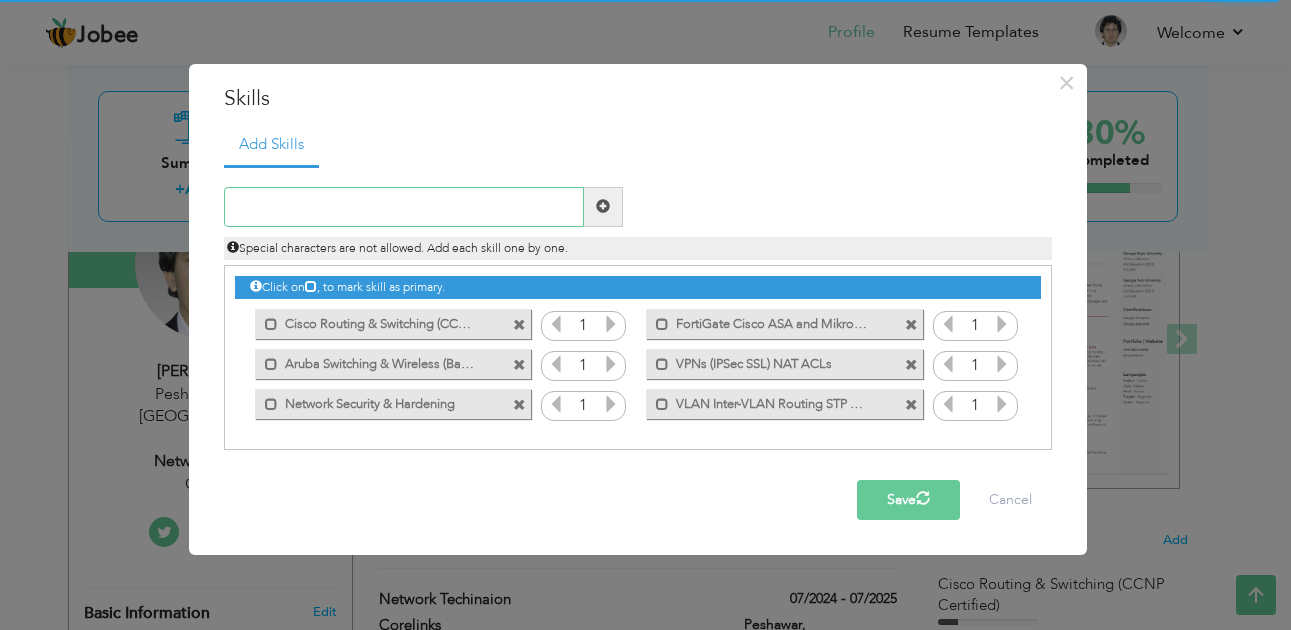click at bounding box center (404, 207) 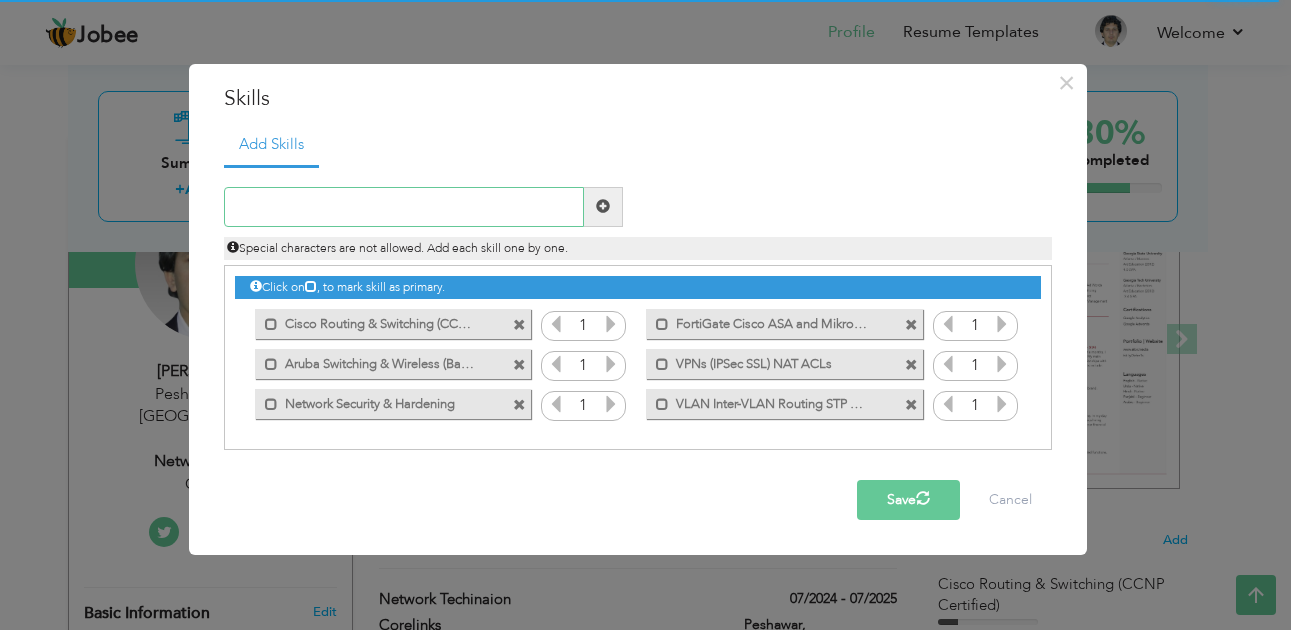 paste on "BGP, OSPF, EIGRP" 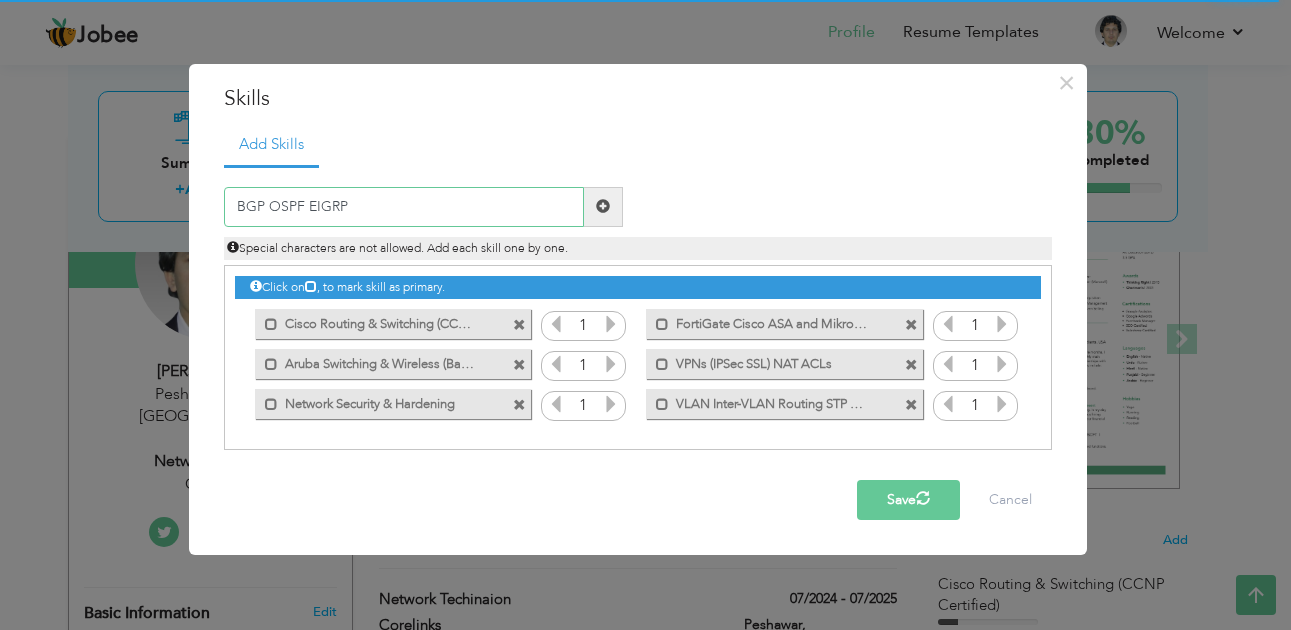 type on "BGP OSPF EIGRP" 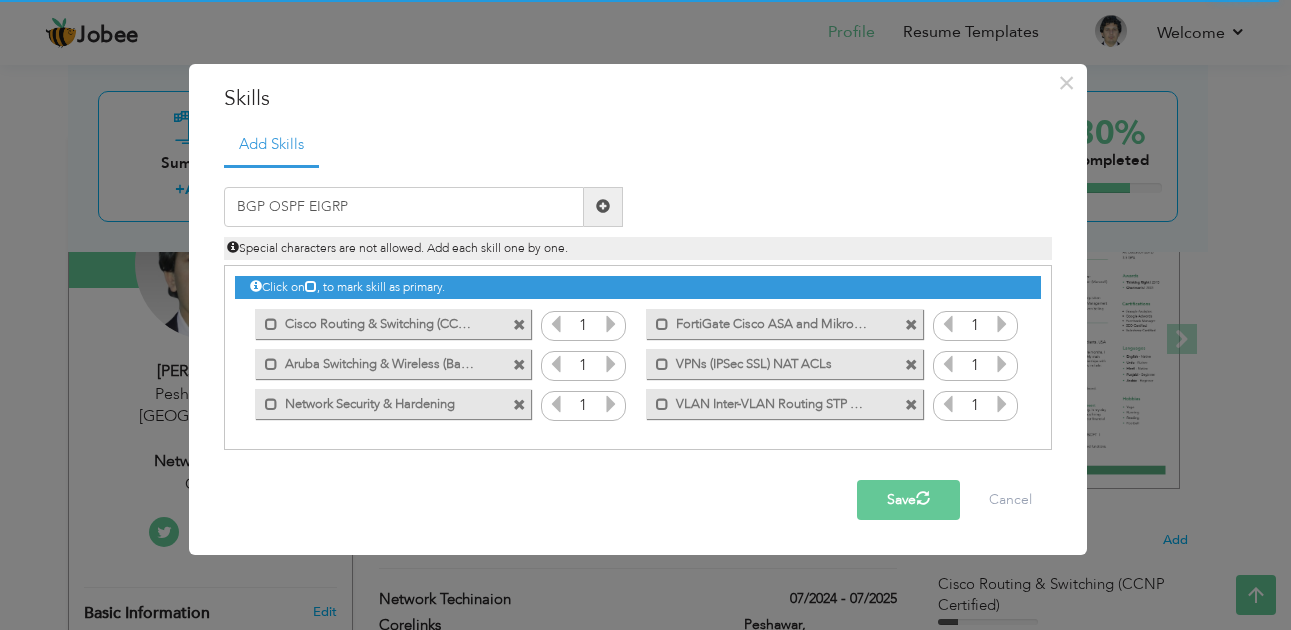 click at bounding box center (603, 206) 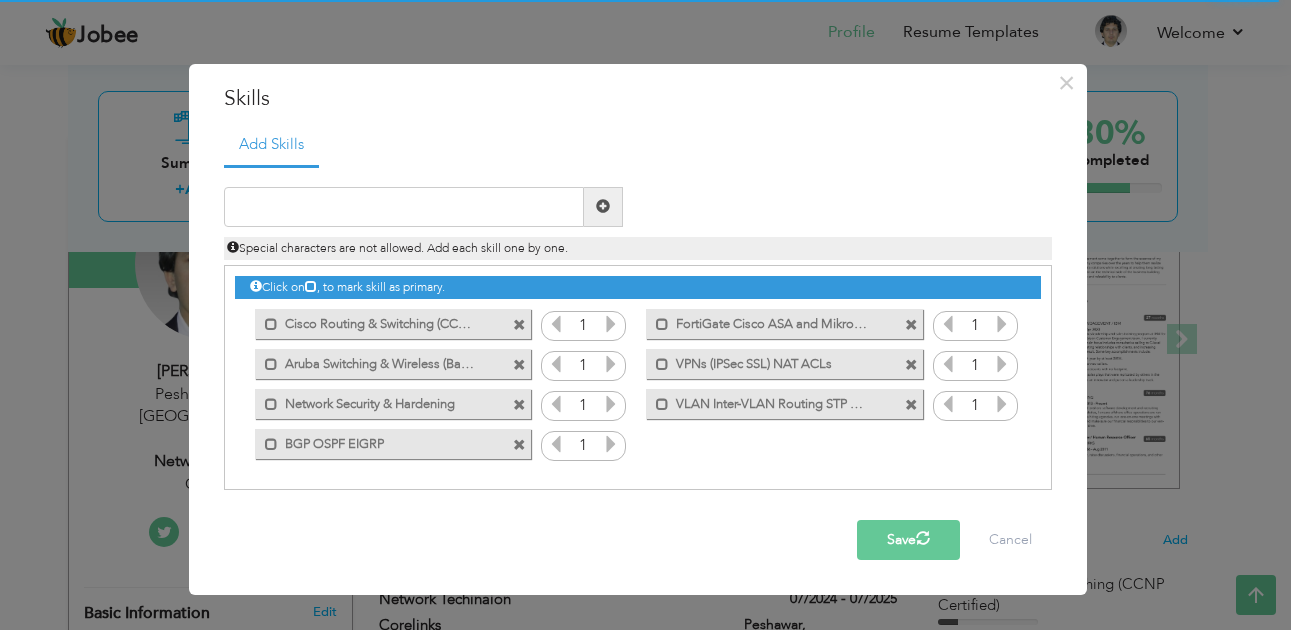 click on "Save" at bounding box center [908, 540] 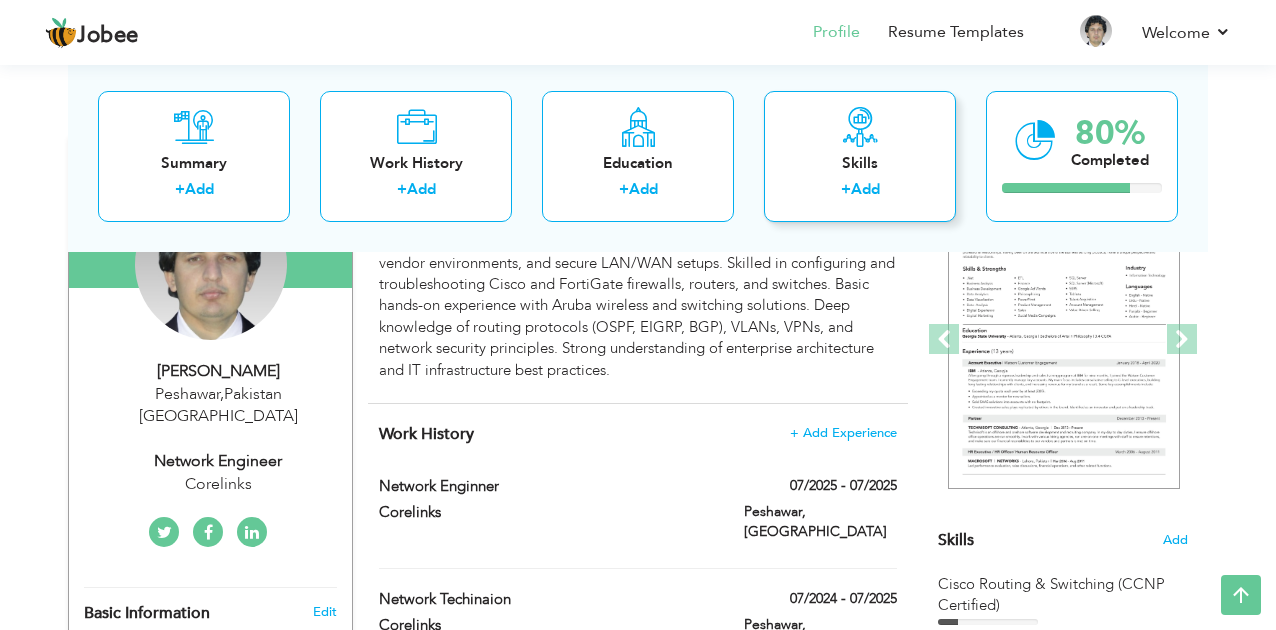 click on "Skills" at bounding box center (860, 162) 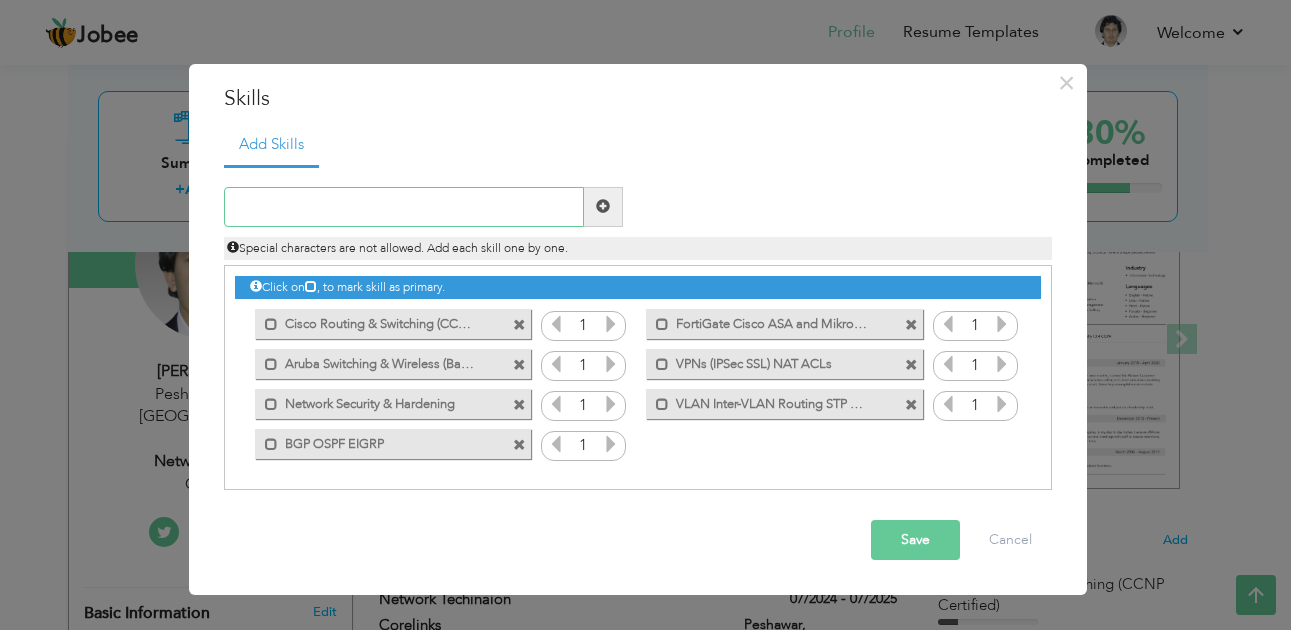 click at bounding box center (404, 207) 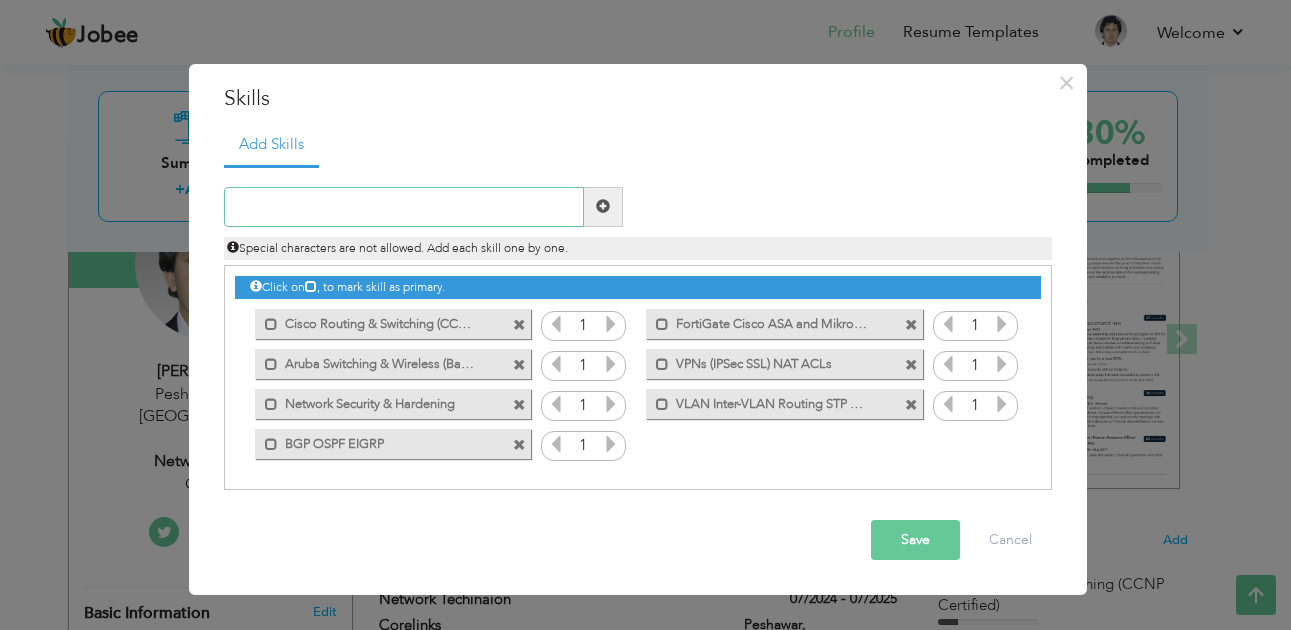 paste on "LAN/WAN Design and Troubleshooting" 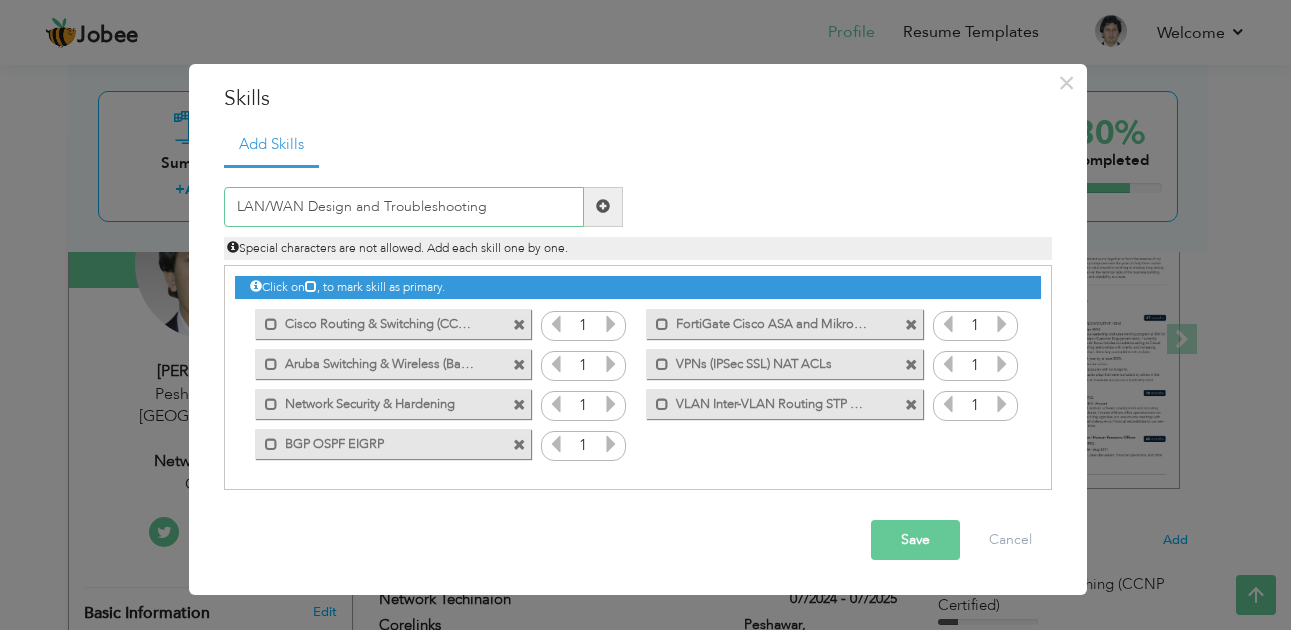 type on "LAN/WAN Design and Troubleshooting" 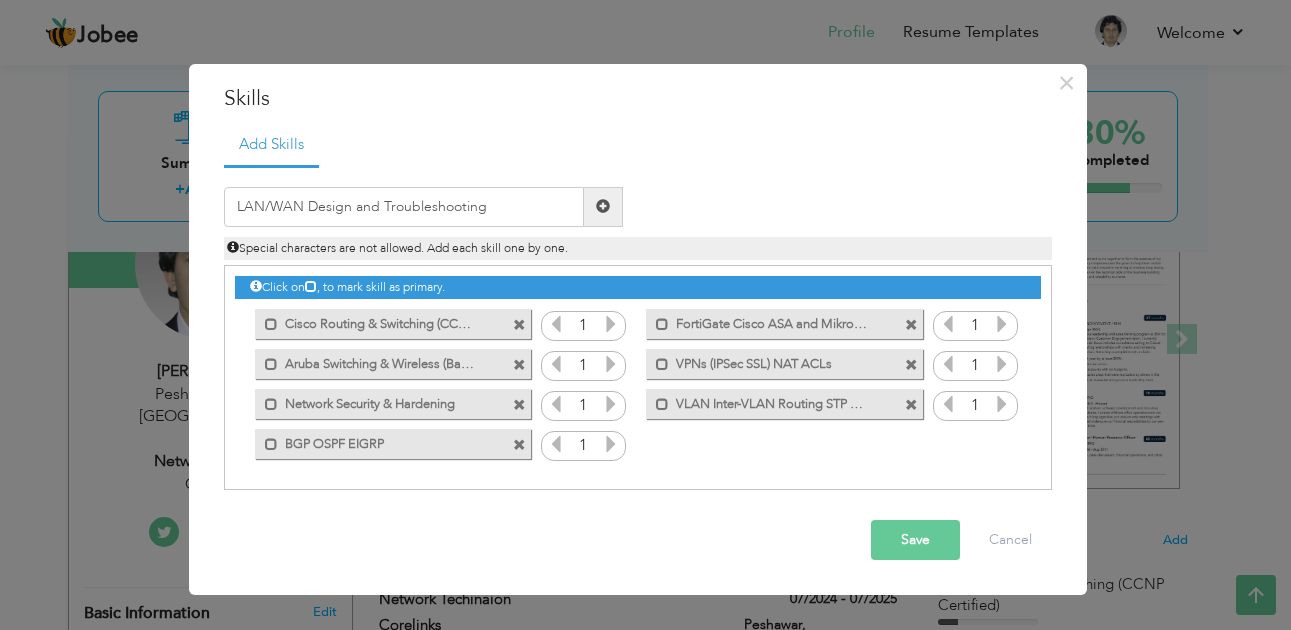 click at bounding box center [603, 206] 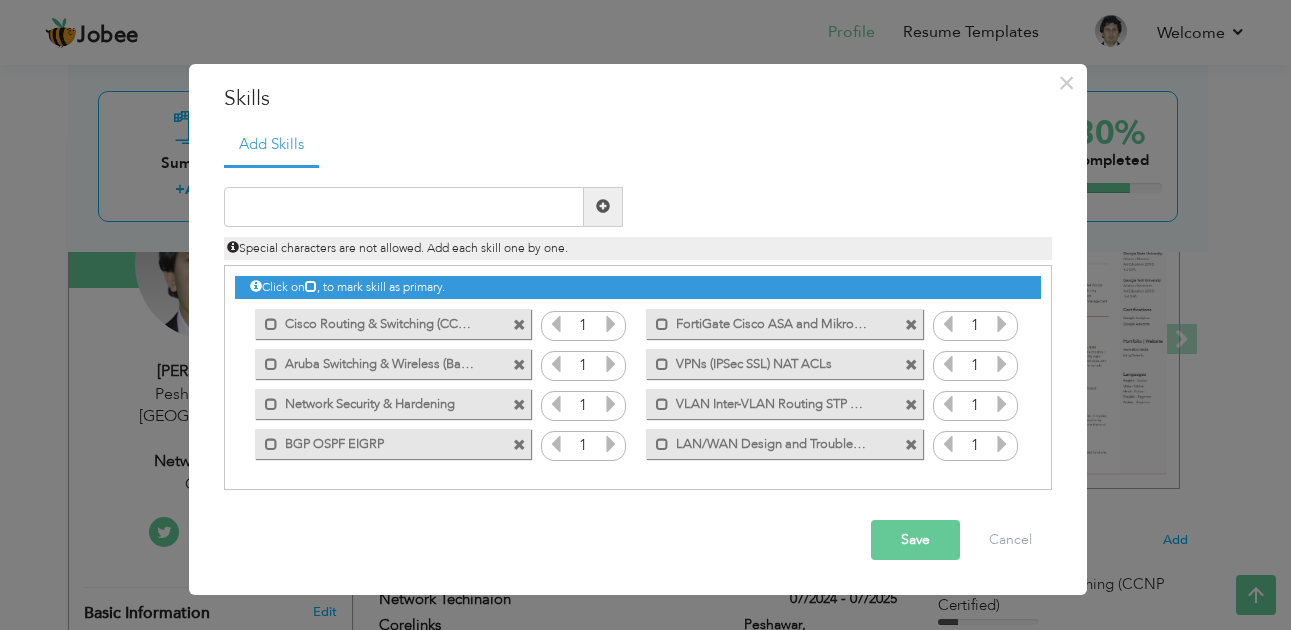 click on "Save" at bounding box center [915, 540] 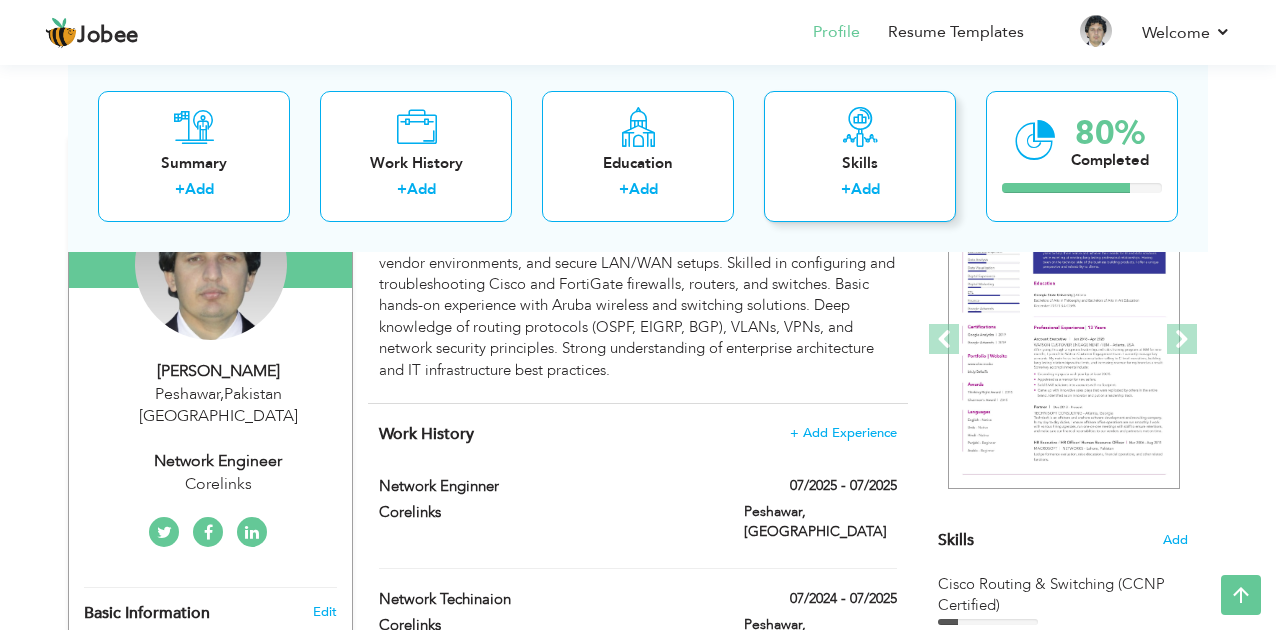 click on "Skills
+  Add" at bounding box center [860, 155] 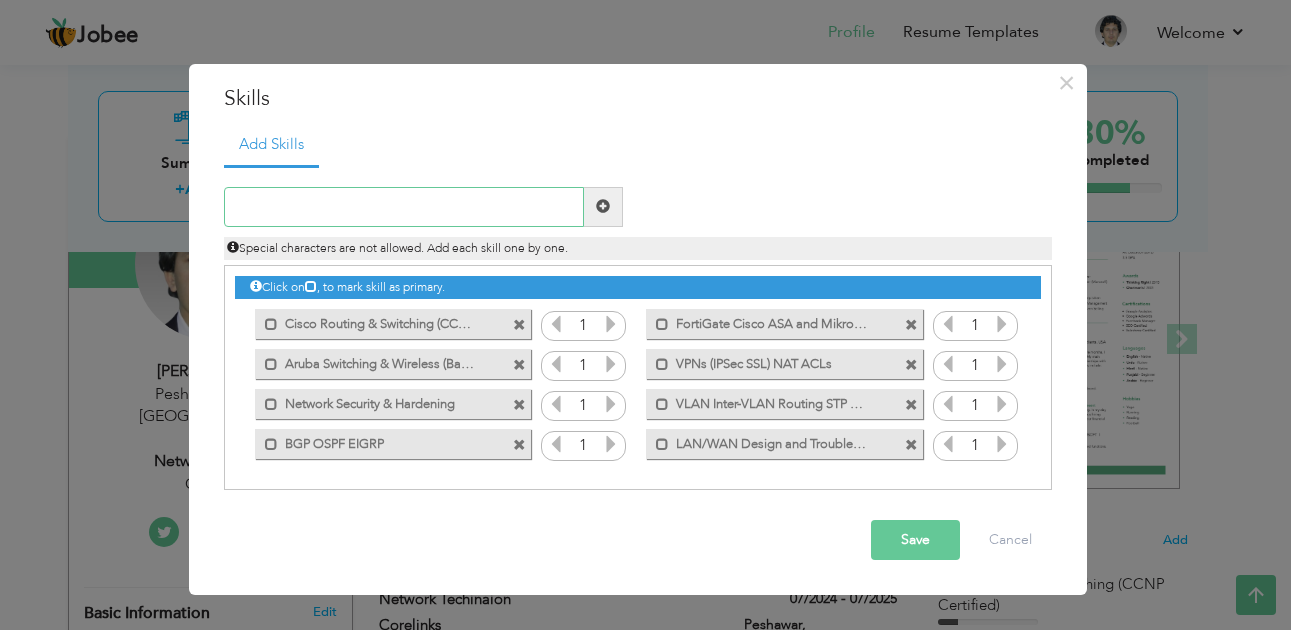 click at bounding box center [404, 207] 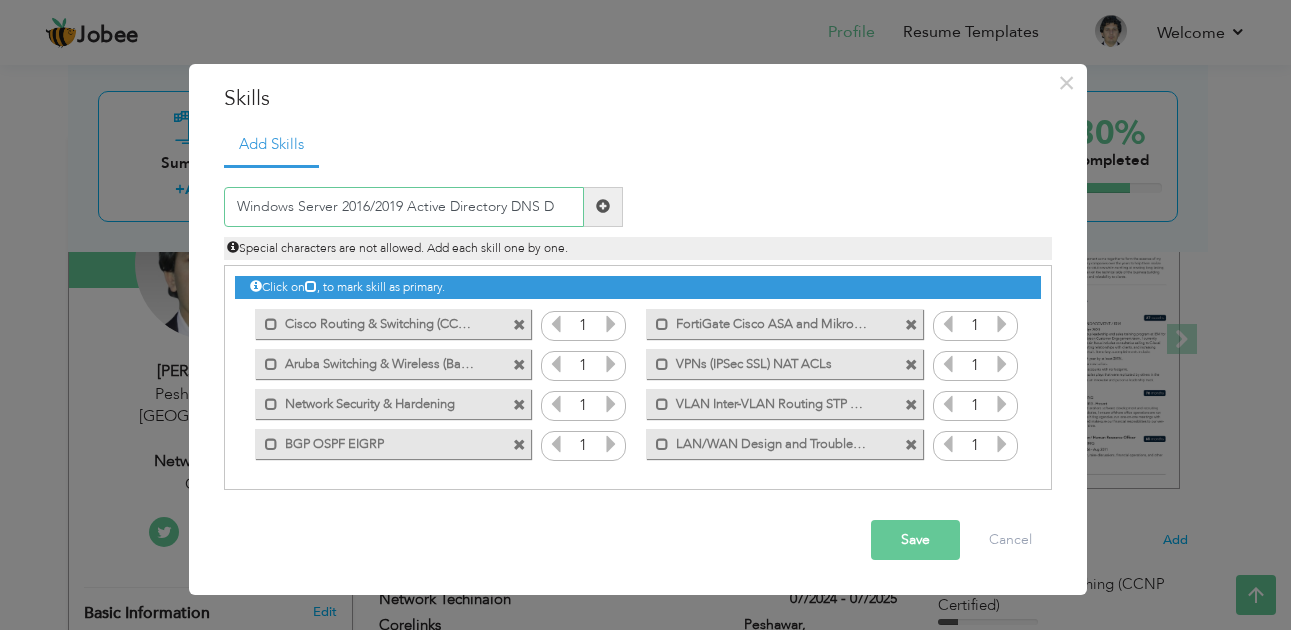 type on "Windows Server 2016/2019 Active Directory DNS D" 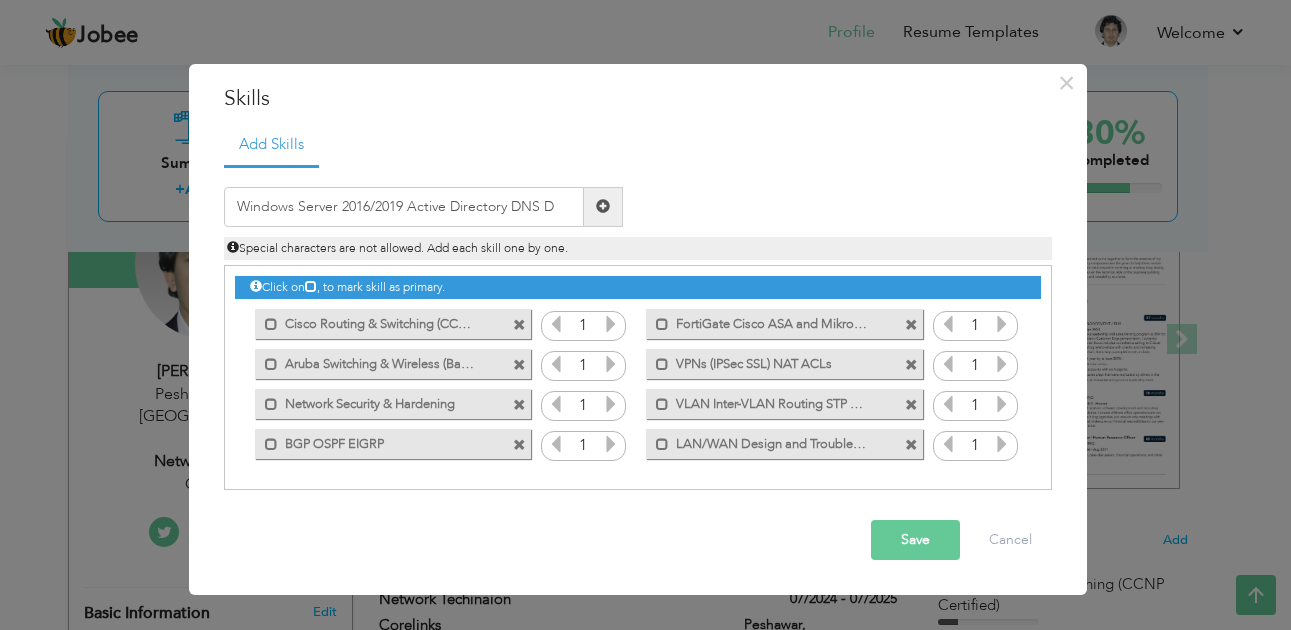 click at bounding box center [603, 206] 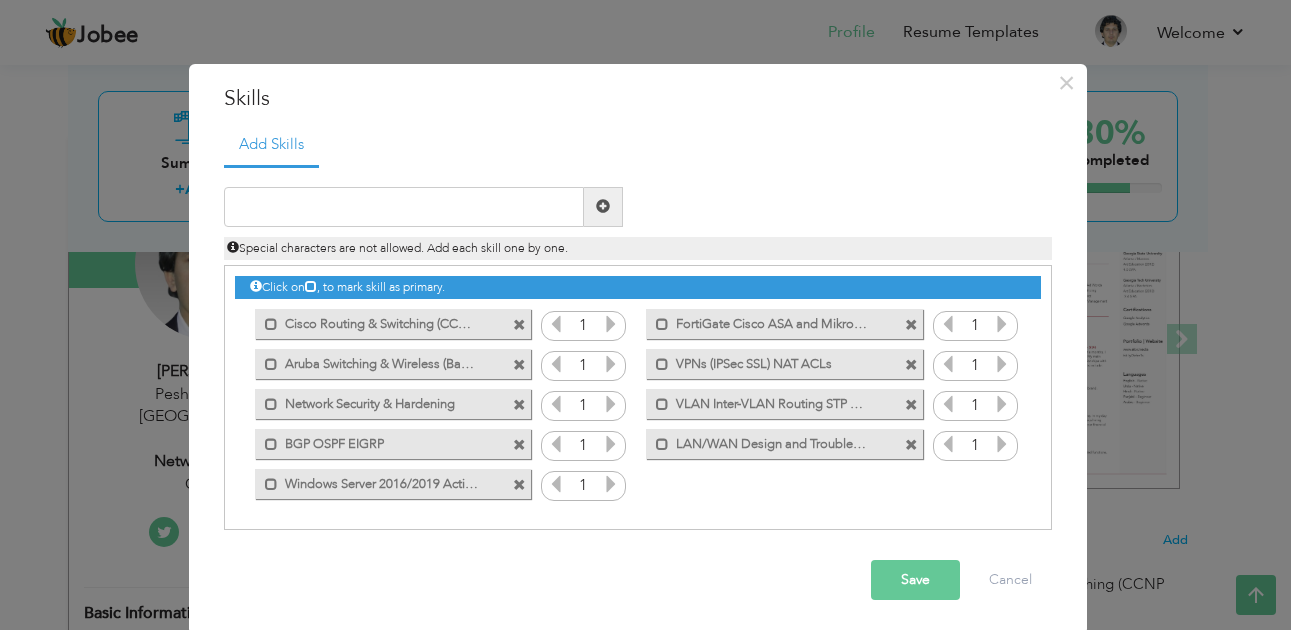 click on "Save" at bounding box center (915, 580) 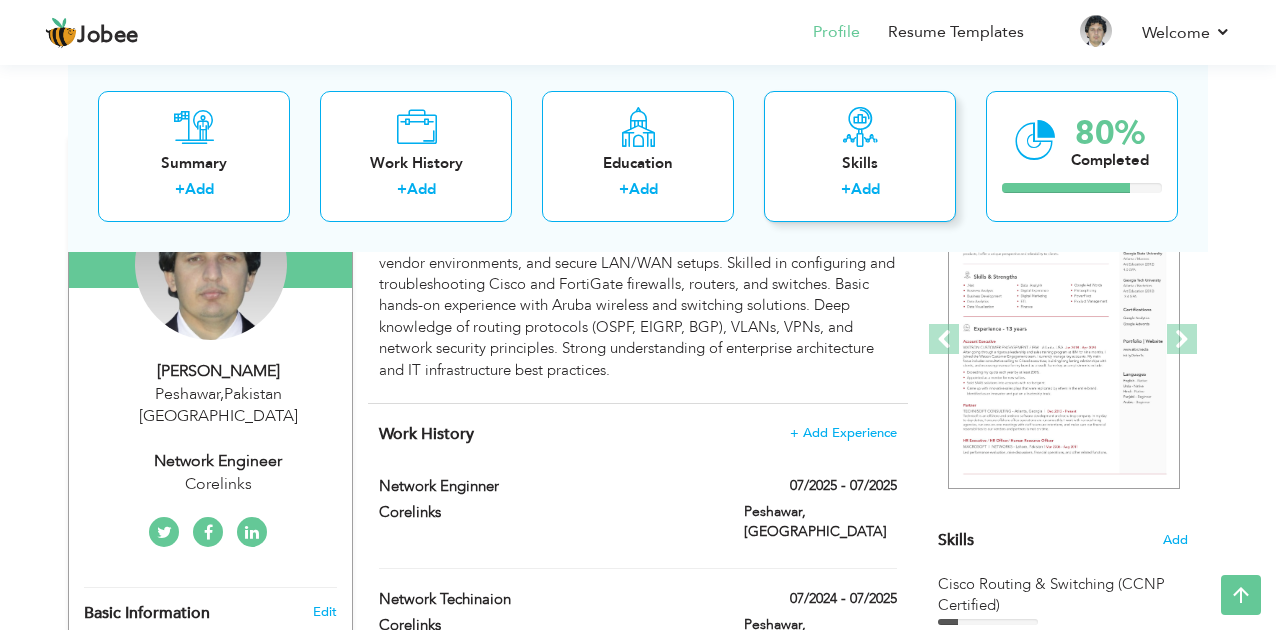 click on "Skills" at bounding box center (860, 162) 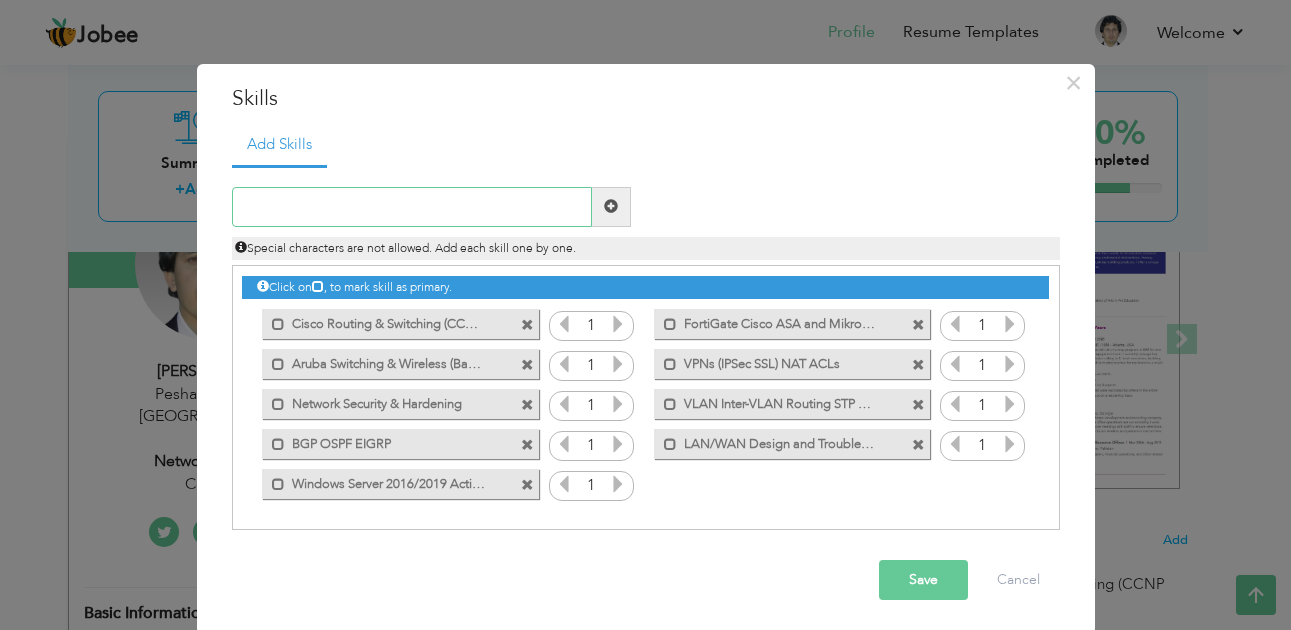 click at bounding box center (412, 207) 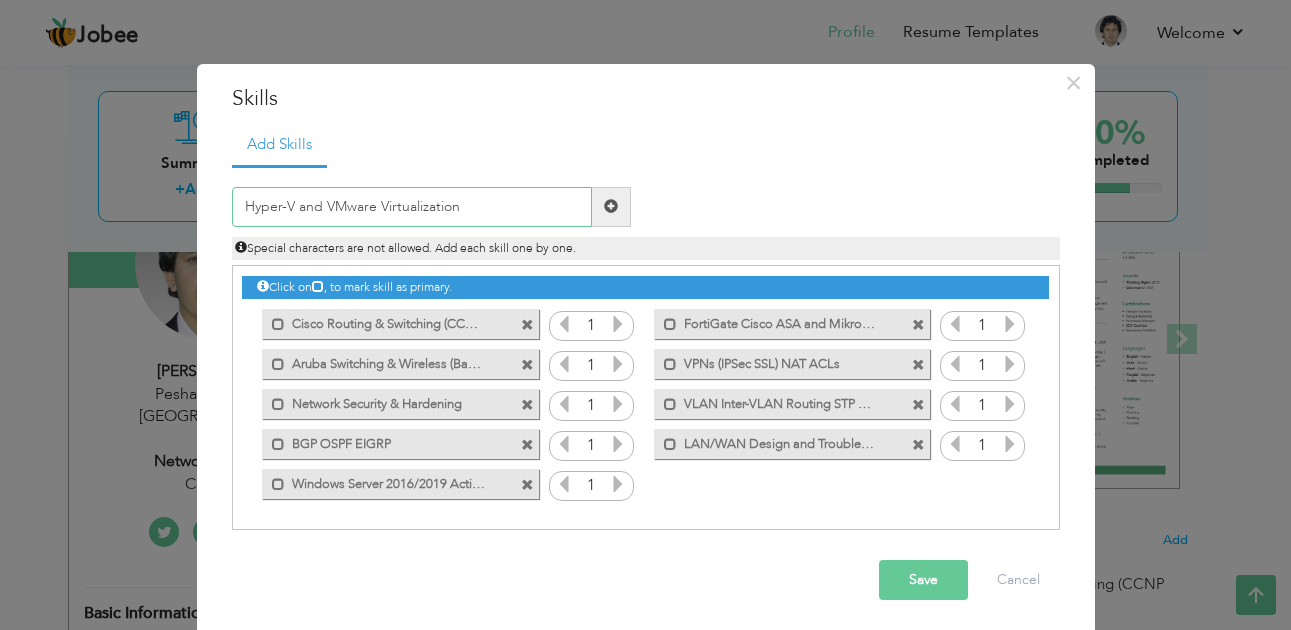 type on "Hyper-V and VMware Virtualization" 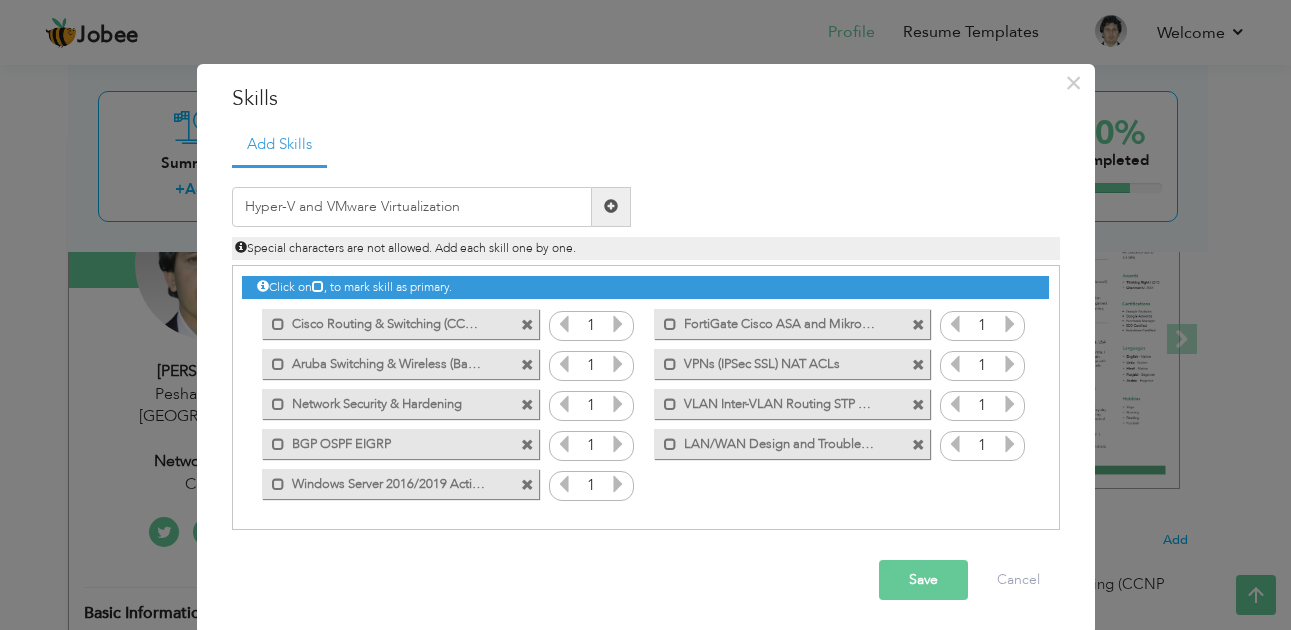 click at bounding box center (611, 206) 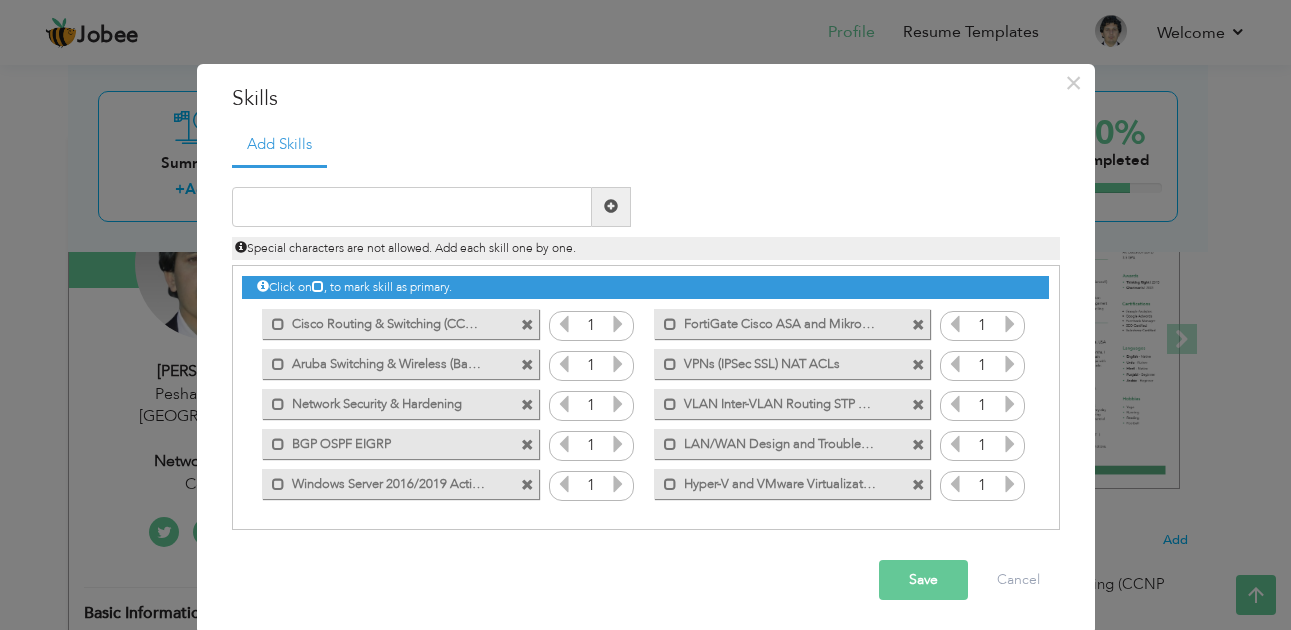 click on "Save" at bounding box center [923, 580] 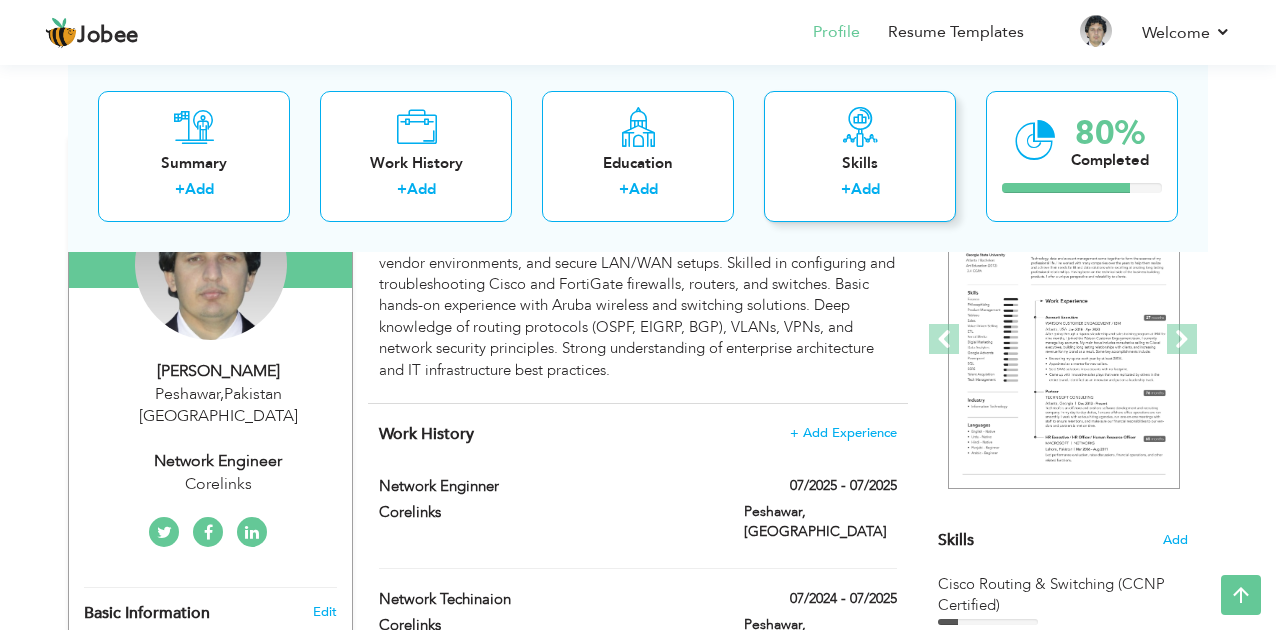 click on "Skills
+  Add" at bounding box center [860, 155] 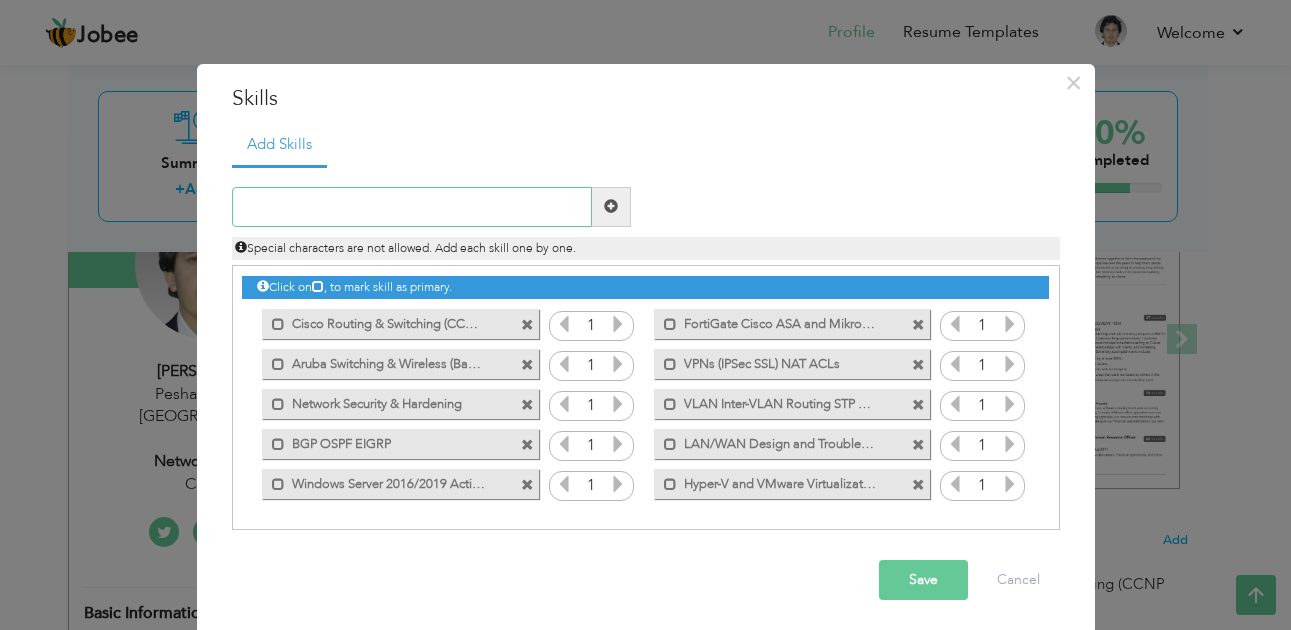 click at bounding box center [412, 207] 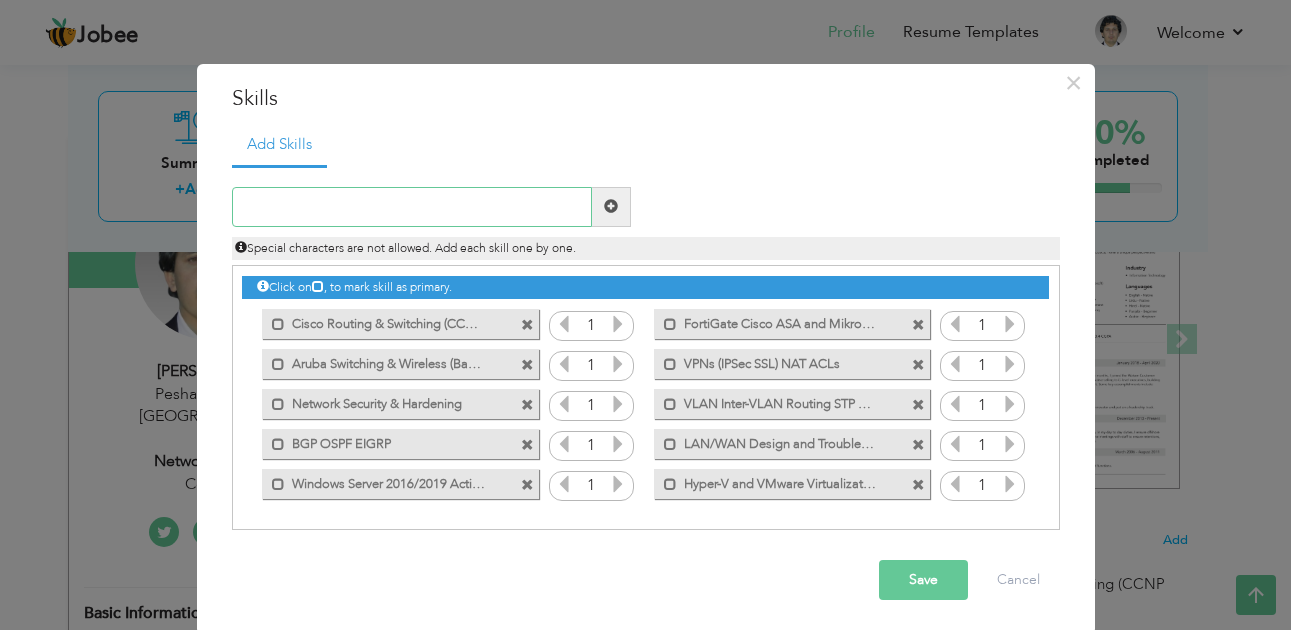 paste on "Enterprise Network Migrations" 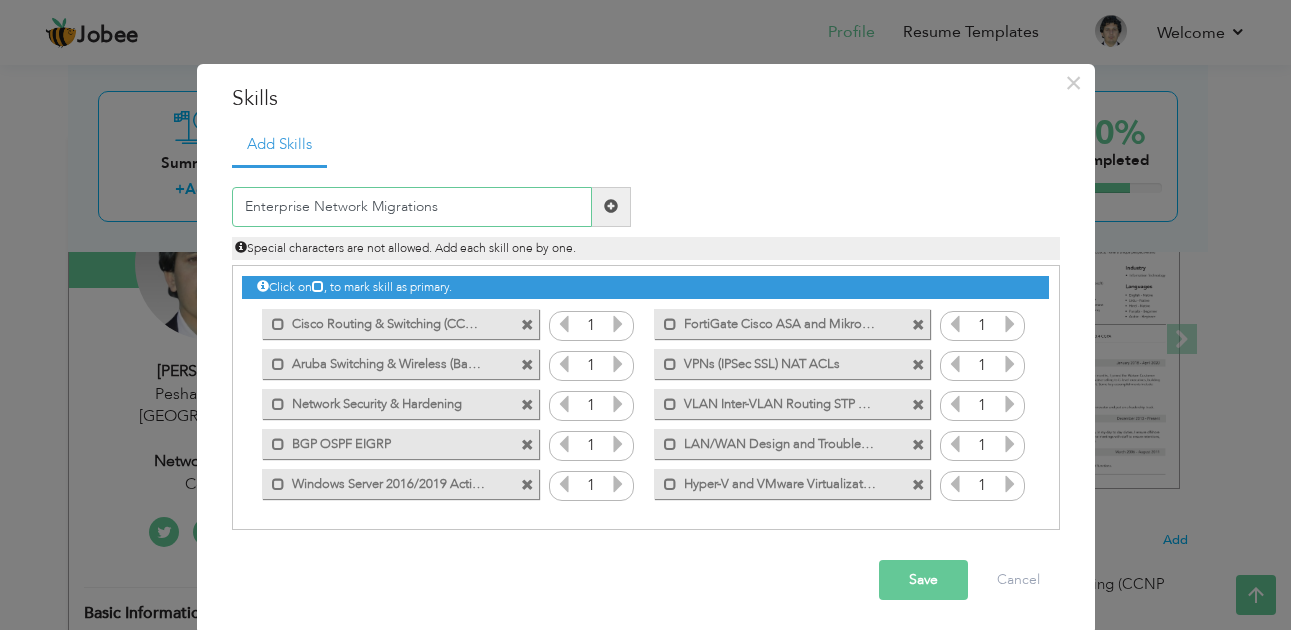 type on "Enterprise Network Migrations" 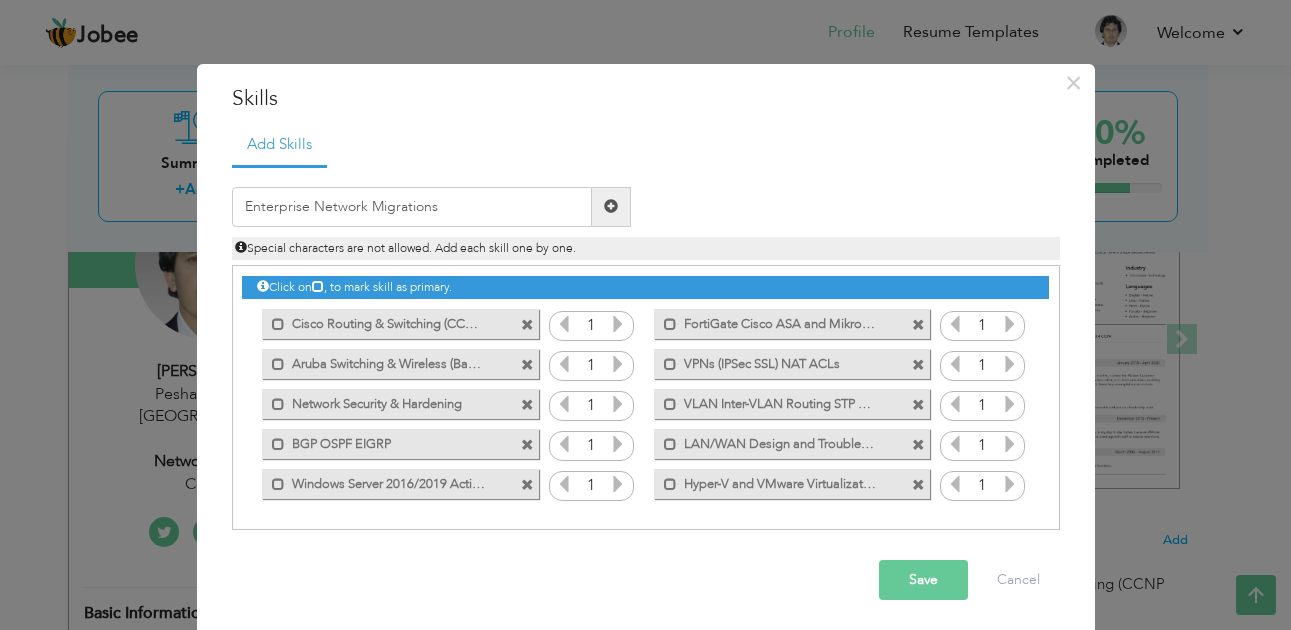 click at bounding box center (611, 207) 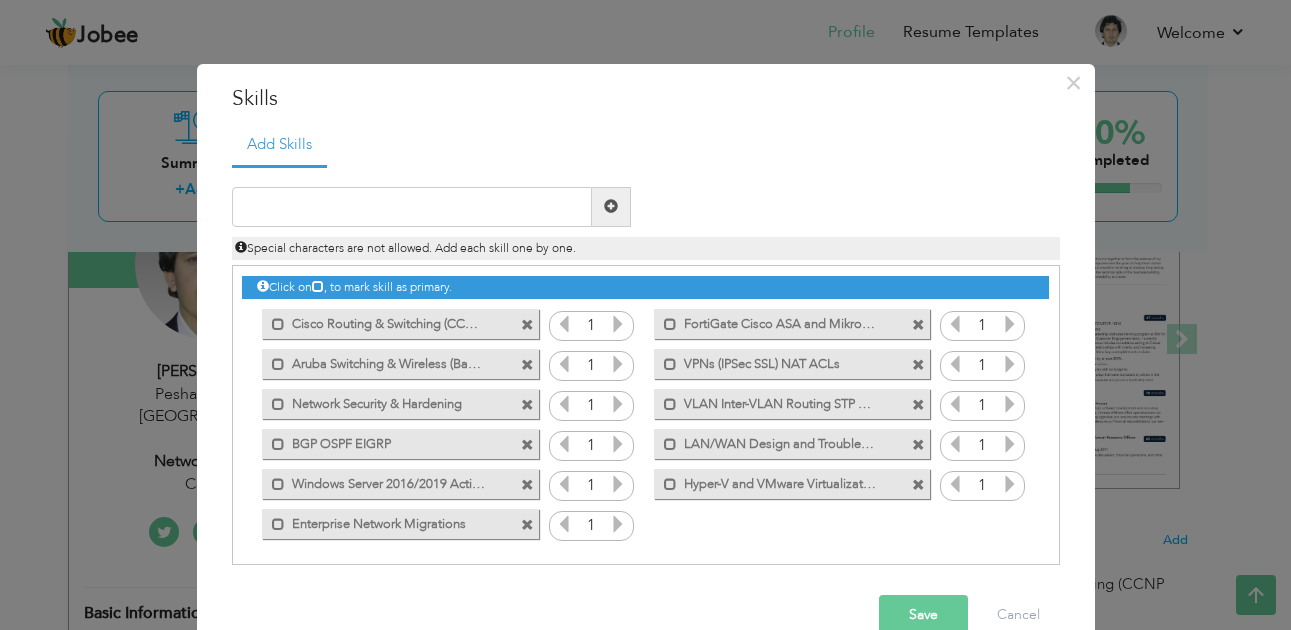 click on "Save" at bounding box center (923, 615) 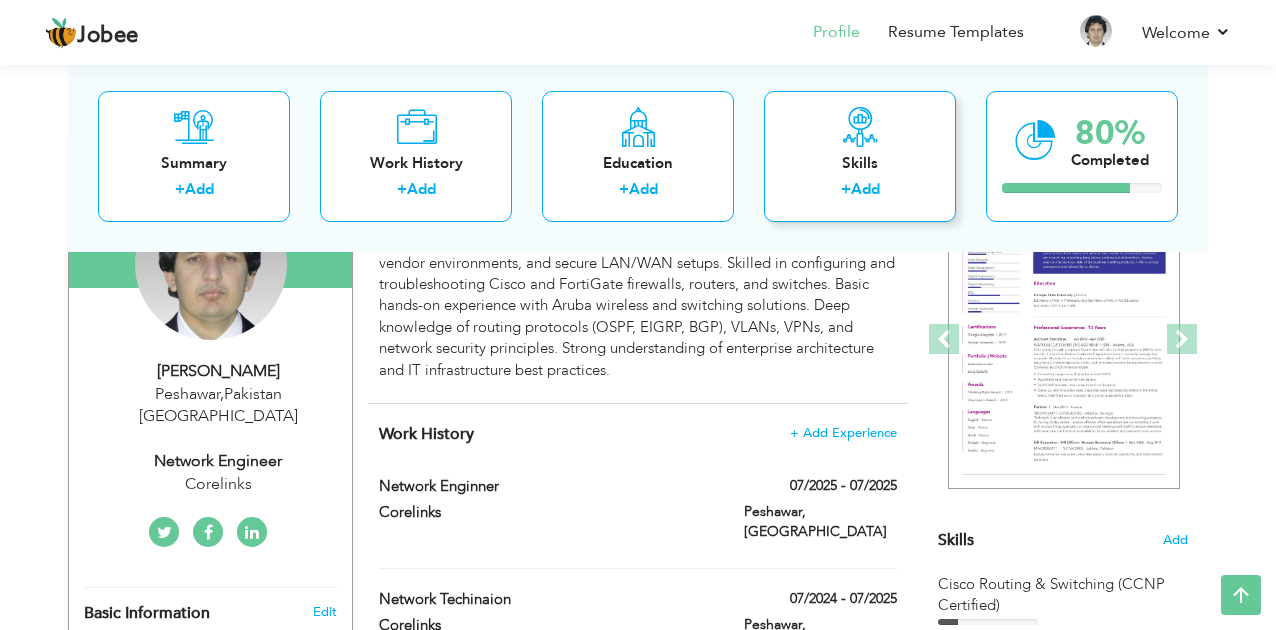 click on "+  Add" at bounding box center [860, 192] 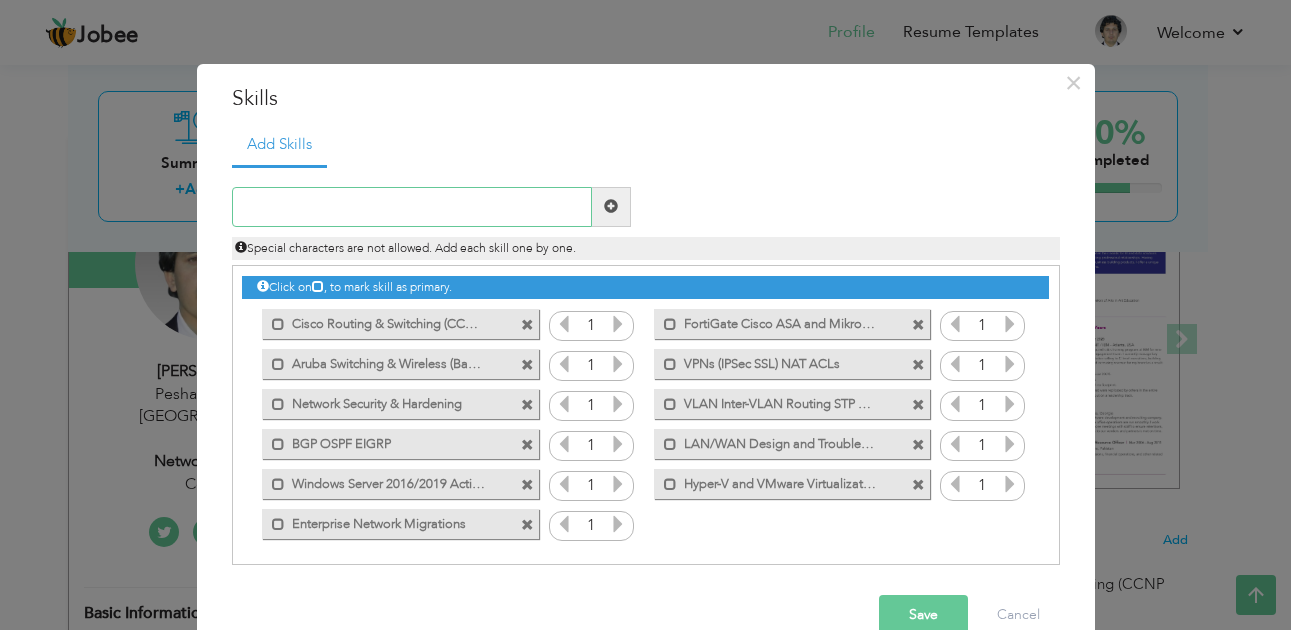 click at bounding box center [412, 207] 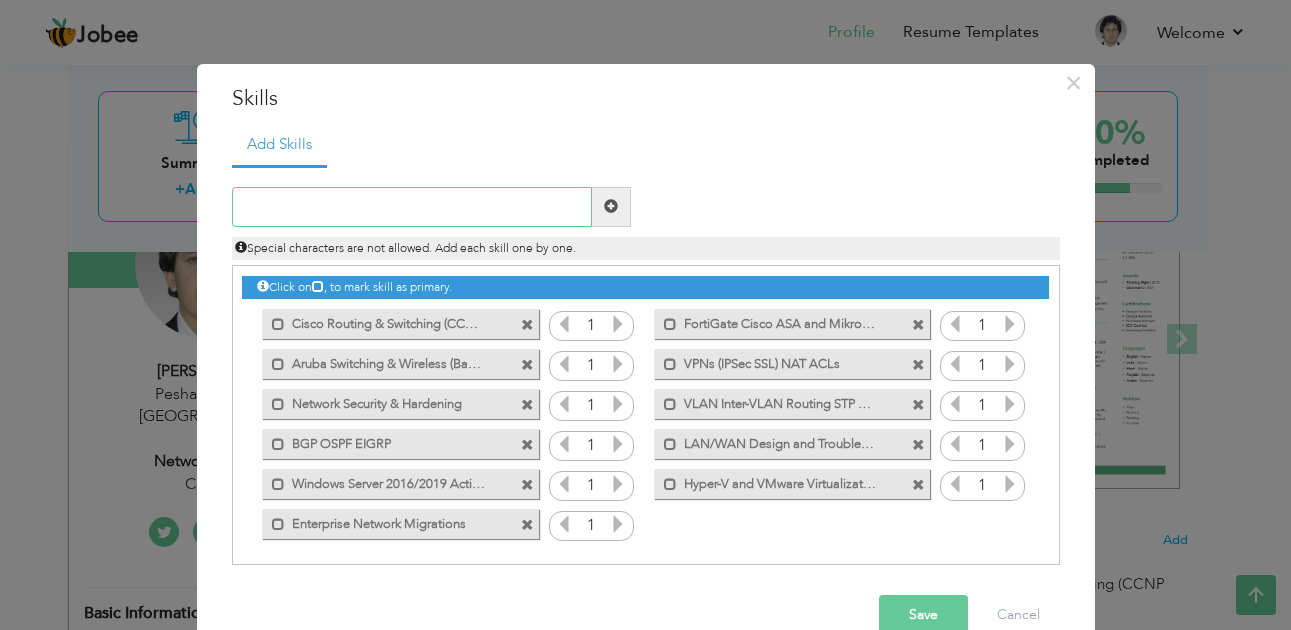 paste on "Network Monitoring Tools (basic SolarWinds, Wiresh" 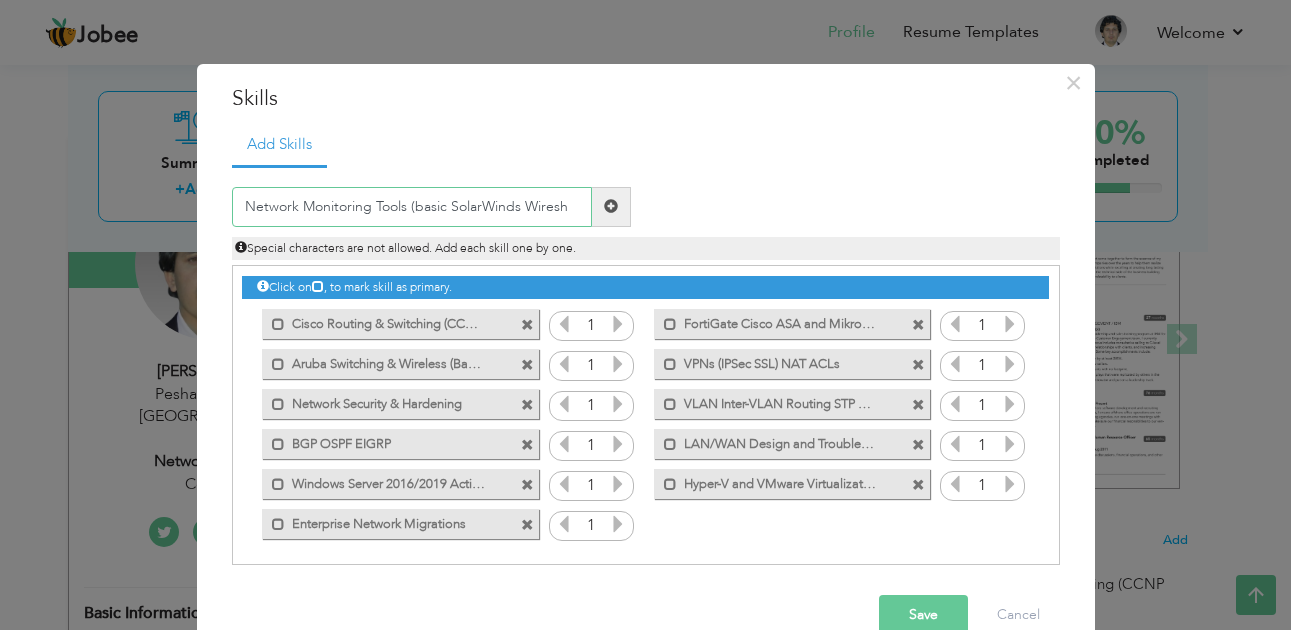 type on "Network Monitoring Tools (basic SolarWinds Wiresh" 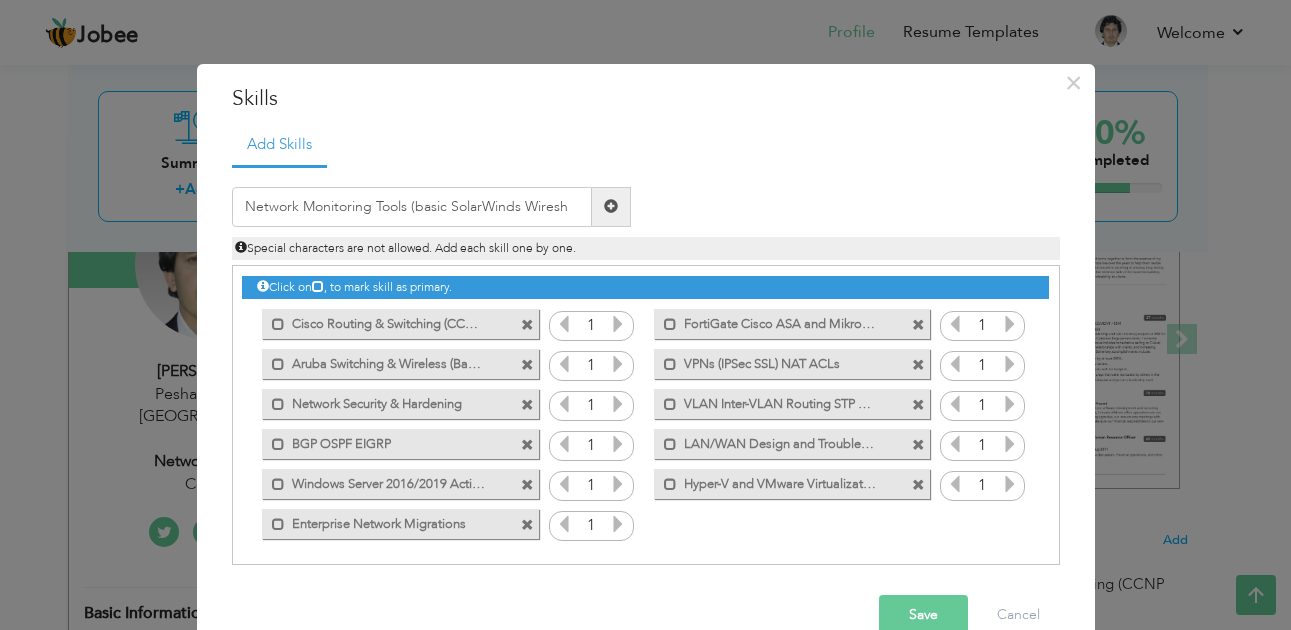 click at bounding box center [611, 206] 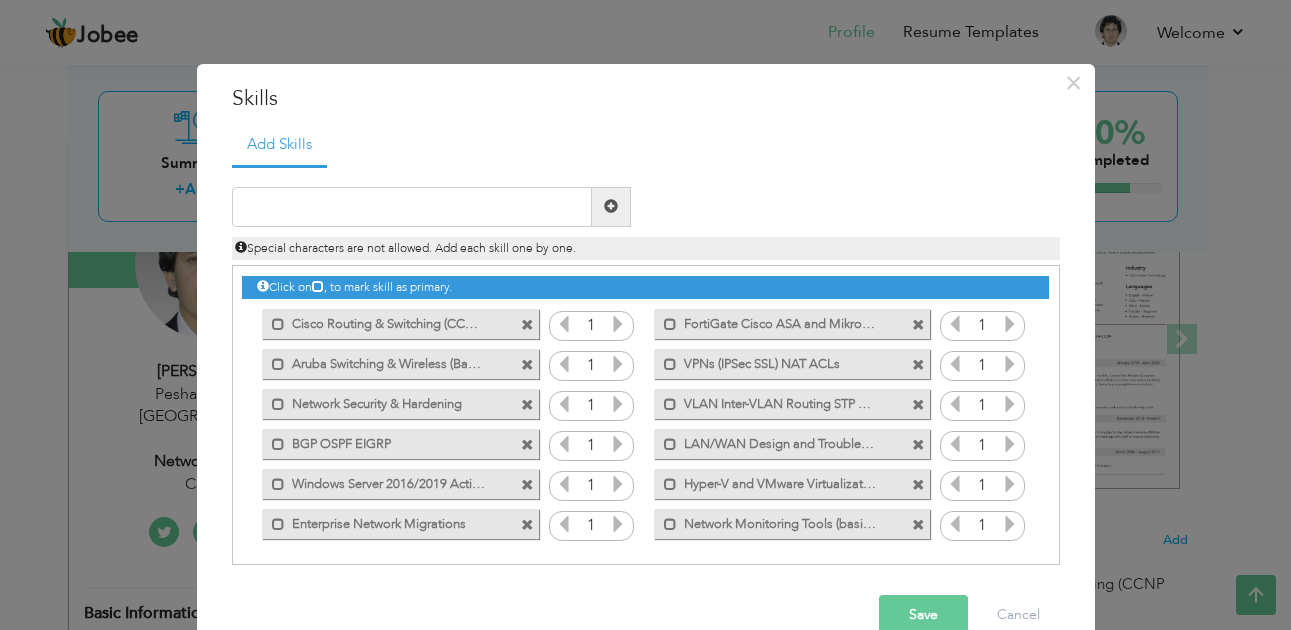 click on "Save" at bounding box center [923, 615] 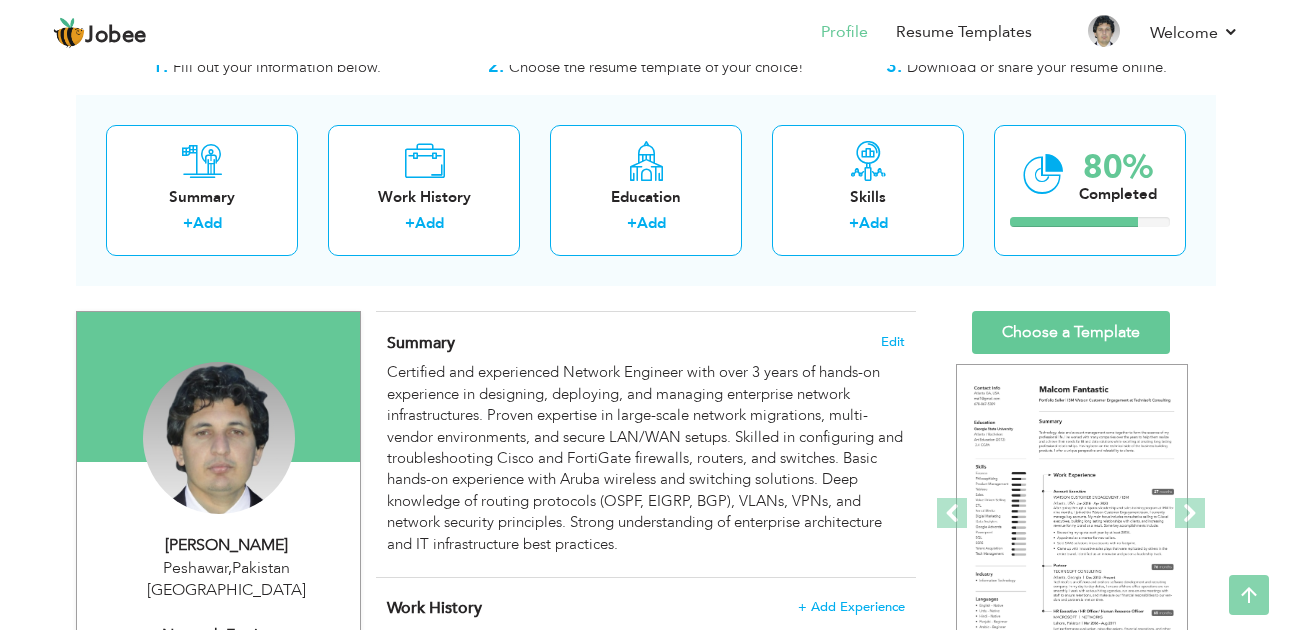 scroll, scrollTop: 0, scrollLeft: 0, axis: both 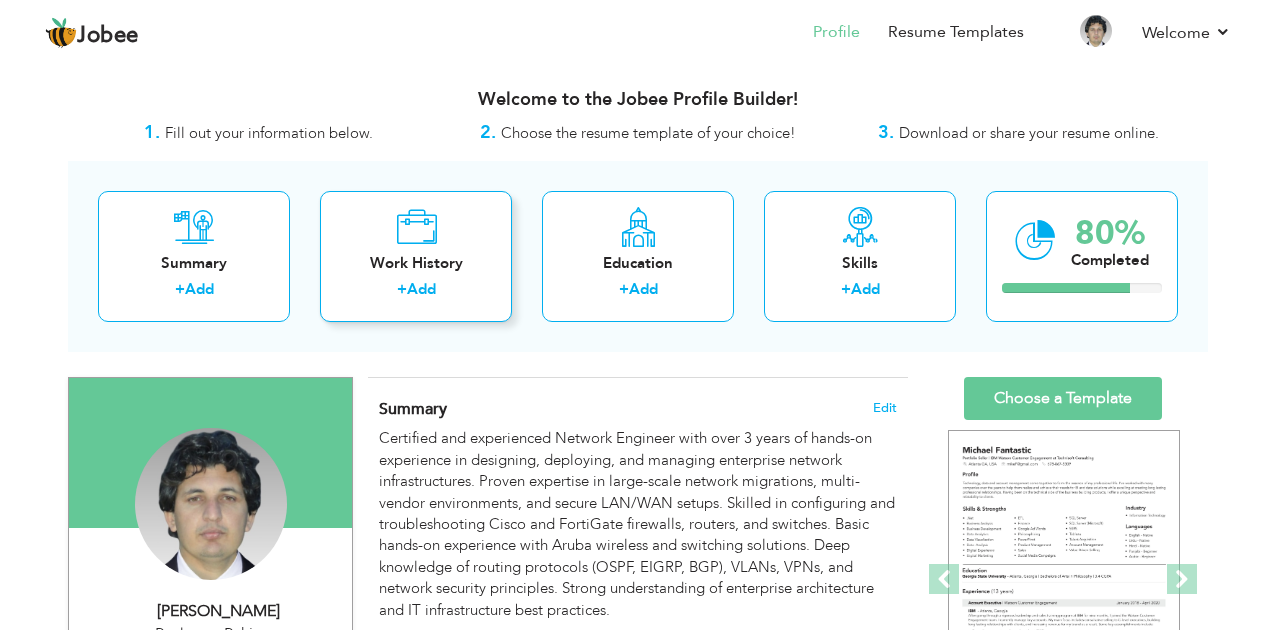 click on "Work History" at bounding box center (416, 263) 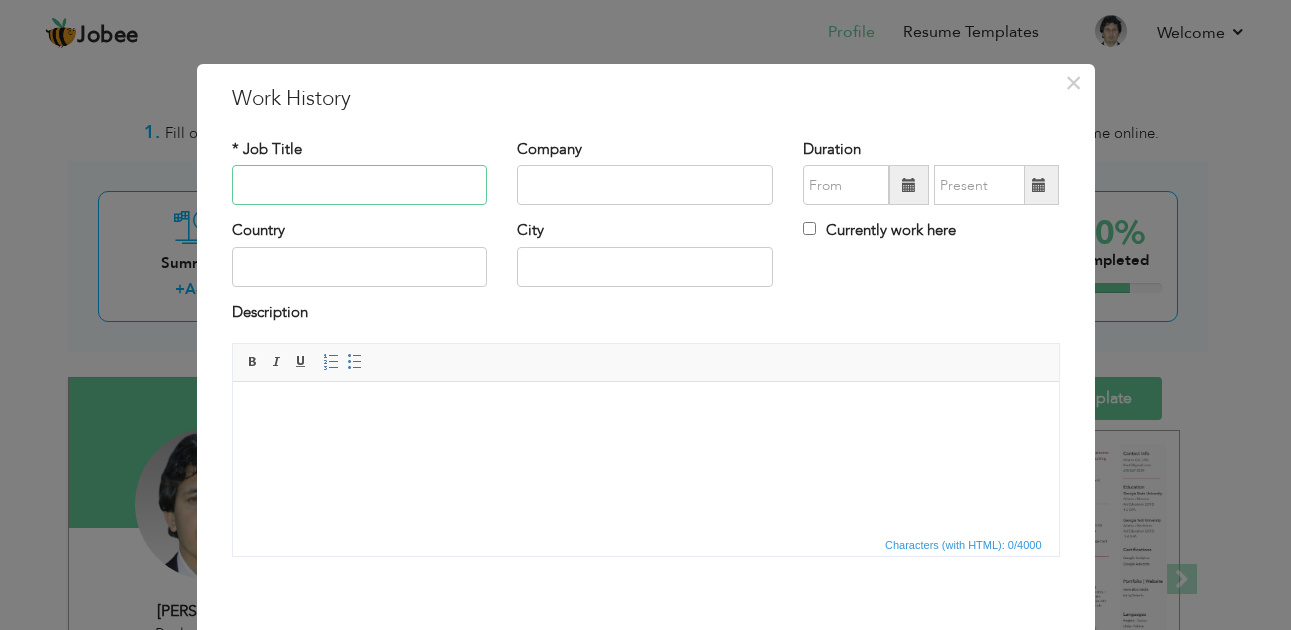click at bounding box center (360, 185) 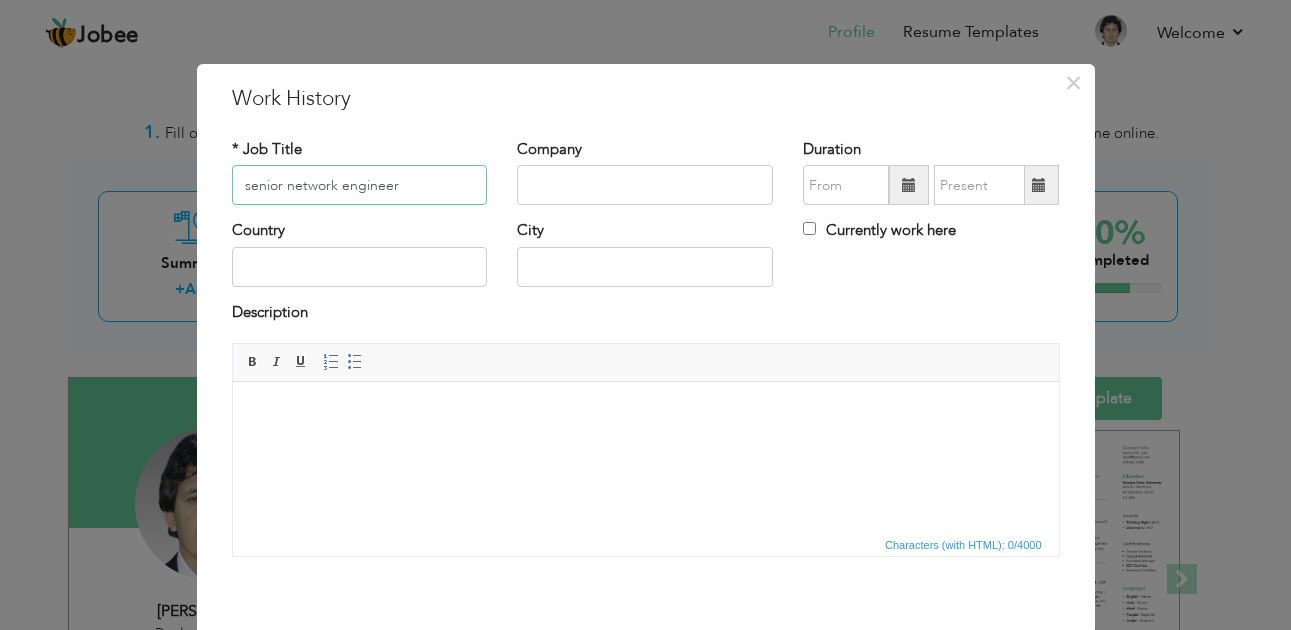 type on "senior network engineer" 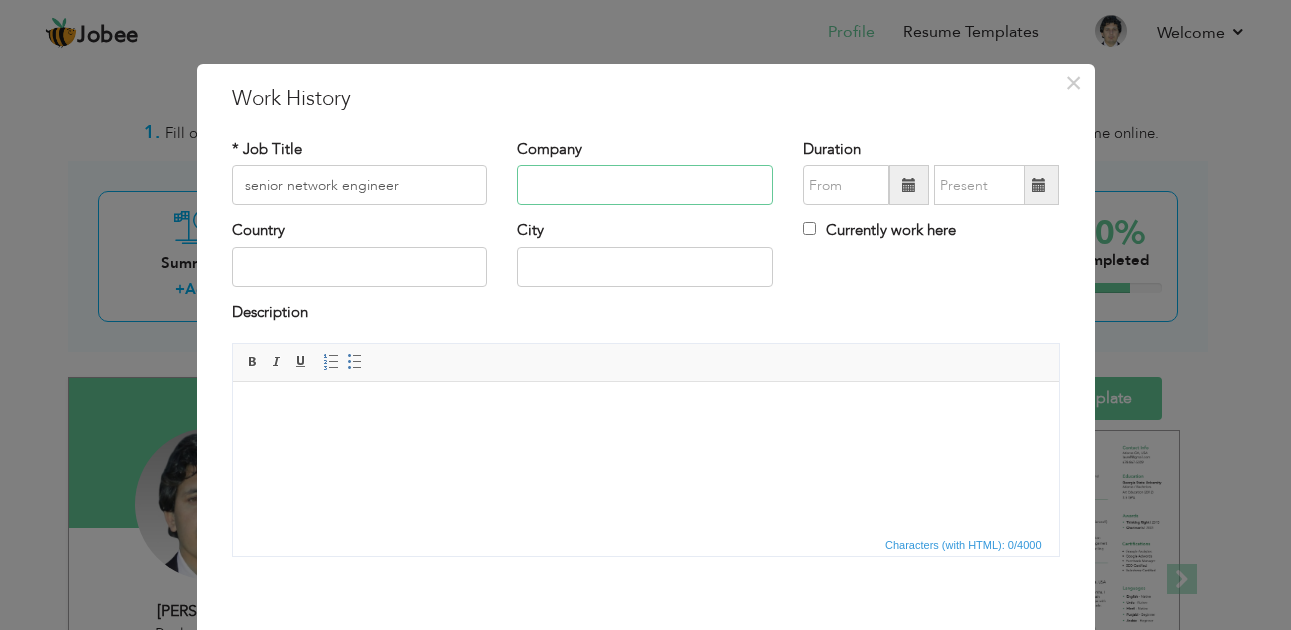 click at bounding box center [645, 185] 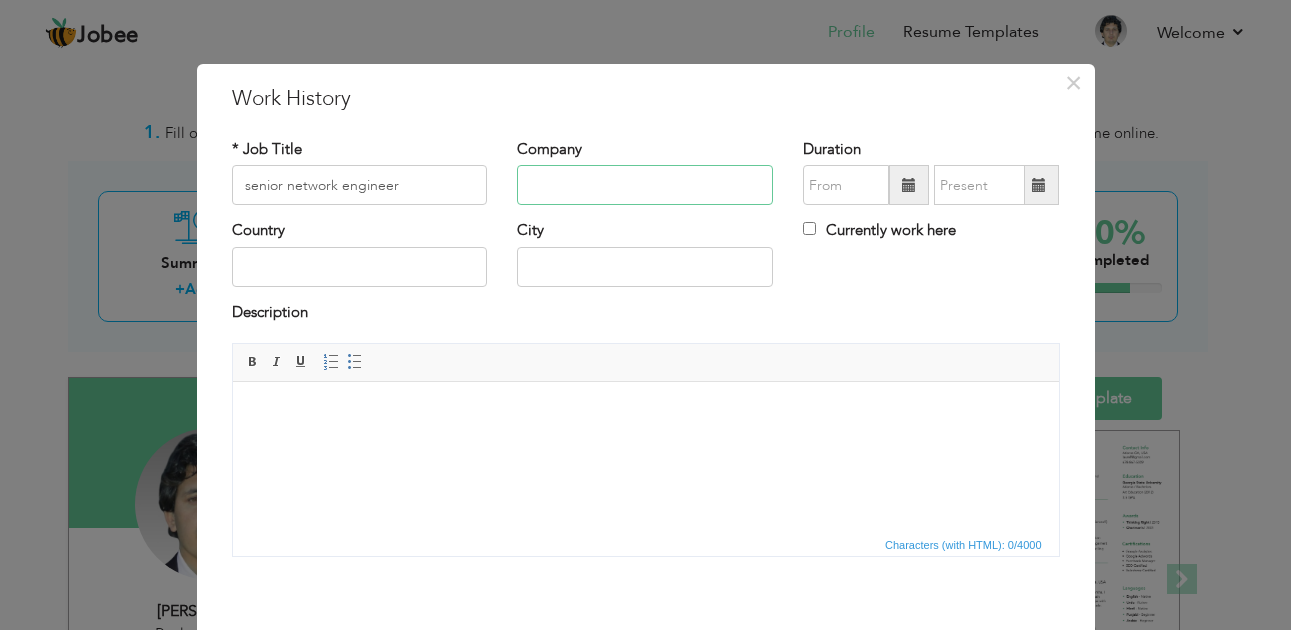 type on "Corelinks" 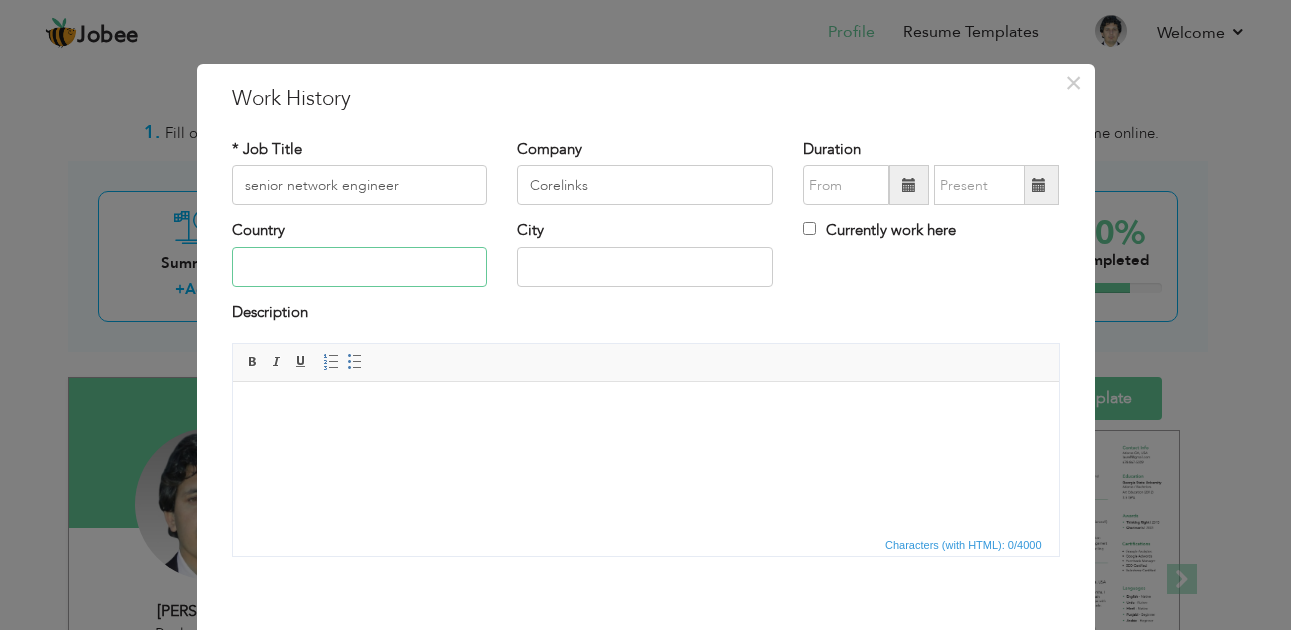 type on "[GEOGRAPHIC_DATA]" 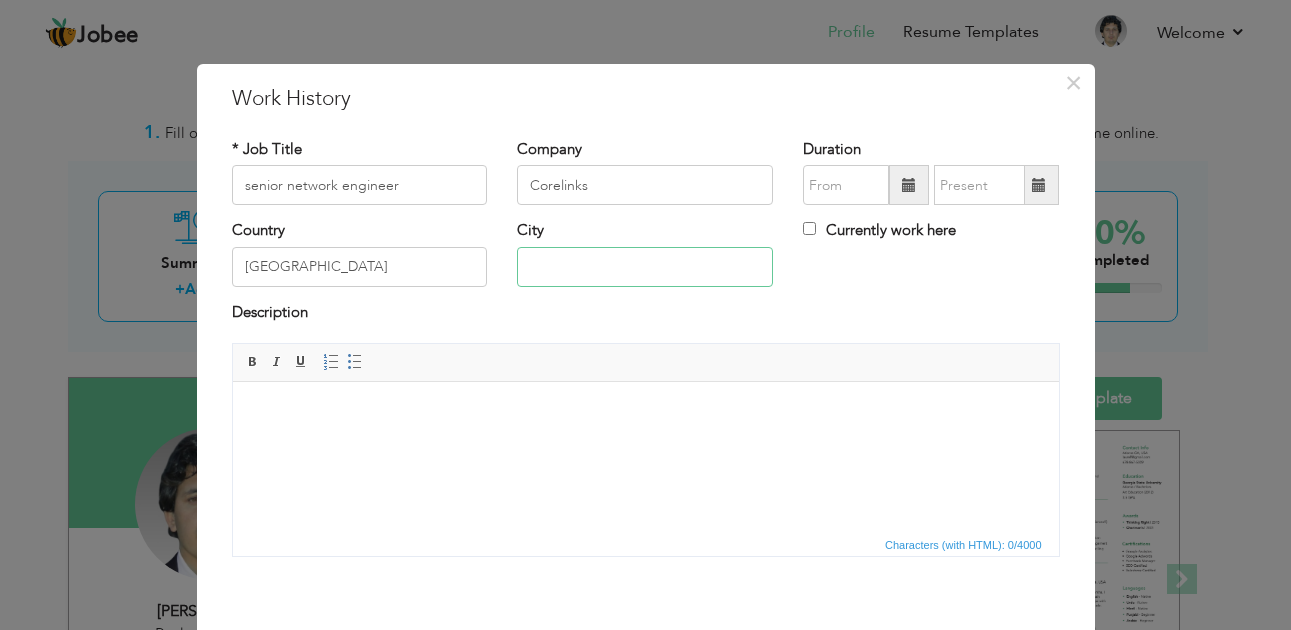 type on "Peshawar" 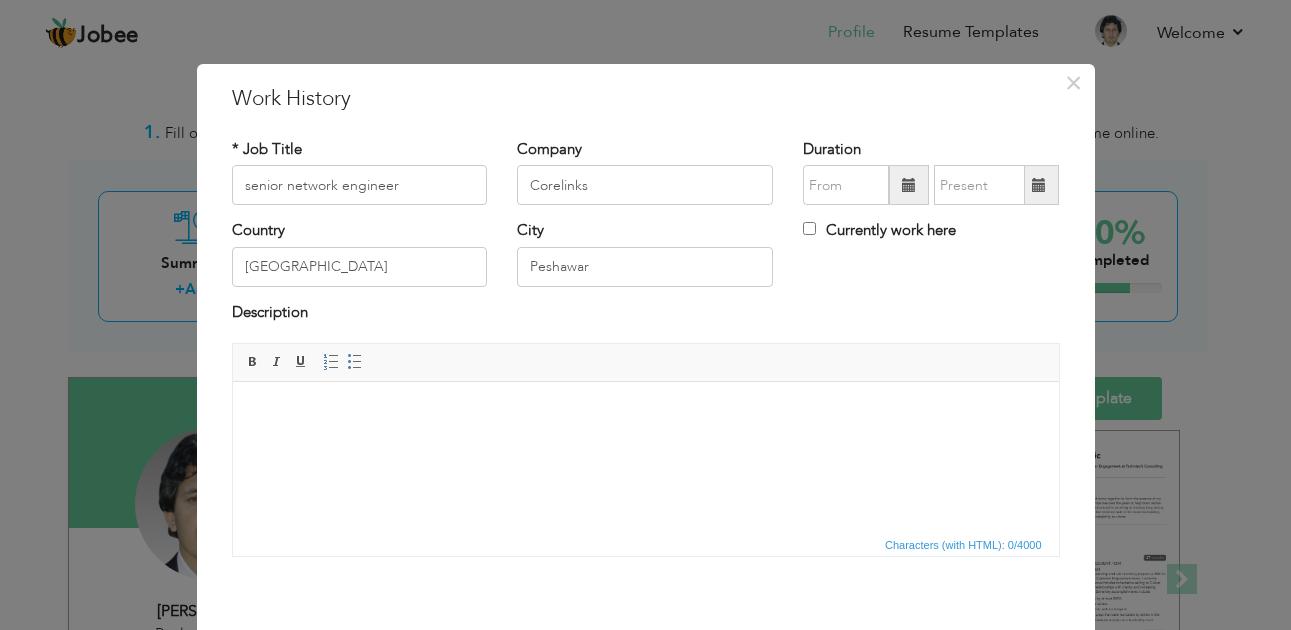 click at bounding box center (645, 412) 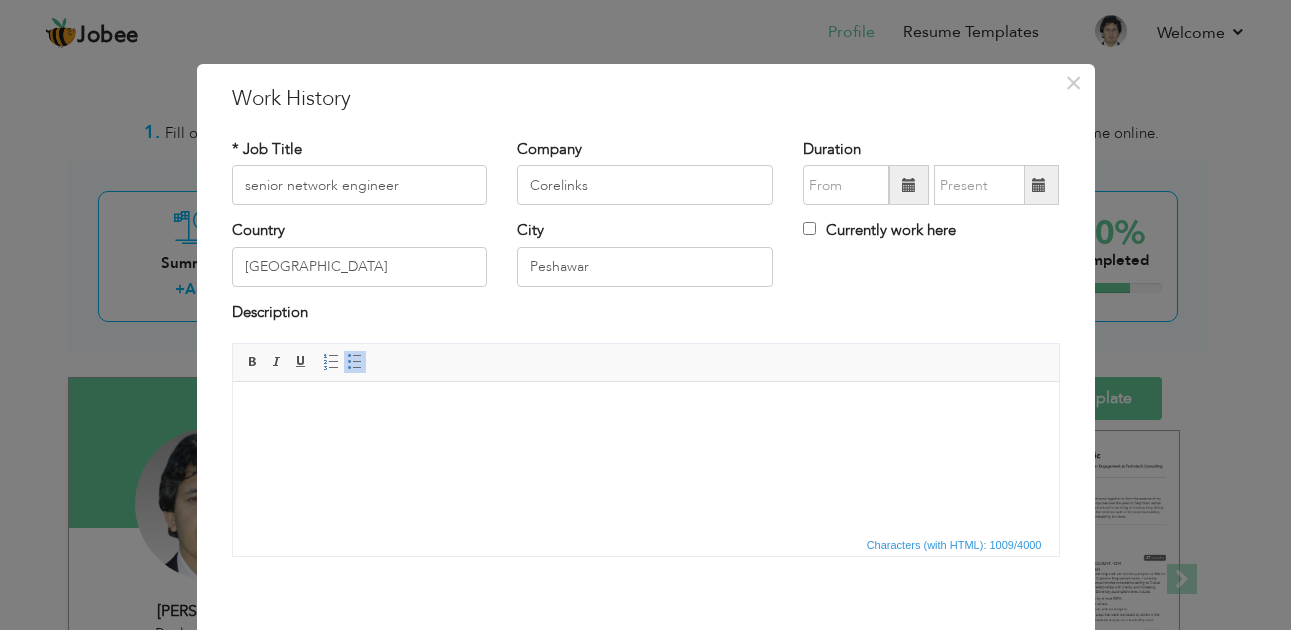 scroll, scrollTop: 178, scrollLeft: 0, axis: vertical 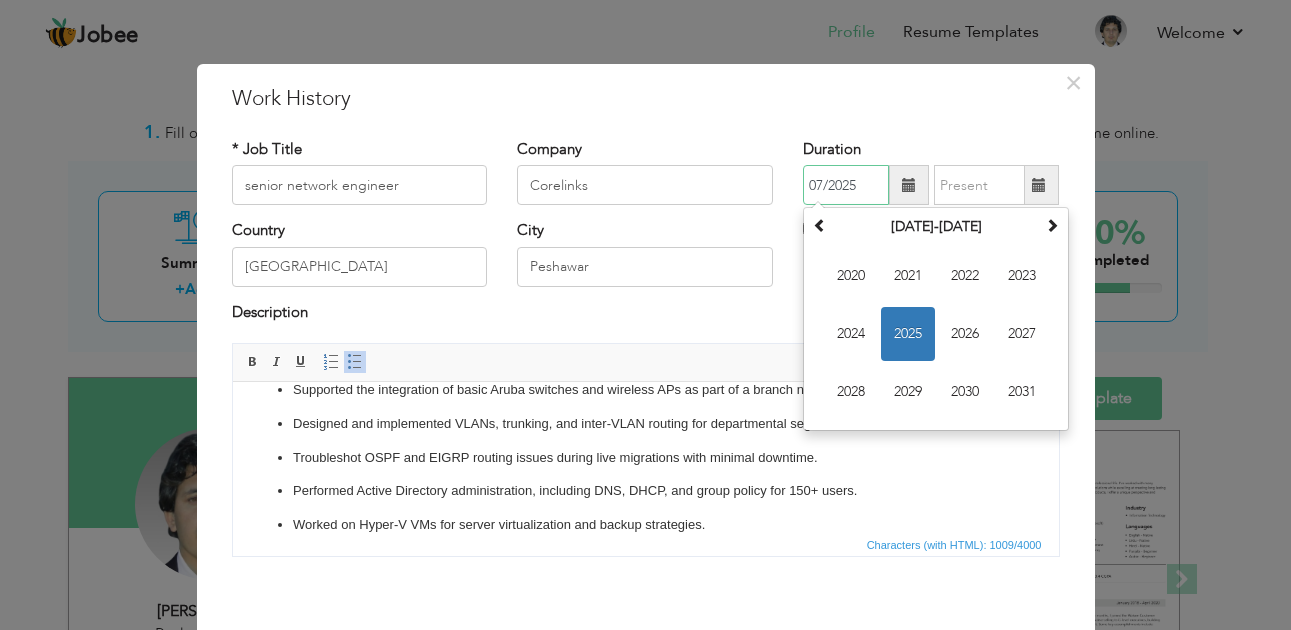 click on "07/2025" at bounding box center (846, 185) 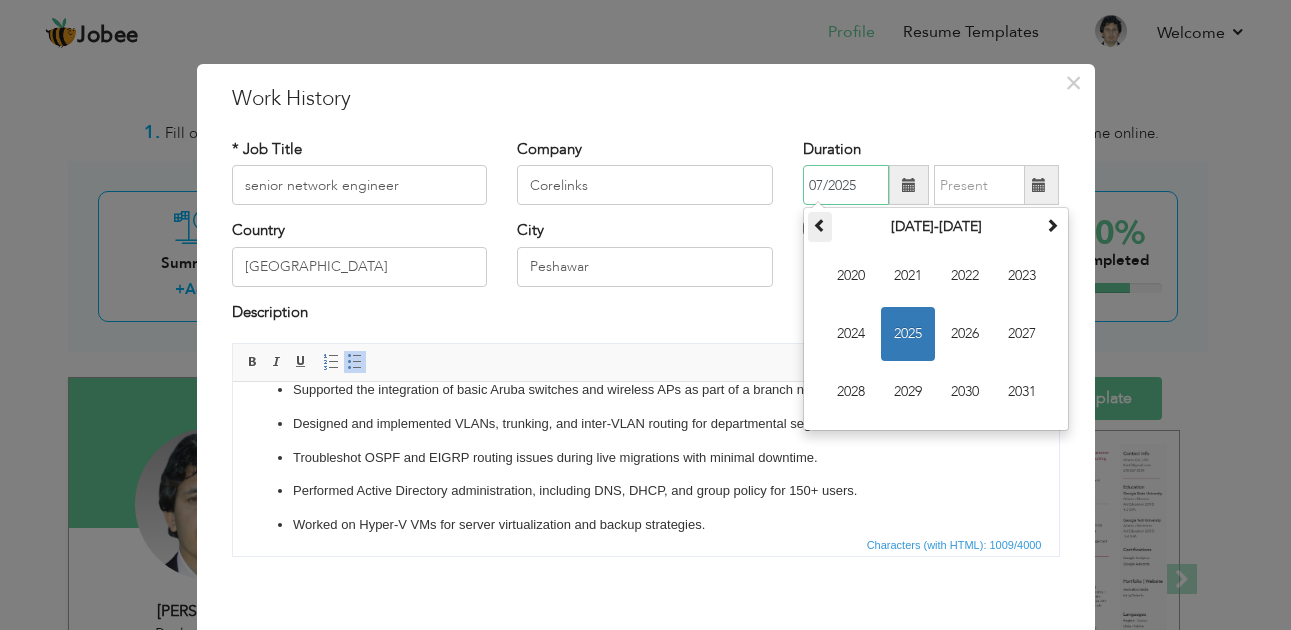 click at bounding box center (820, 225) 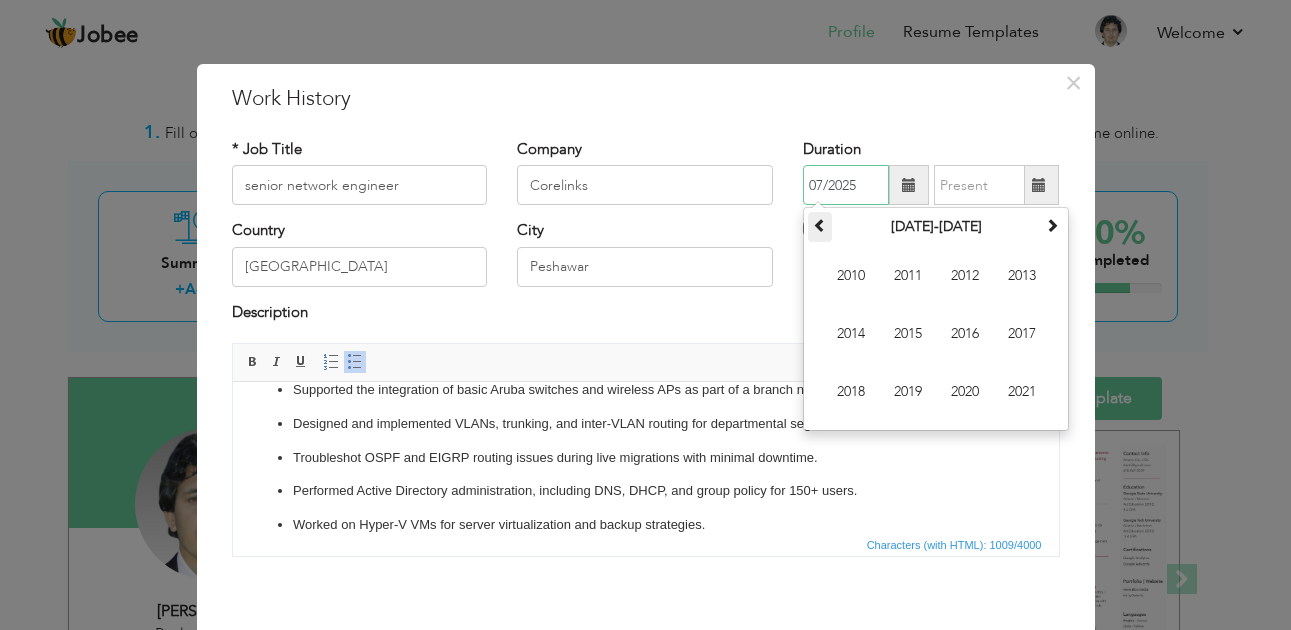 click at bounding box center [820, 225] 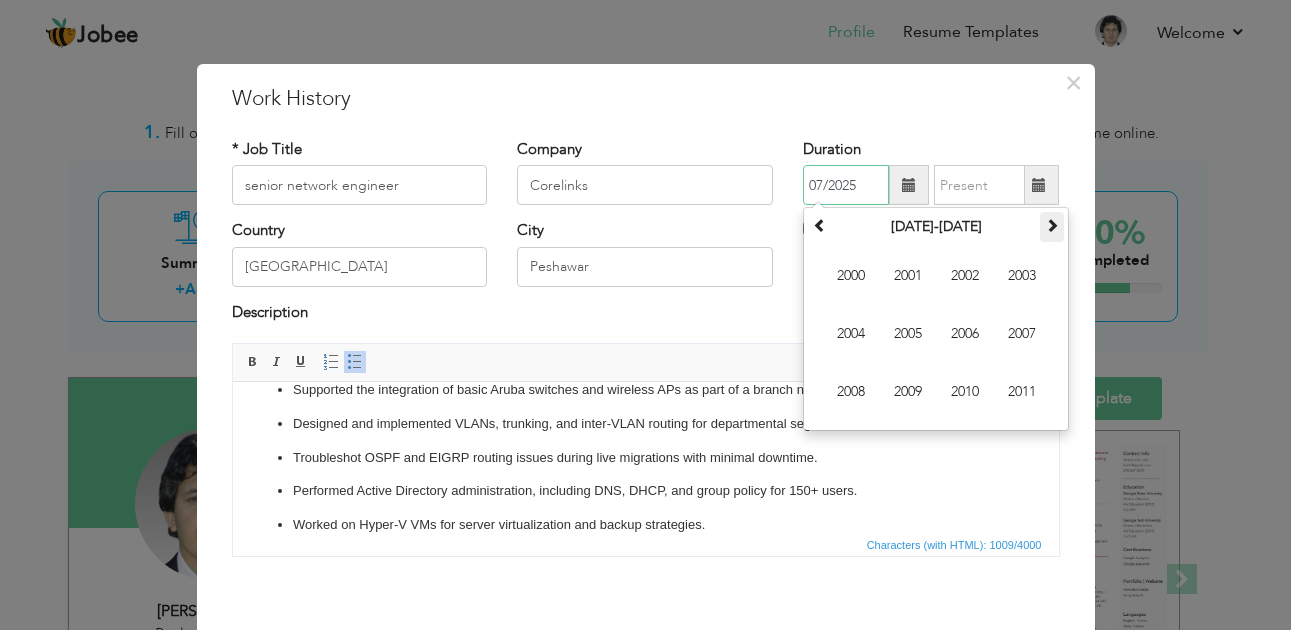 click at bounding box center (1052, 227) 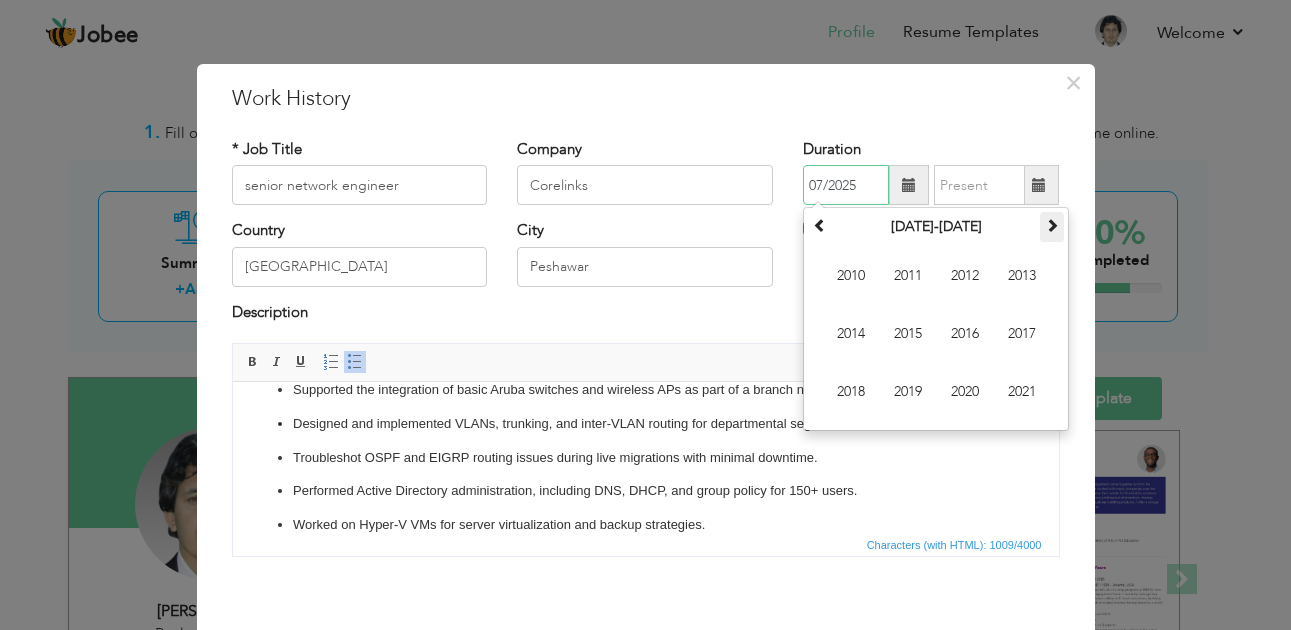 click at bounding box center (1052, 227) 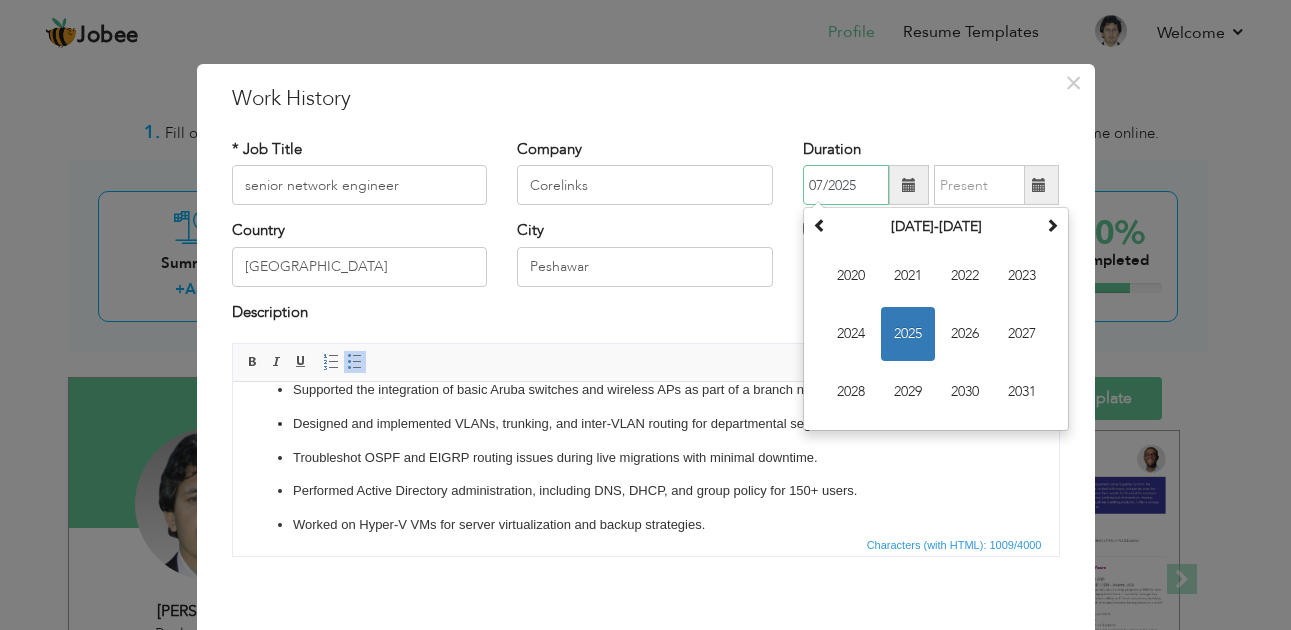 click on "07/2025" at bounding box center (846, 185) 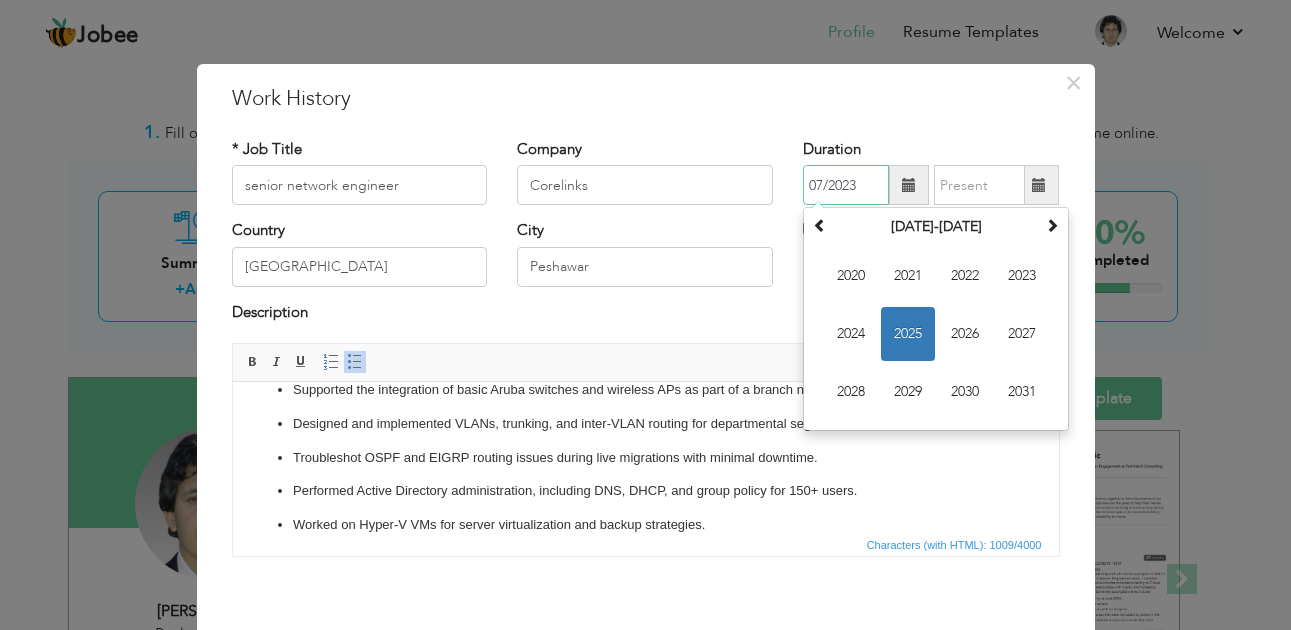 type on "07/2023" 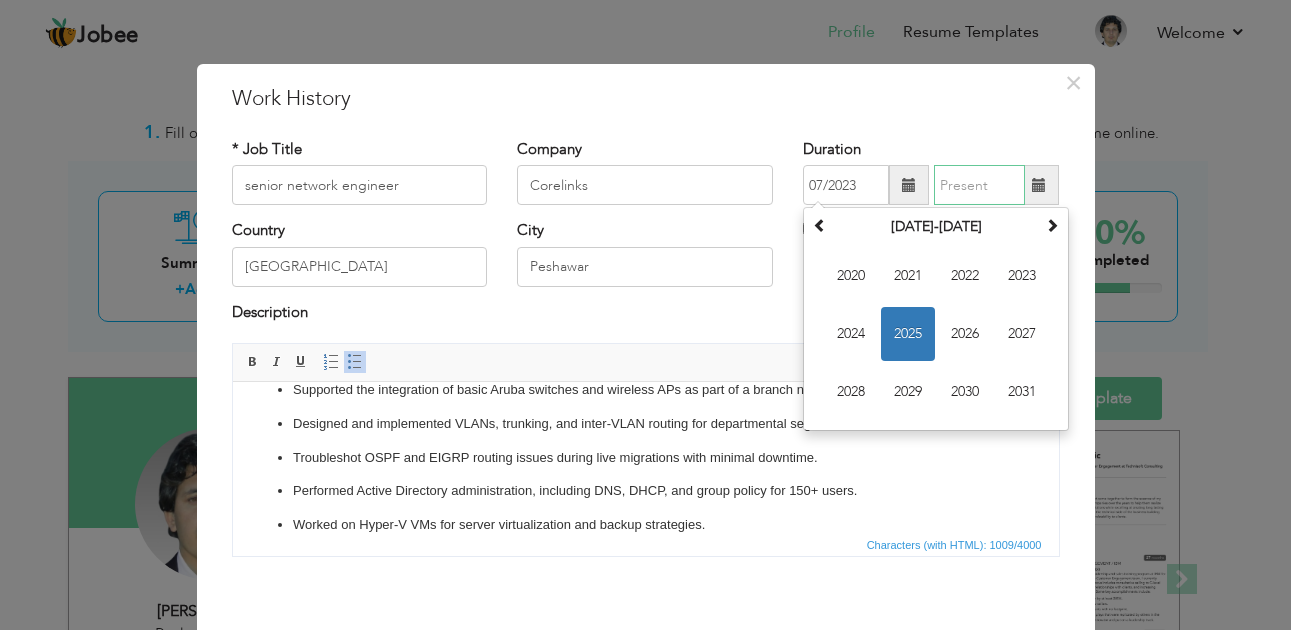 type on "07/2025" 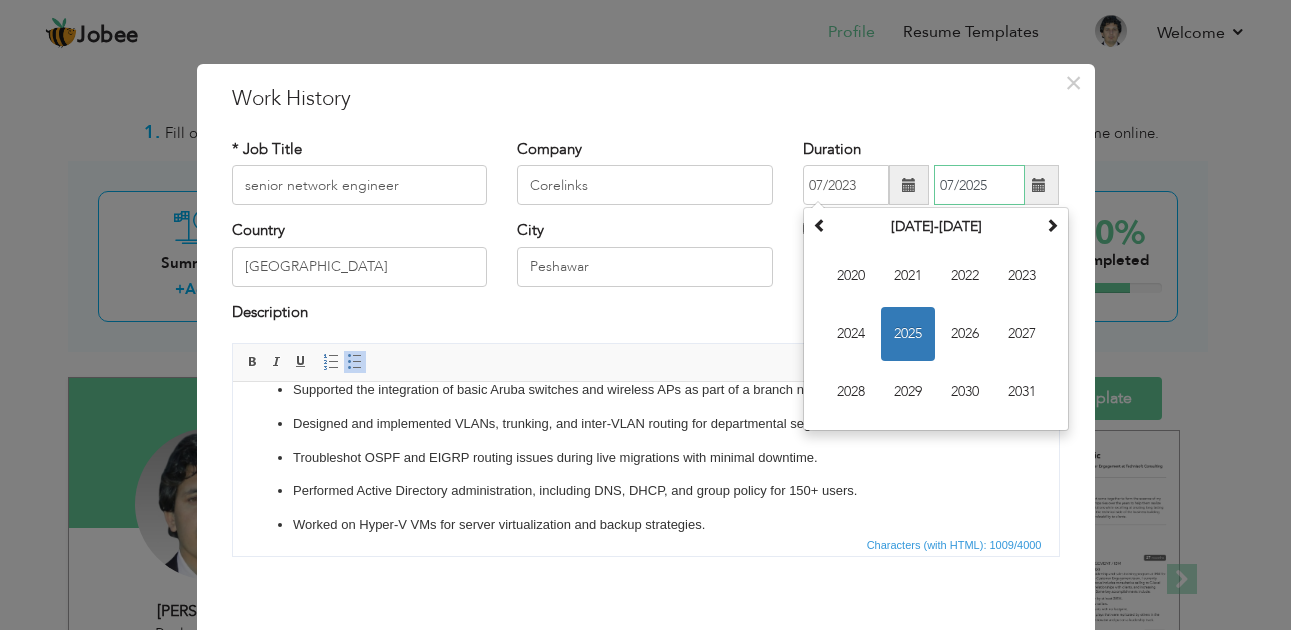 click on "07/2025" at bounding box center (979, 185) 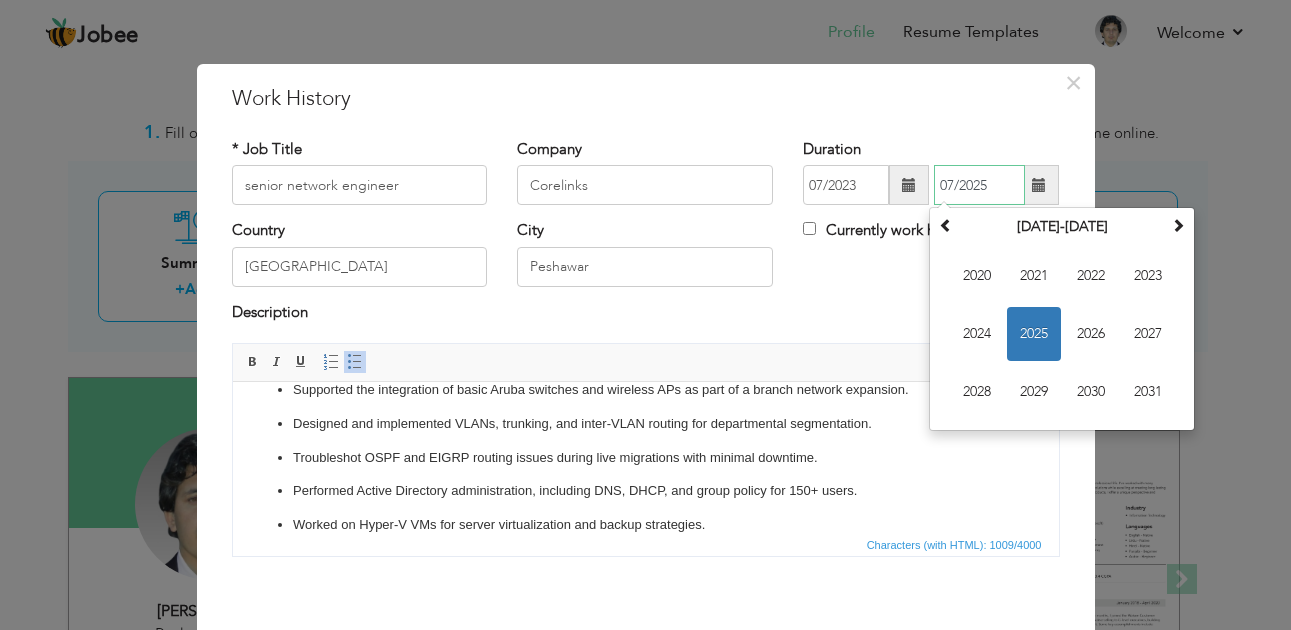 click on "2025" at bounding box center [1034, 334] 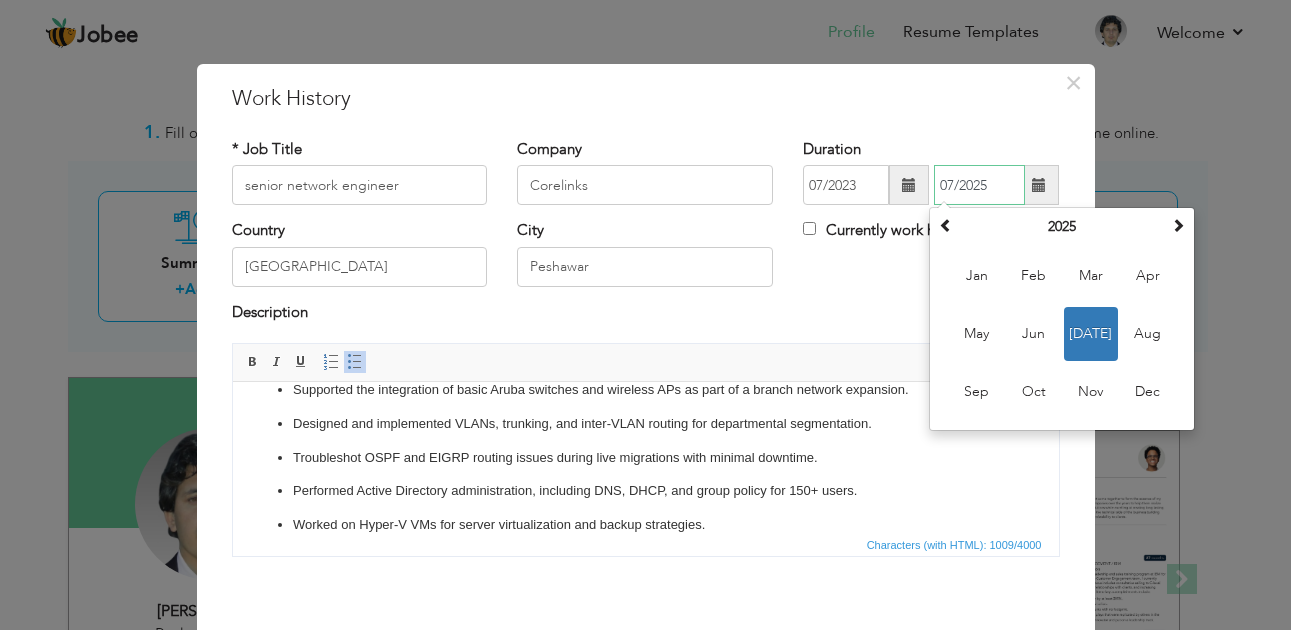 scroll, scrollTop: 202, scrollLeft: 0, axis: vertical 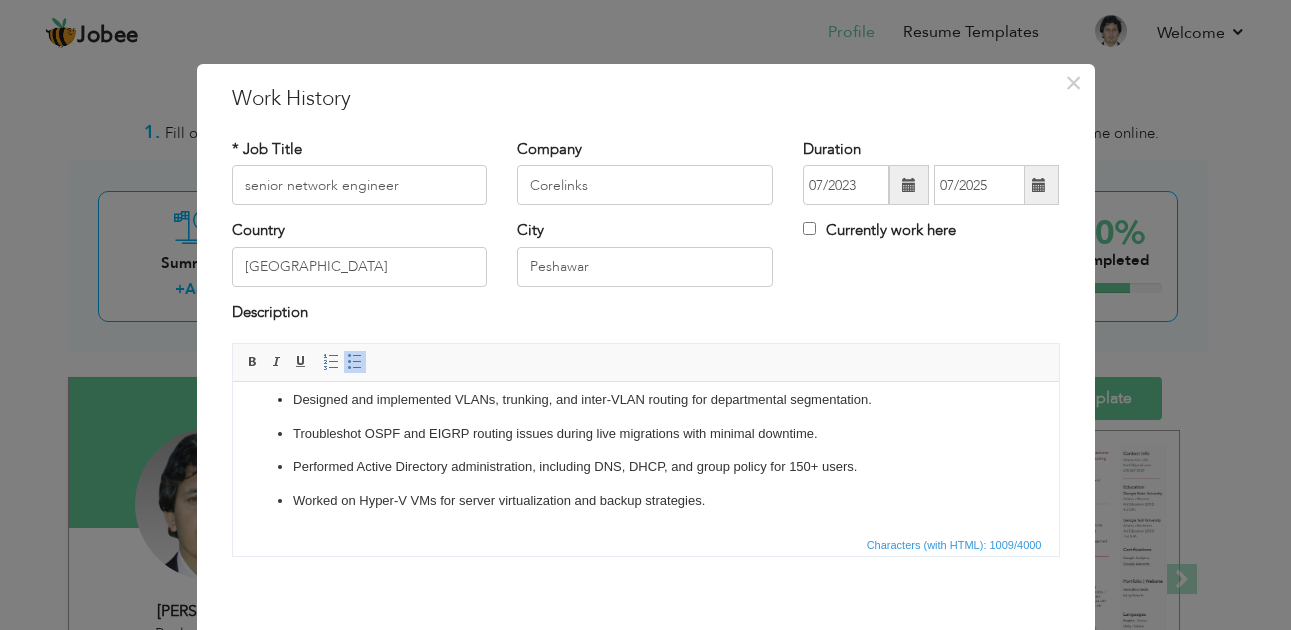 click on "CoreLinks IT Solutions – Peshawar, Pakistan Jan 2023 – Present Led the deployment and migration of multi-site LAN/WAN networks, improving performance and redundancy. Configured and maintained Cisco routers (2900, 4300 series) and Layer 3 switches in an enterprise setup. Implemented and managed FortiGate and Cisco ASA firewalls with robust security policies, VPNs, NAT, and ACLs. Supported the integration of basic Aruba switches and wireless APs as part of a branch network expansion. Designed and implemented VLANs, trunking, and inter-VLAN routing for departmental segmentation. Troubleshot OSPF and EIGRP routing issues during live migrations with minimal downtime. Performed Active Directory administration, including DNS, DHCP, and group policy for 150+ users. Worked on Hyper-V VMs for server virtualization and backup strategies." at bounding box center [645, 356] 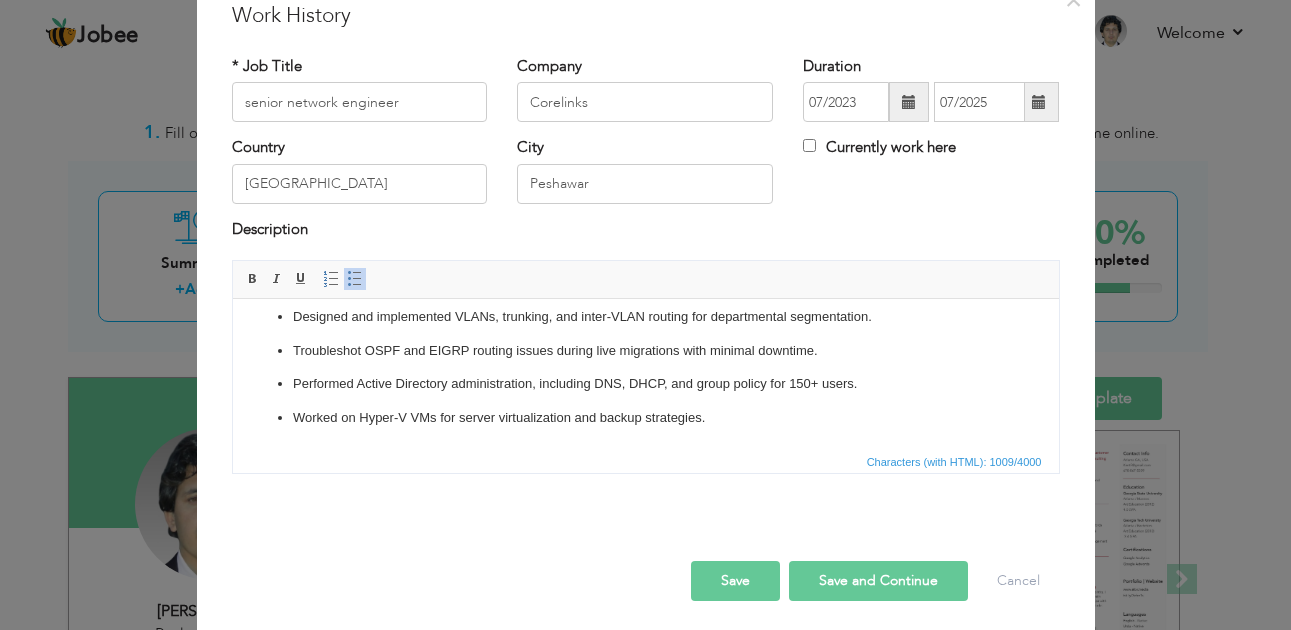 scroll, scrollTop: 89, scrollLeft: 0, axis: vertical 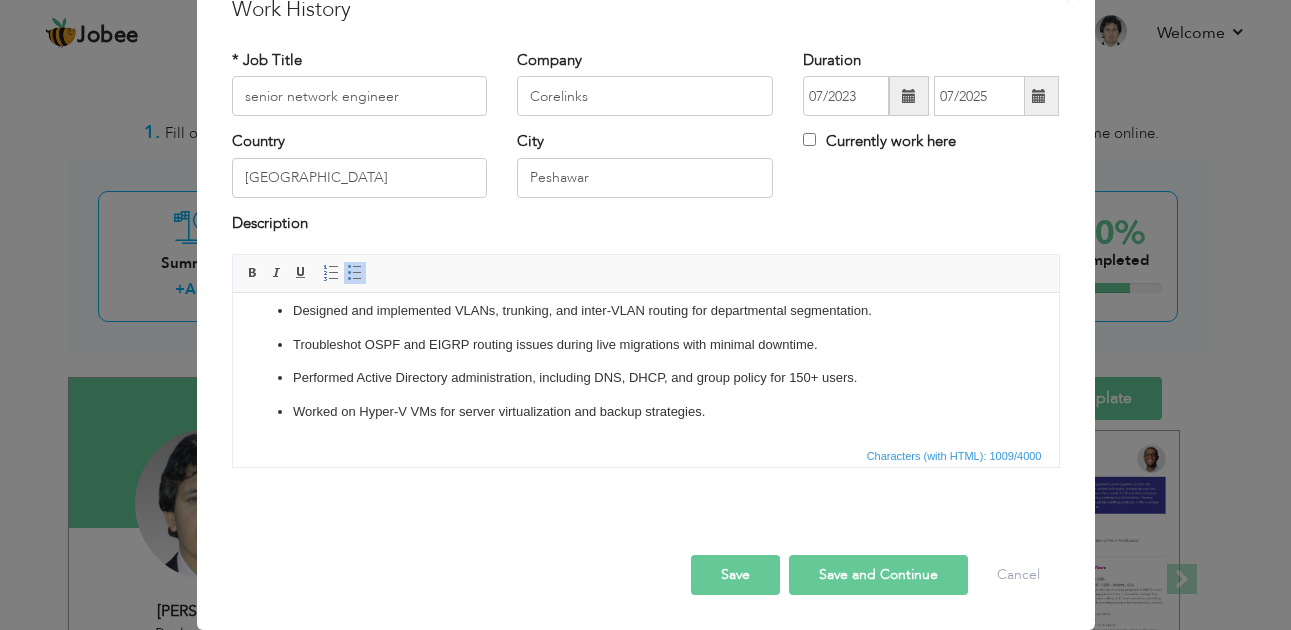 click on "Save" at bounding box center [735, 575] 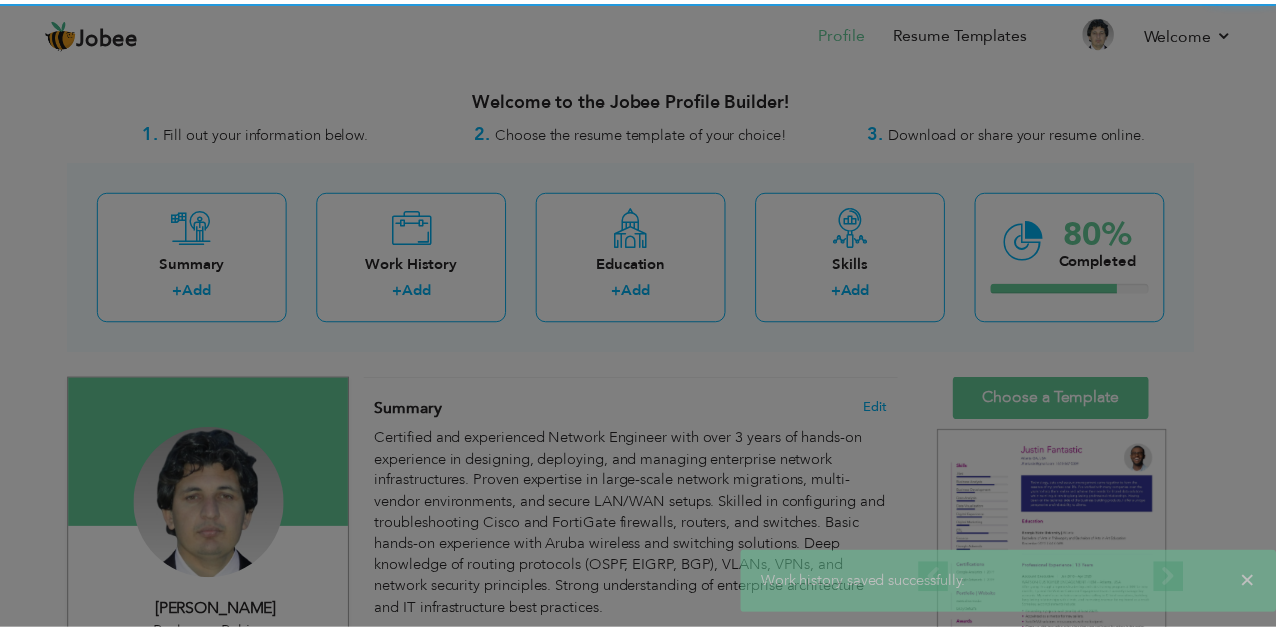 scroll, scrollTop: 0, scrollLeft: 0, axis: both 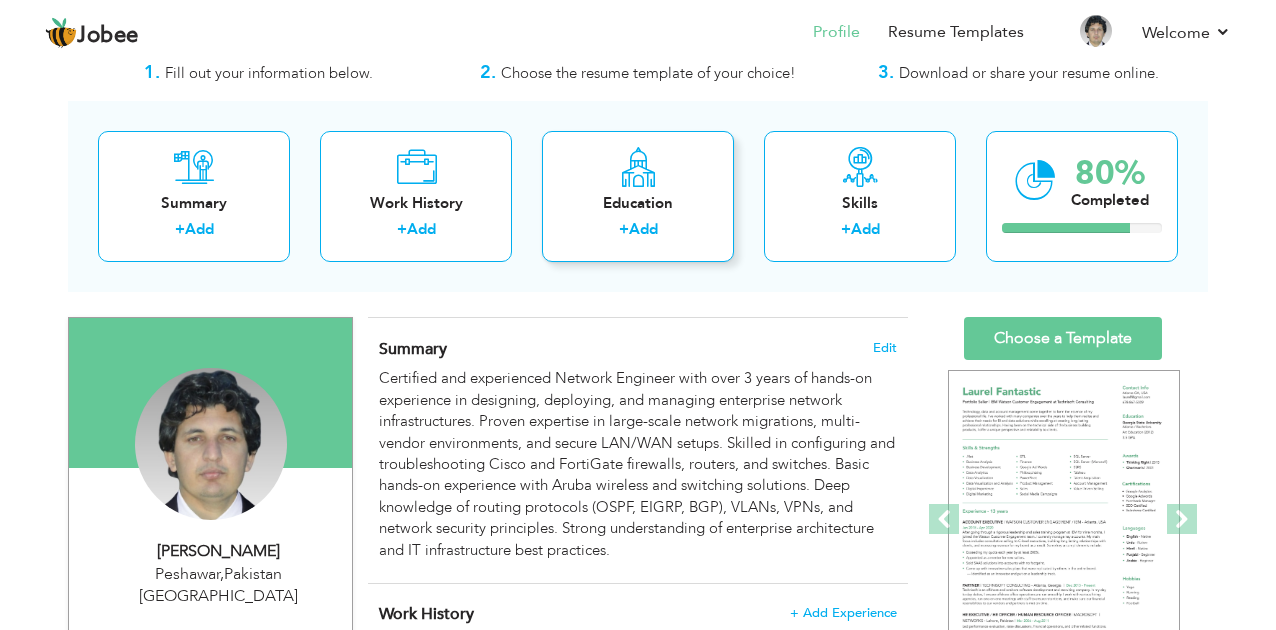 click on "Education
+  Add" at bounding box center (638, 196) 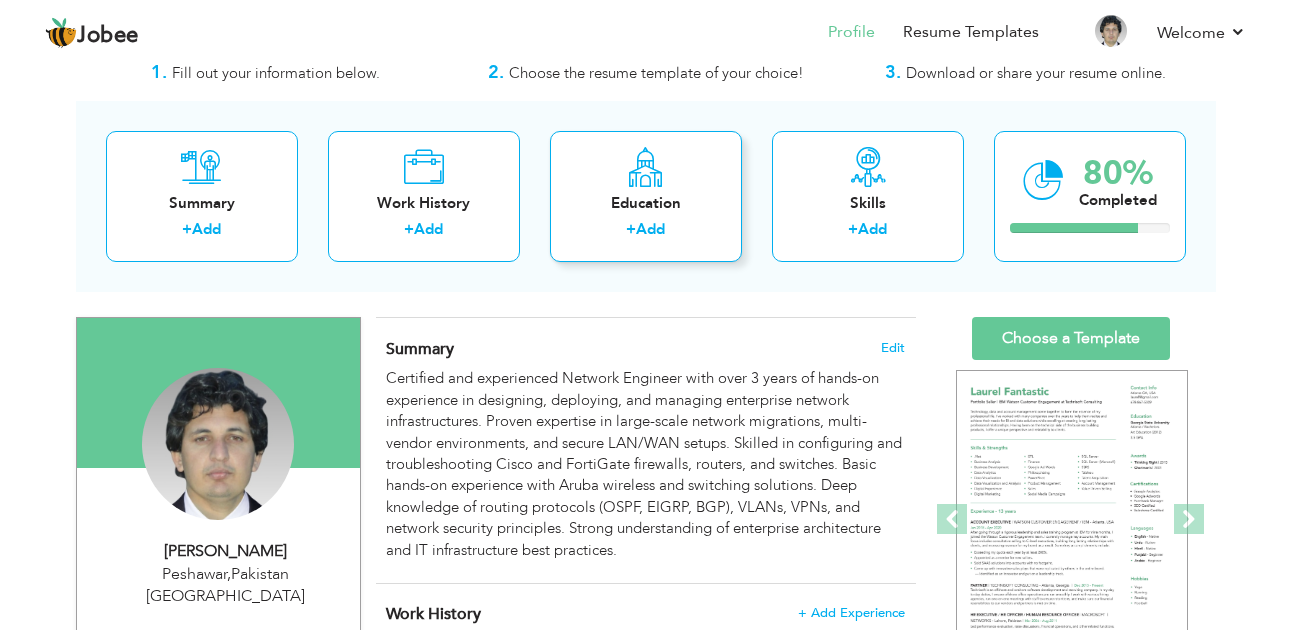 click on "Jobee
Profile
Resume Templates
Resume Templates
Cover Letters
About
My Resume
Welcome
Settings
Log off
Welcome" at bounding box center (645, 1450) 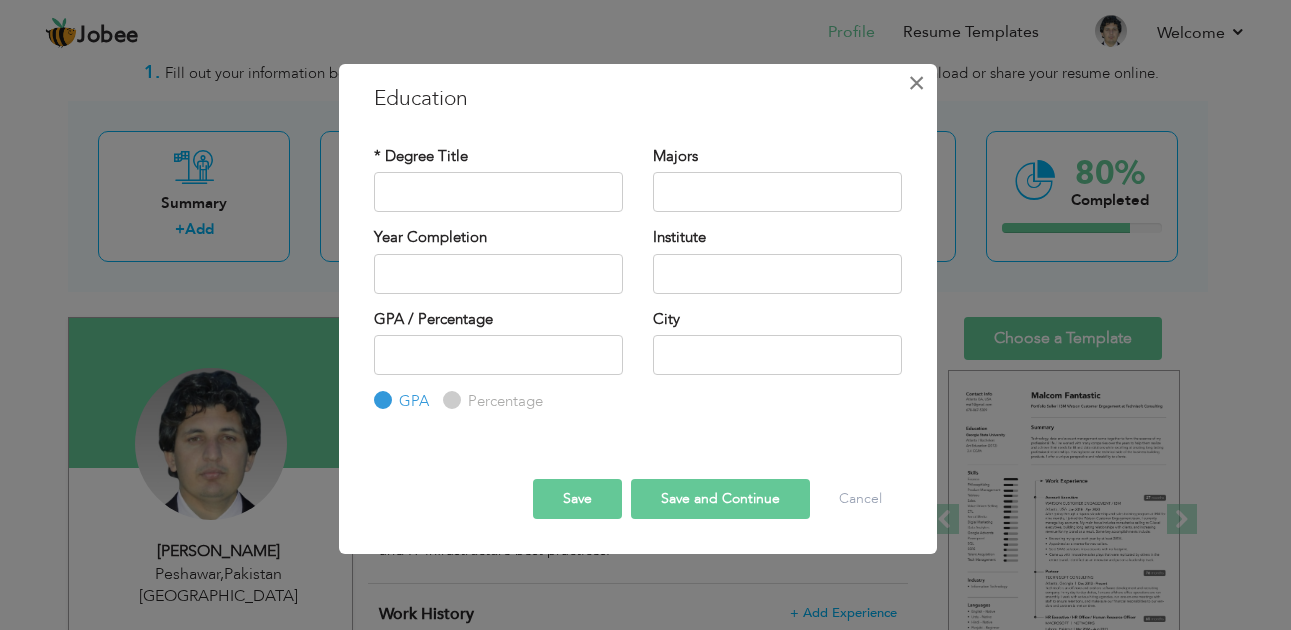 click on "×" at bounding box center (916, 83) 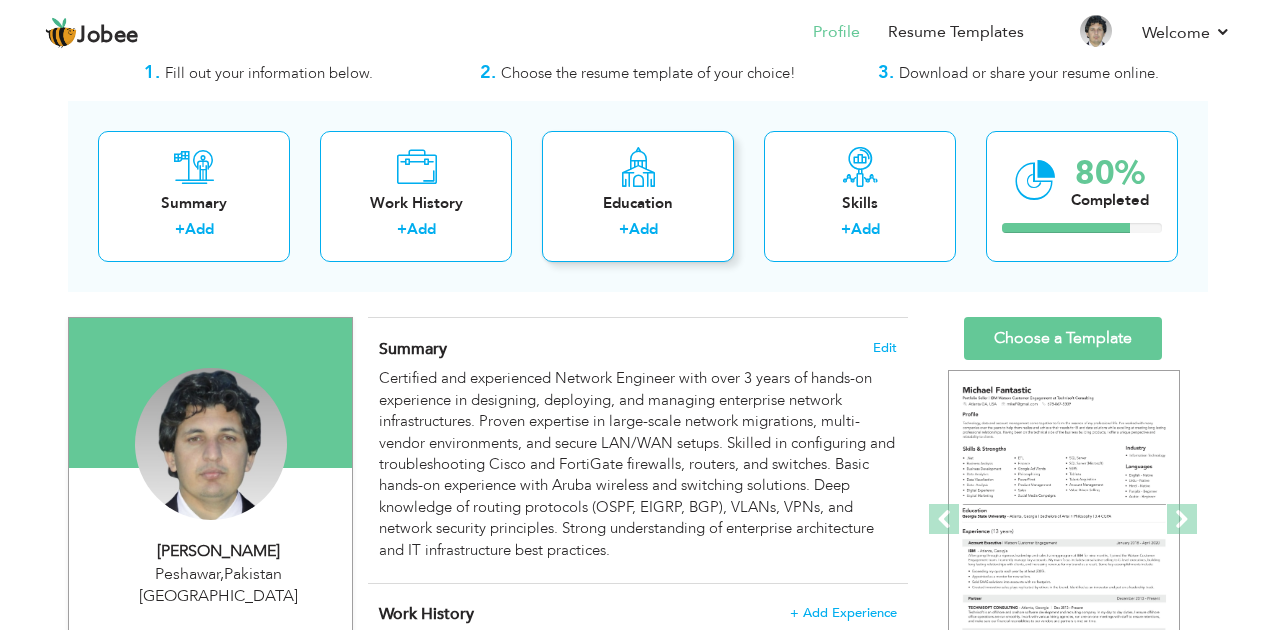 click at bounding box center (638, 167) 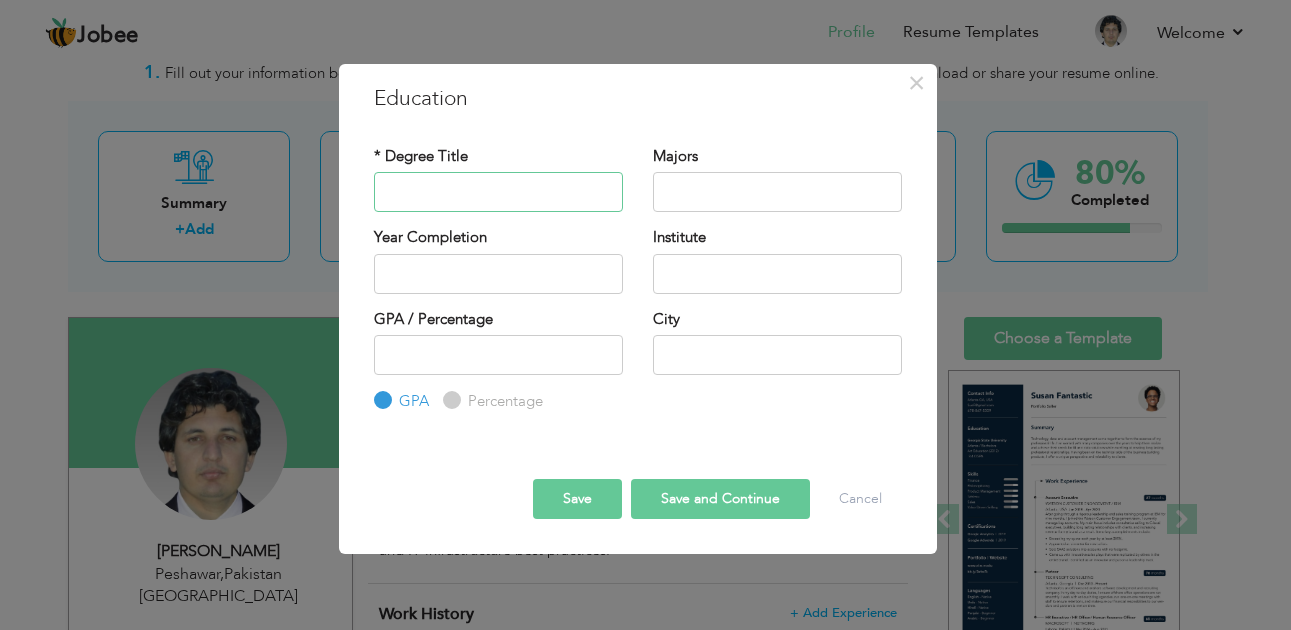 click at bounding box center [498, 192] 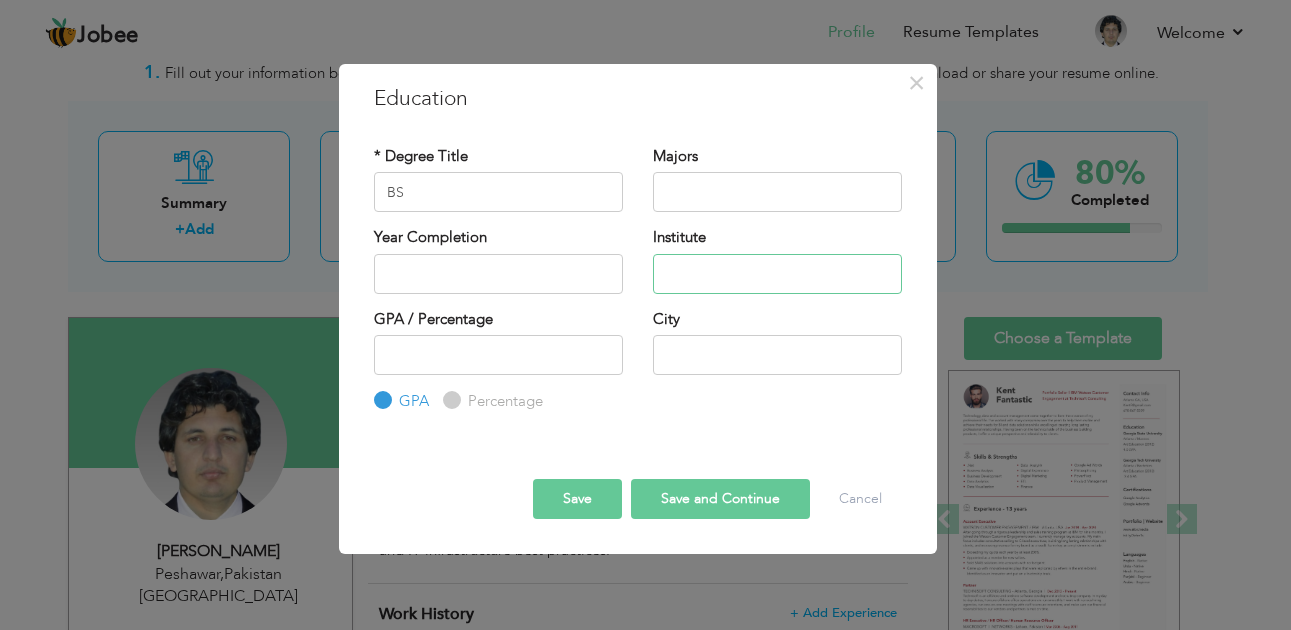 click at bounding box center (777, 274) 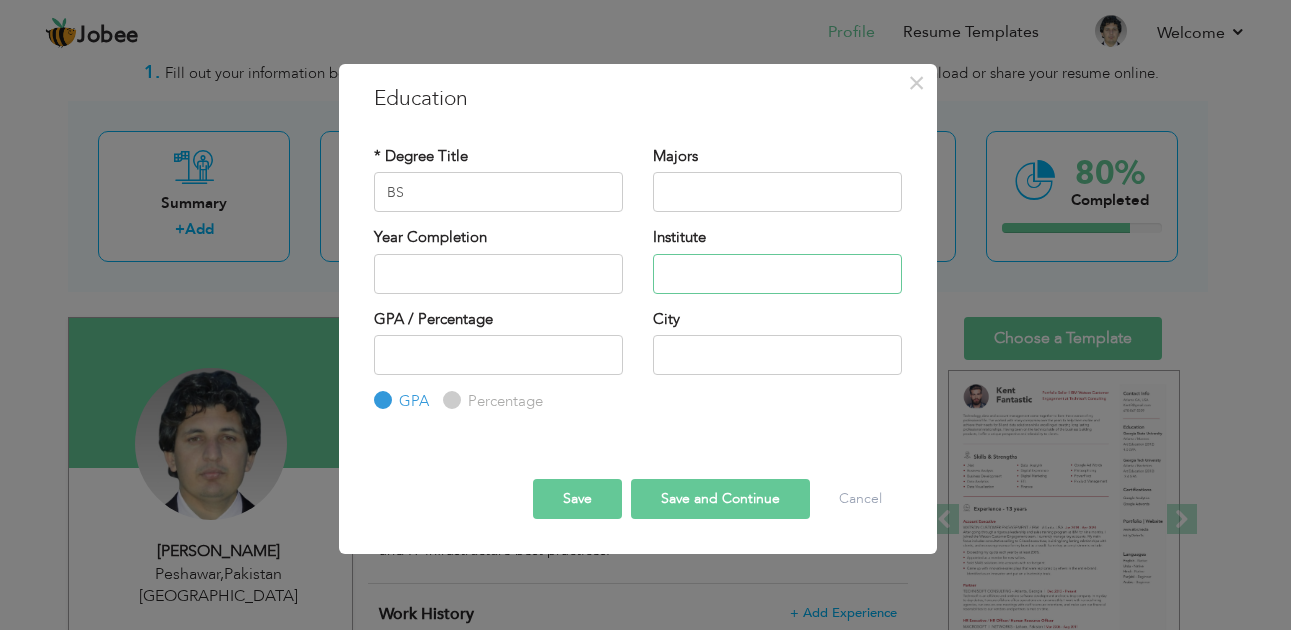 type on "g" 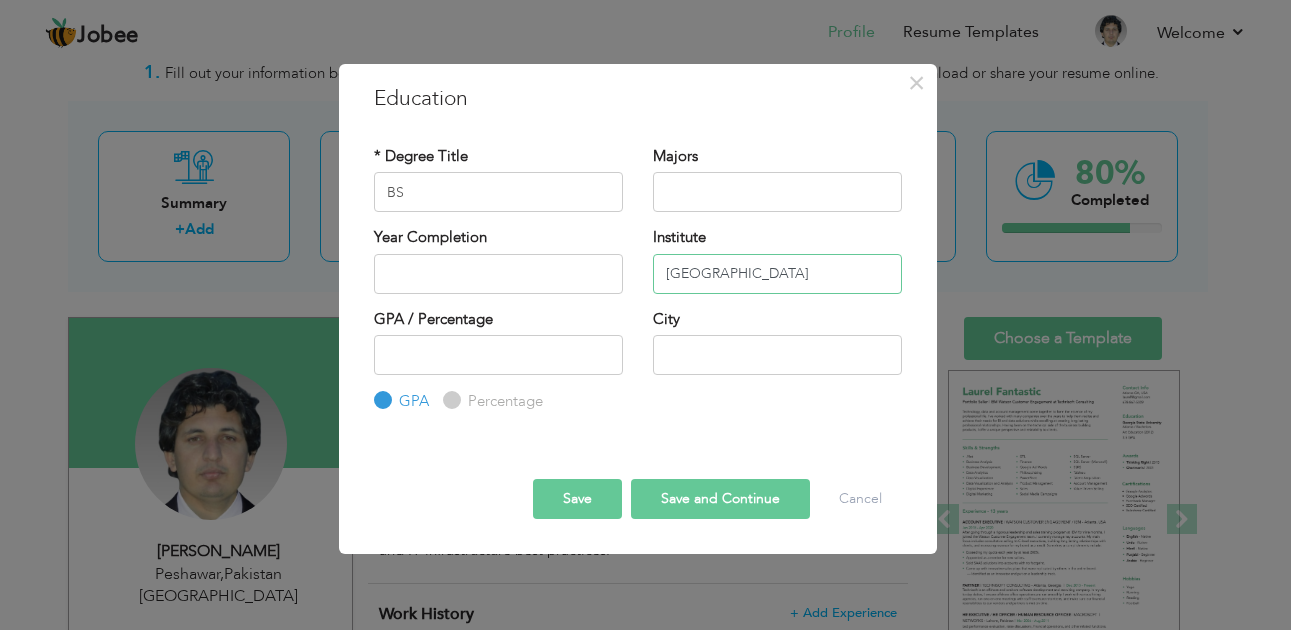 type on "GOMAL UNIVERSITY" 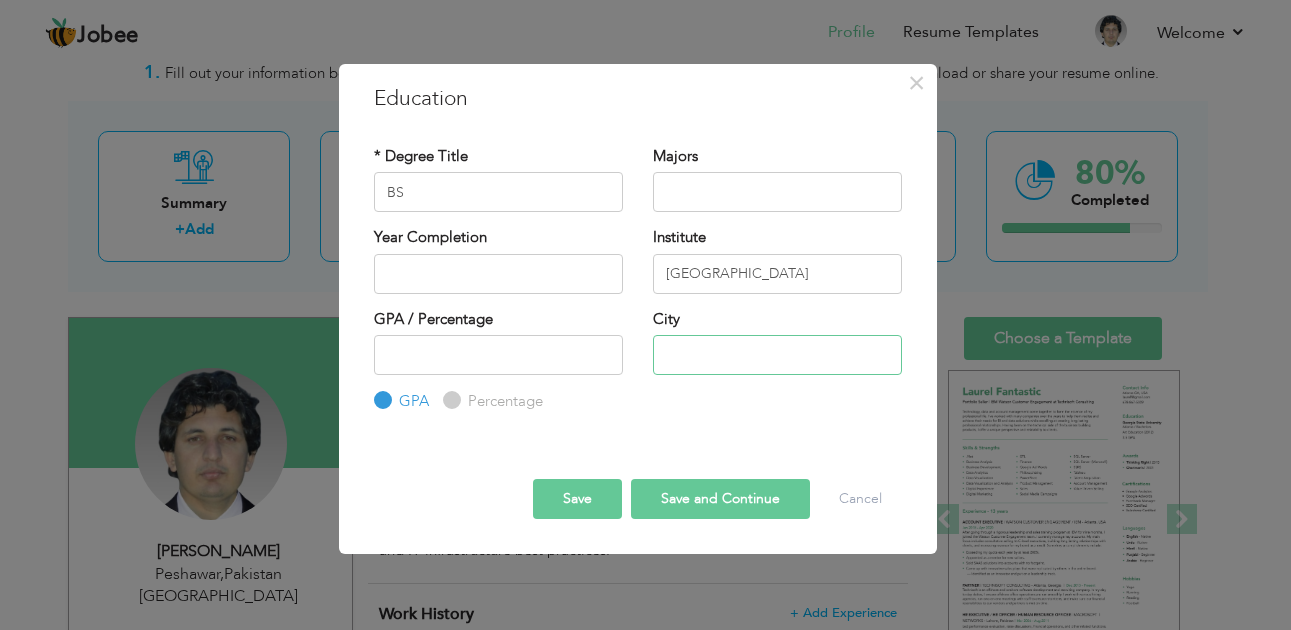 click at bounding box center [777, 355] 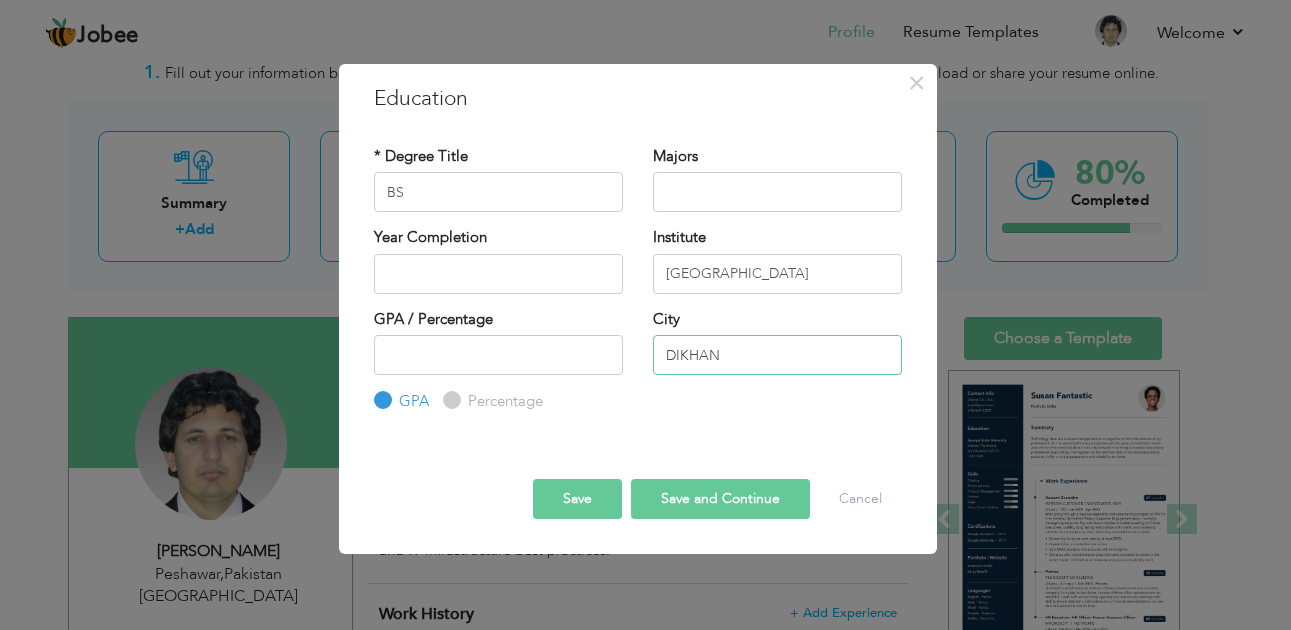 type on "DIKHAN" 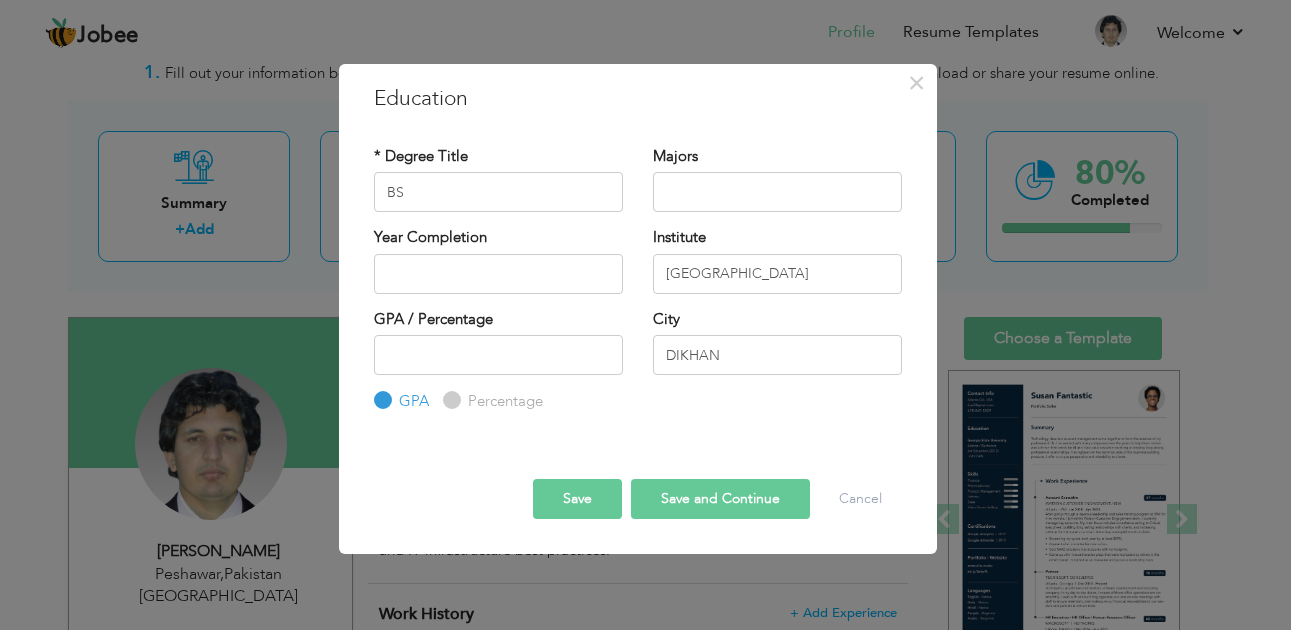 click on "Save" at bounding box center [577, 499] 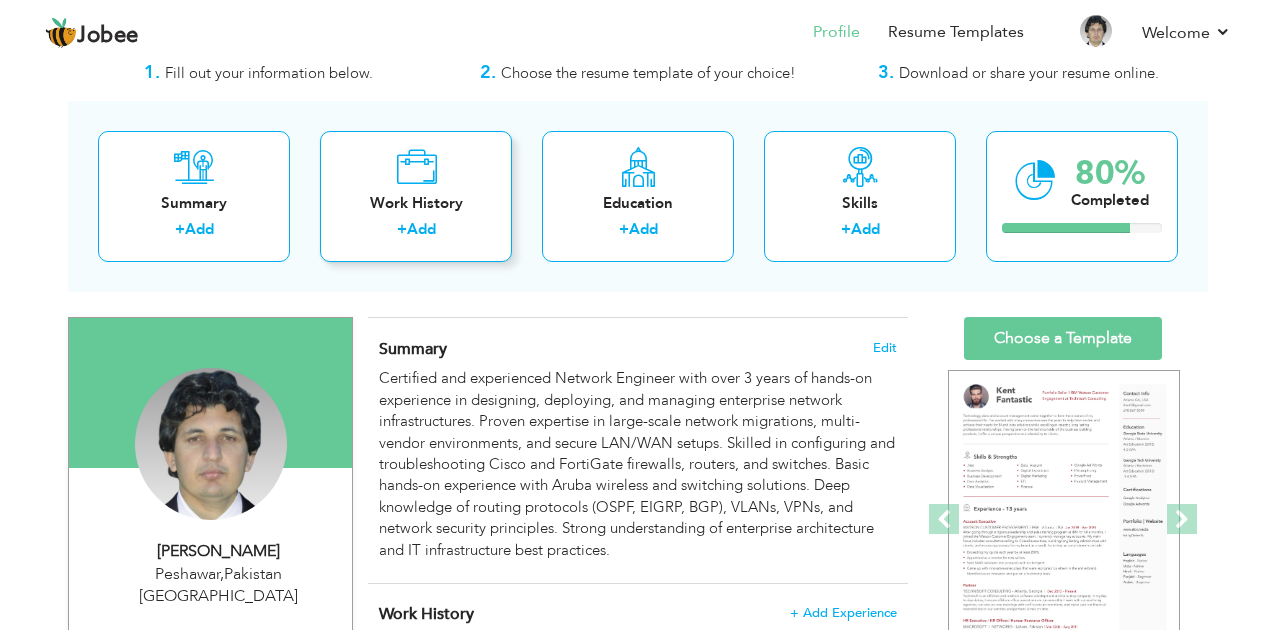 click on "Work History" at bounding box center [416, 203] 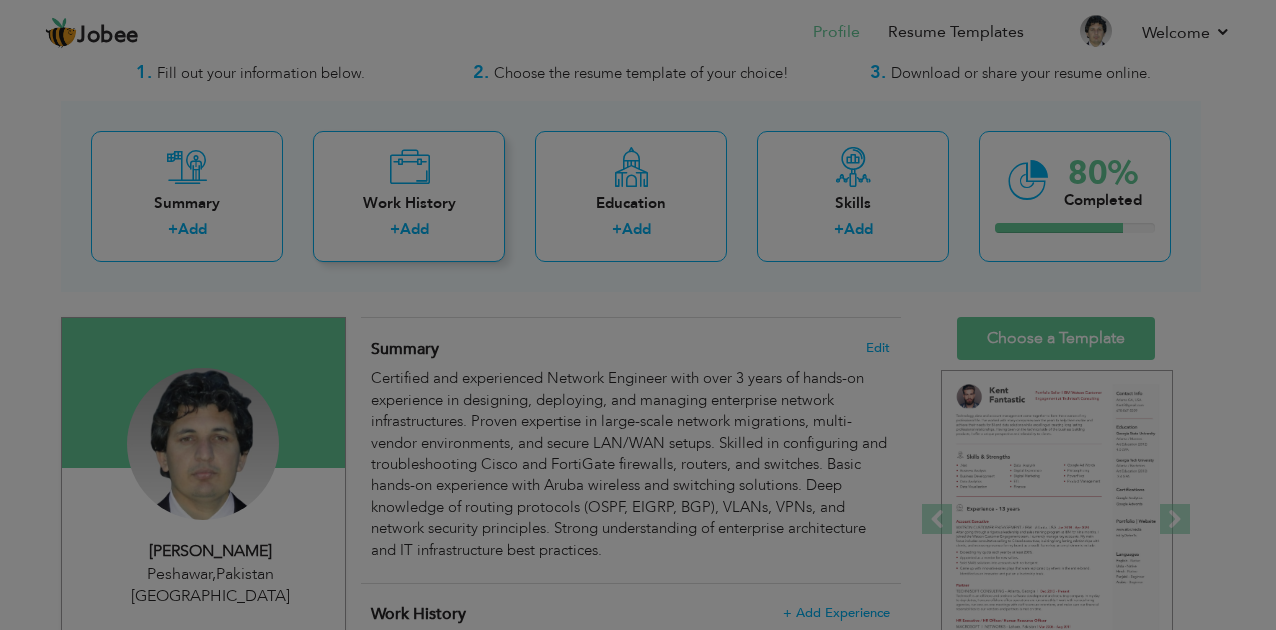 type 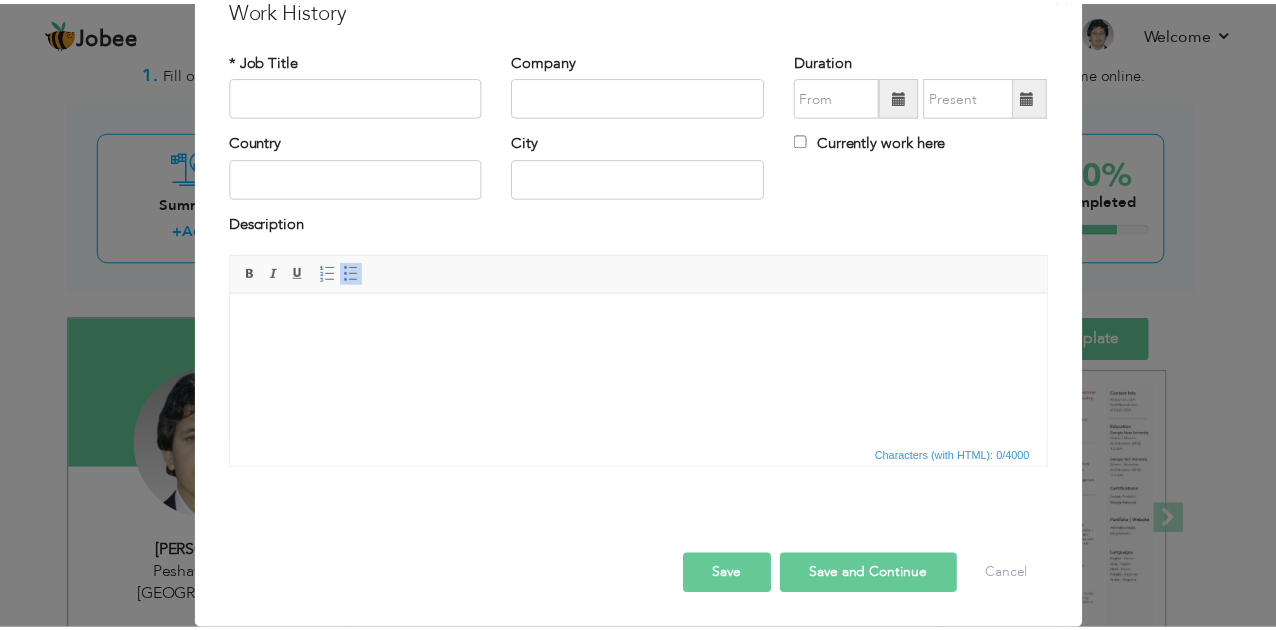 scroll, scrollTop: 0, scrollLeft: 0, axis: both 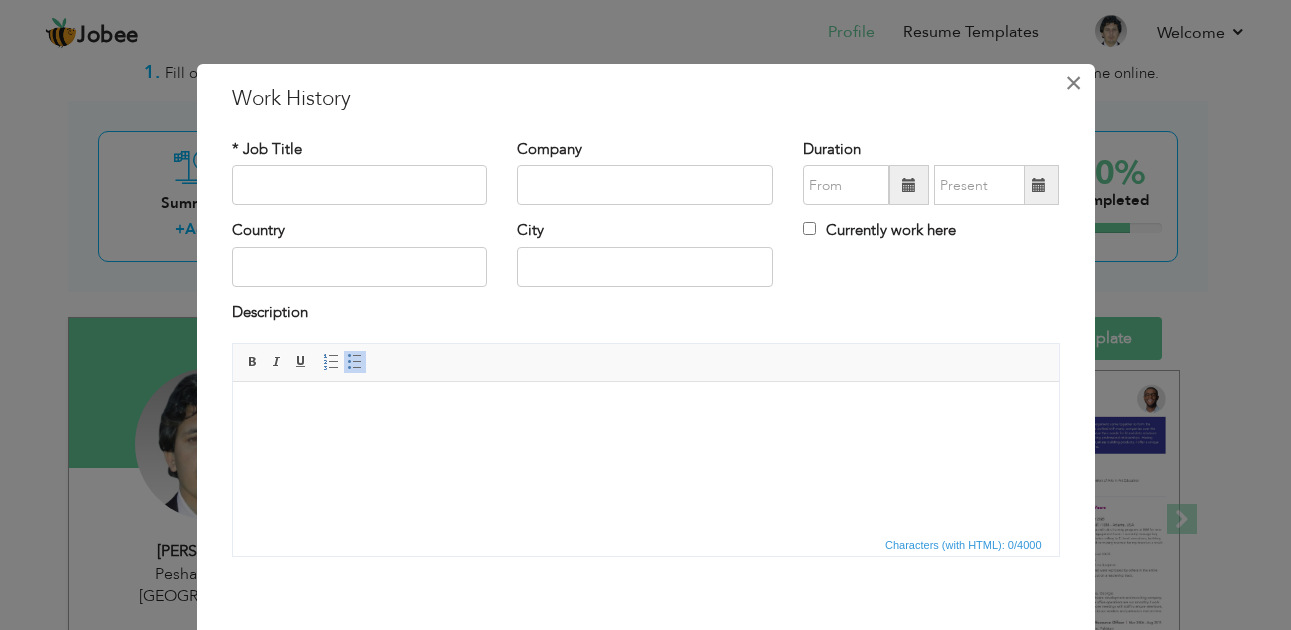 click on "×" at bounding box center (1073, 83) 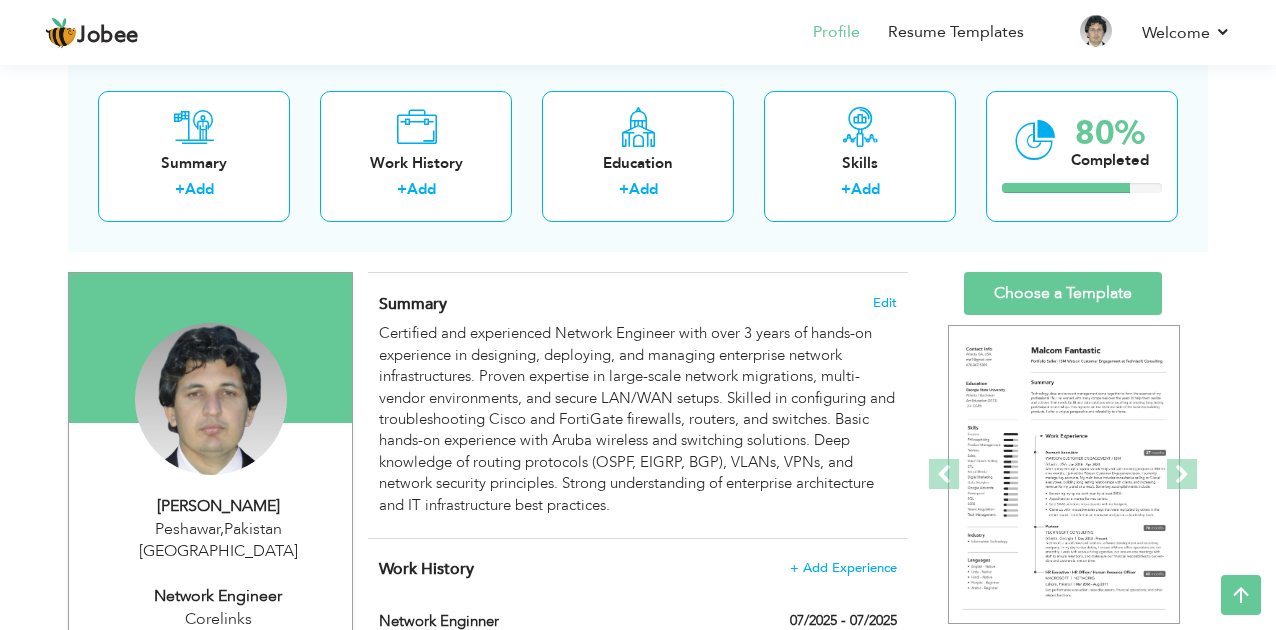 scroll, scrollTop: 80, scrollLeft: 0, axis: vertical 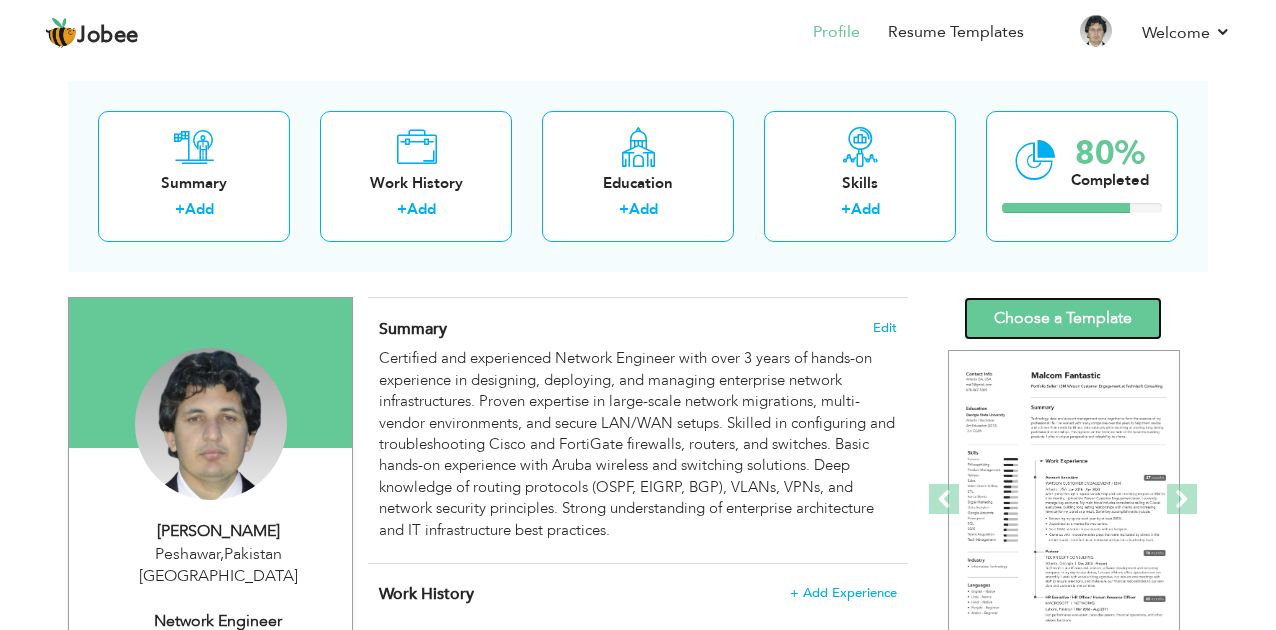 click on "Choose a Template" at bounding box center [1063, 318] 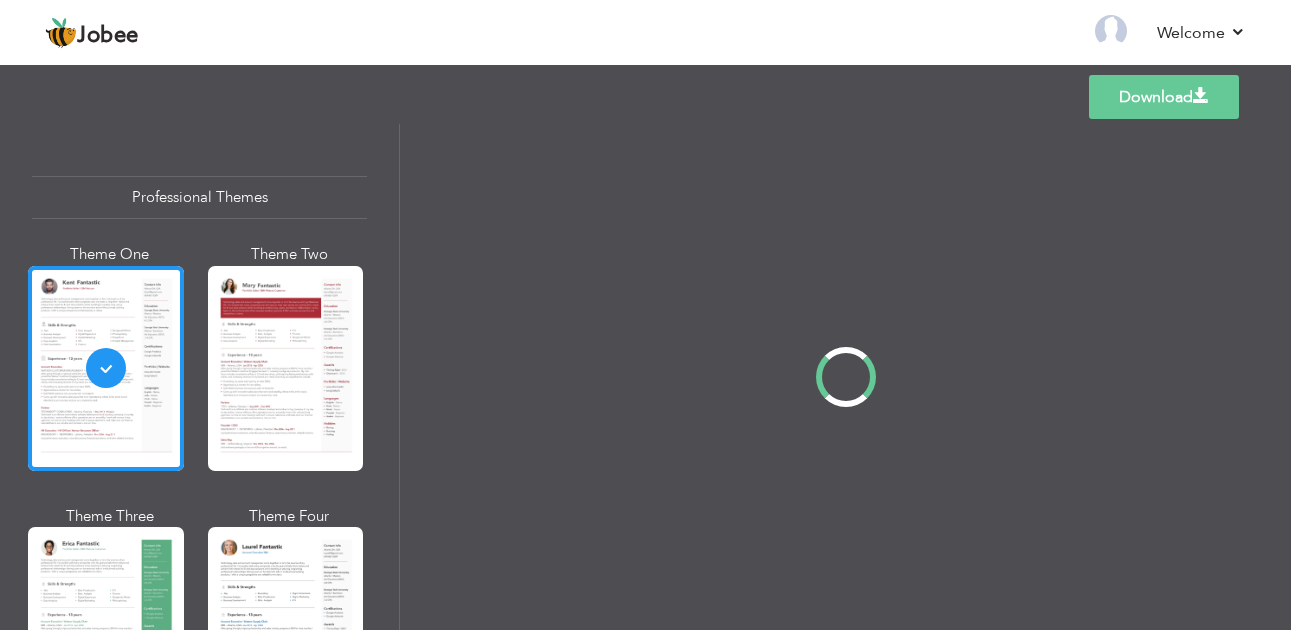 scroll, scrollTop: 0, scrollLeft: 0, axis: both 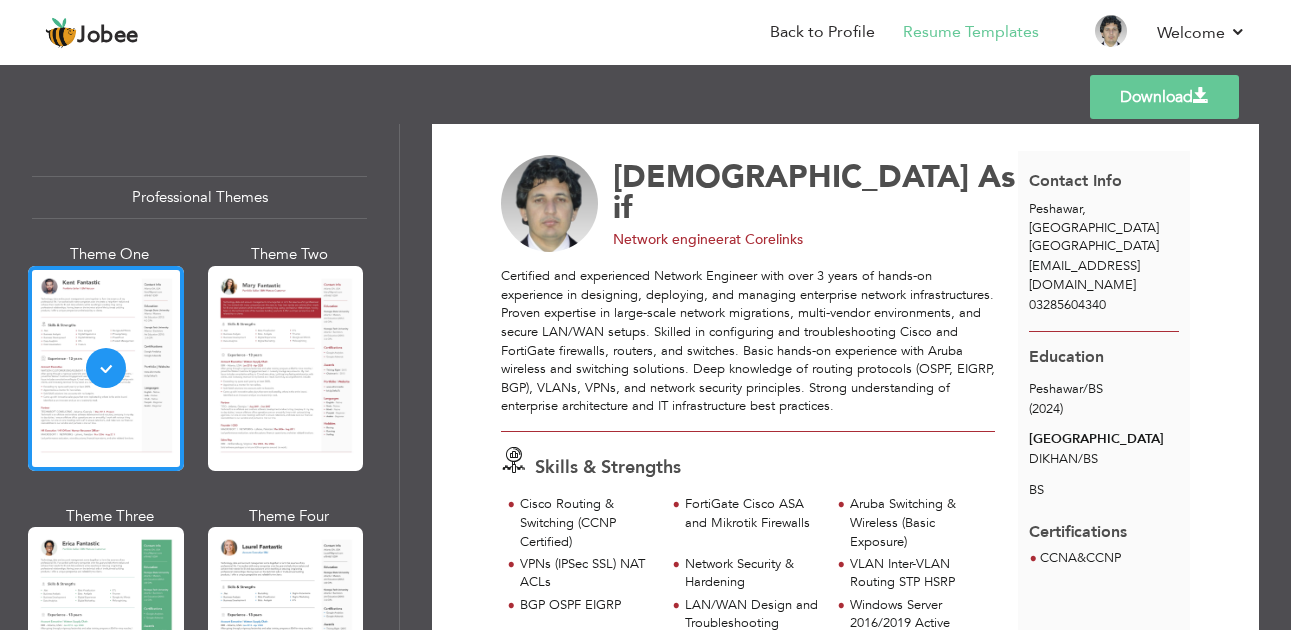 click on "Peshawar
/
BS" at bounding box center [1066, 389] 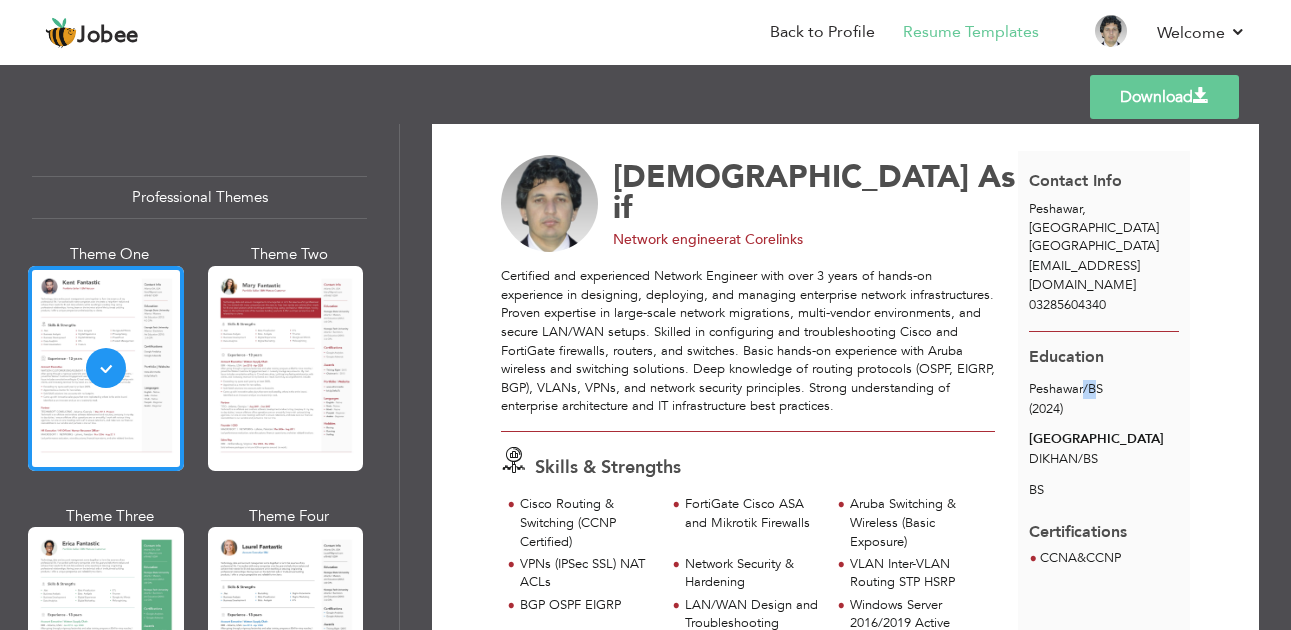 click on "/" at bounding box center [1085, 389] 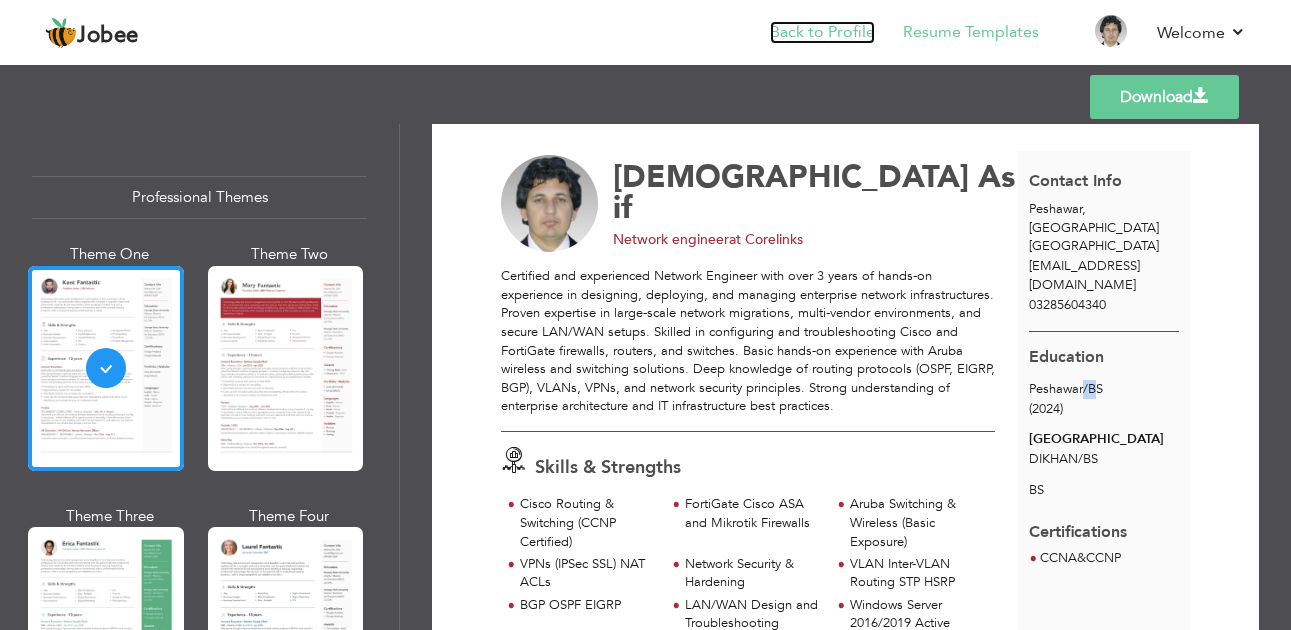 click on "Back to Profile" at bounding box center [822, 32] 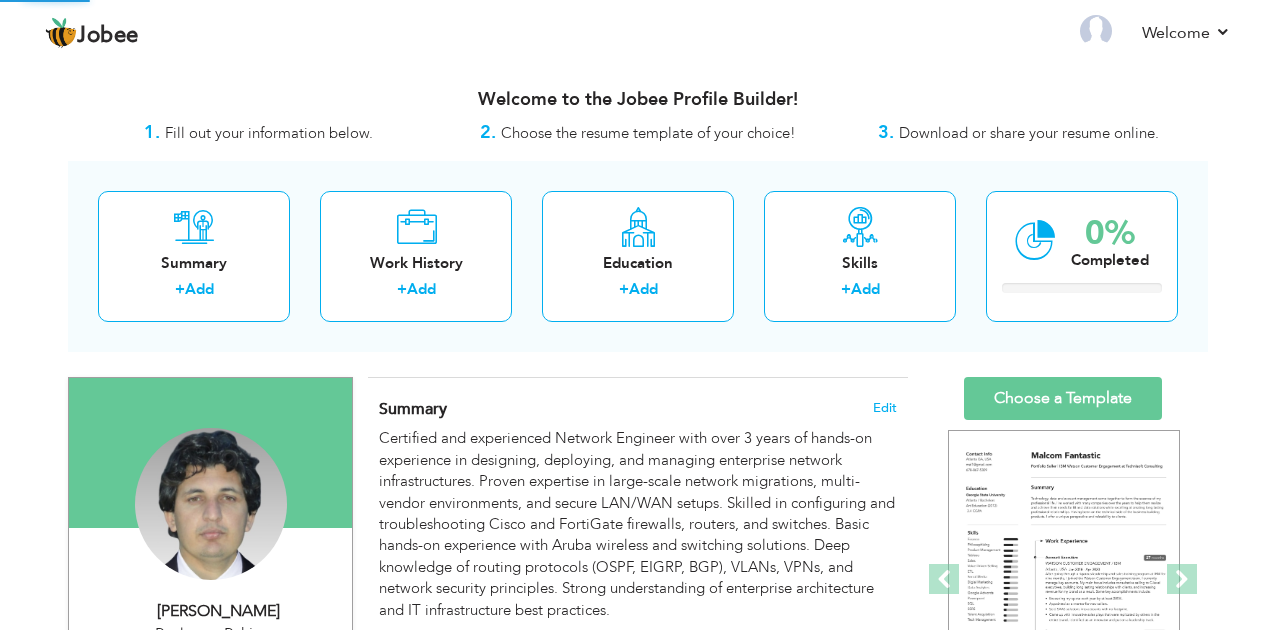 scroll, scrollTop: 0, scrollLeft: 0, axis: both 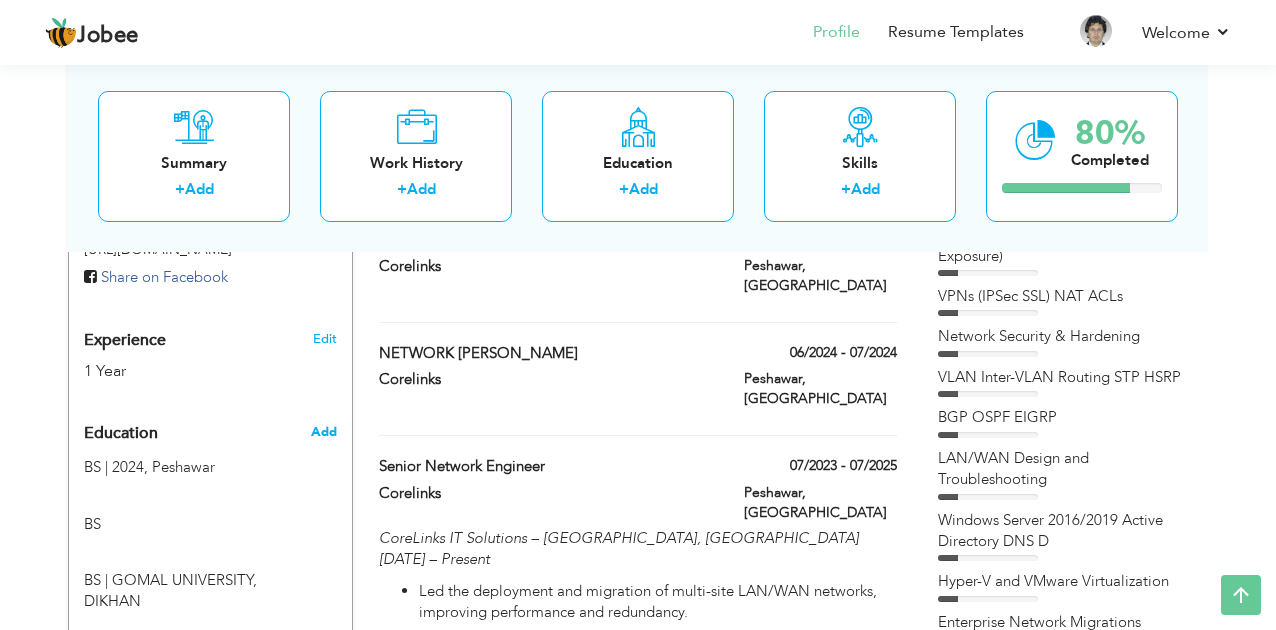 click on "Add" at bounding box center (324, 432) 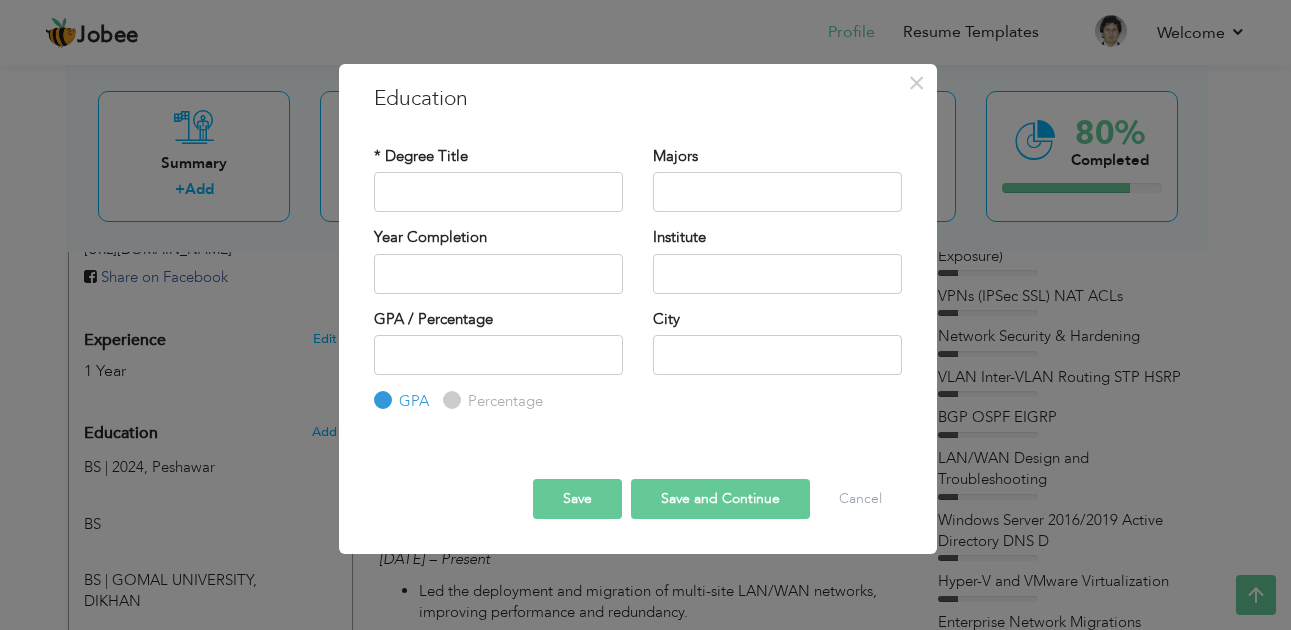 click on "×
Education
* Degree Title
Majors
Year Completion Institute GPA" at bounding box center (645, 315) 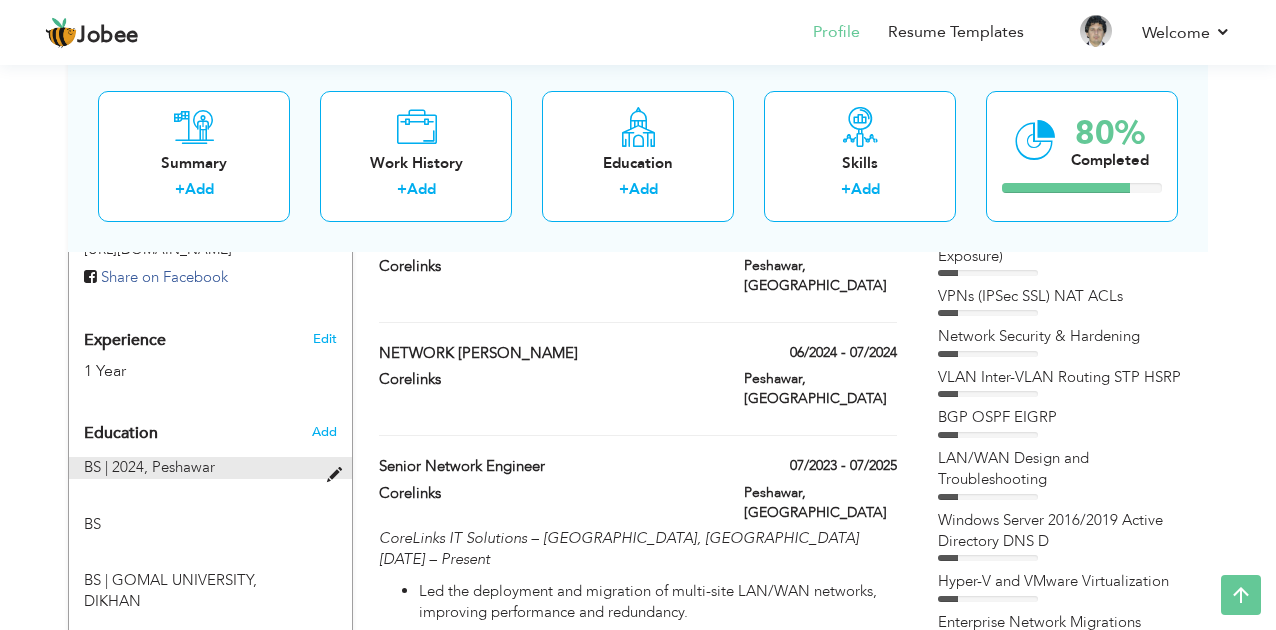 click on "BS   |  2024,
Peshawar" at bounding box center [198, 467] 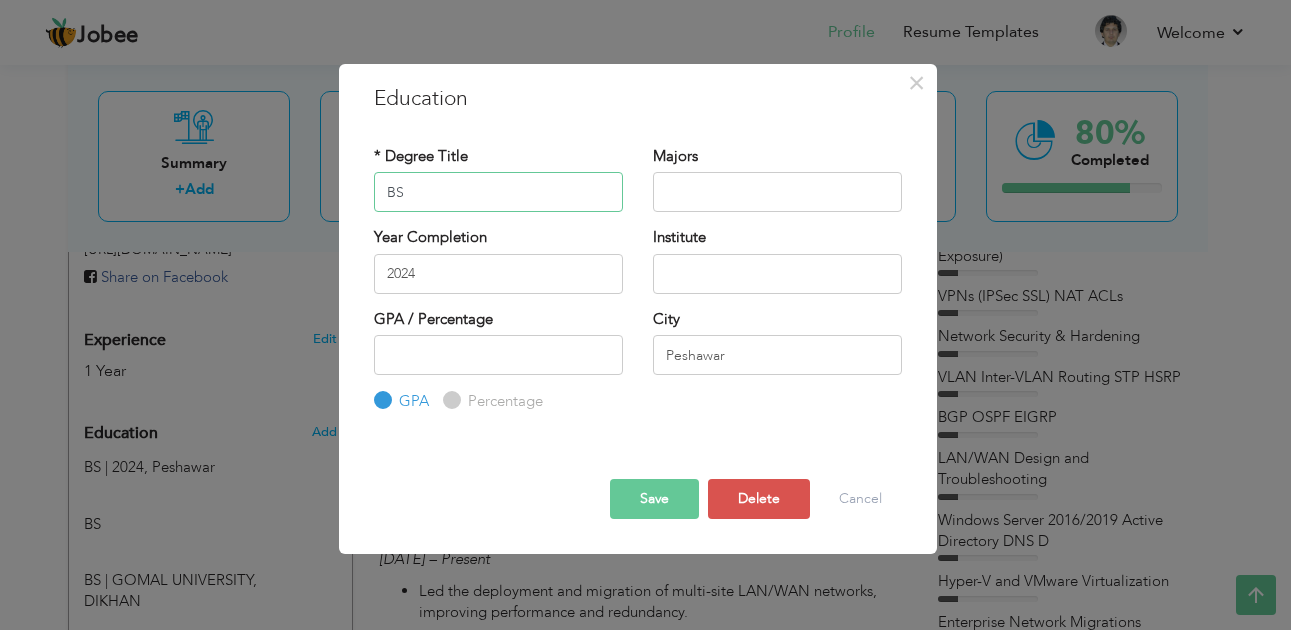 click on "BS" at bounding box center [498, 192] 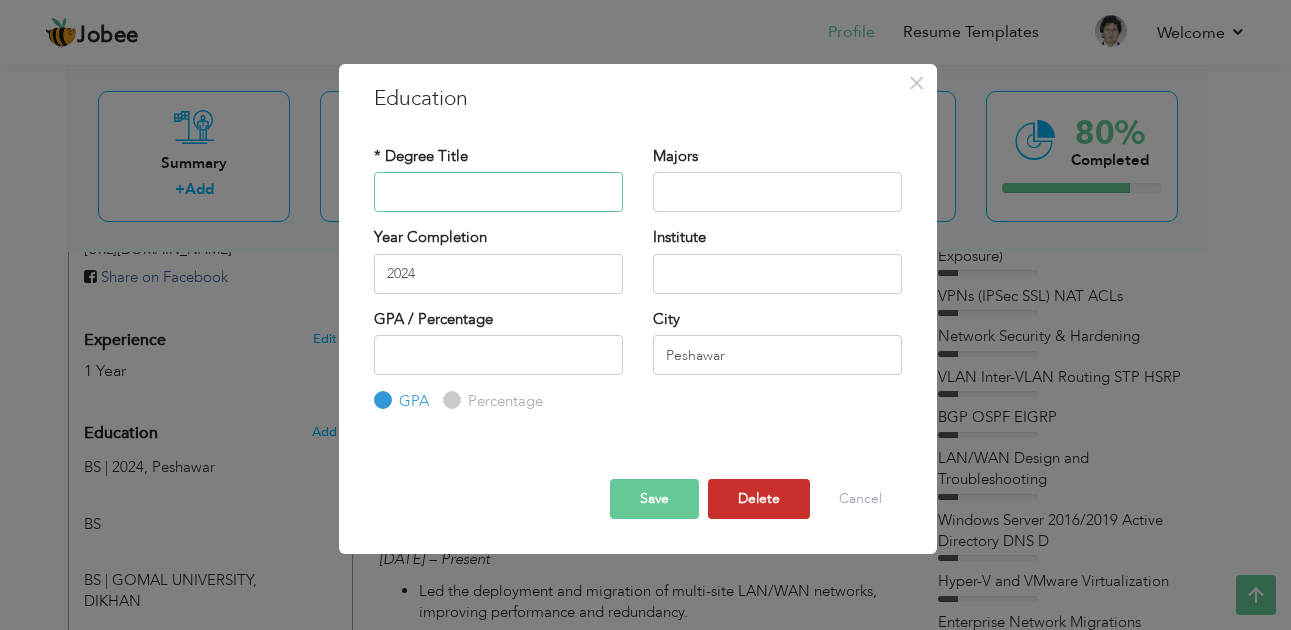 type 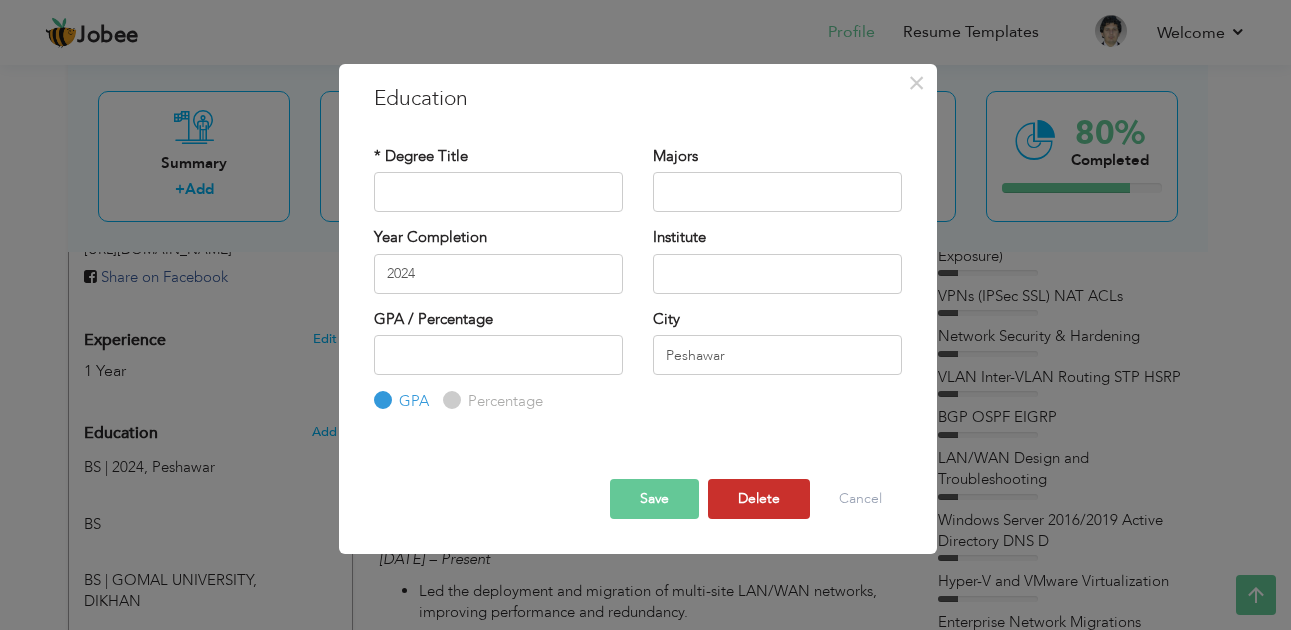 click on "Delete" at bounding box center [759, 499] 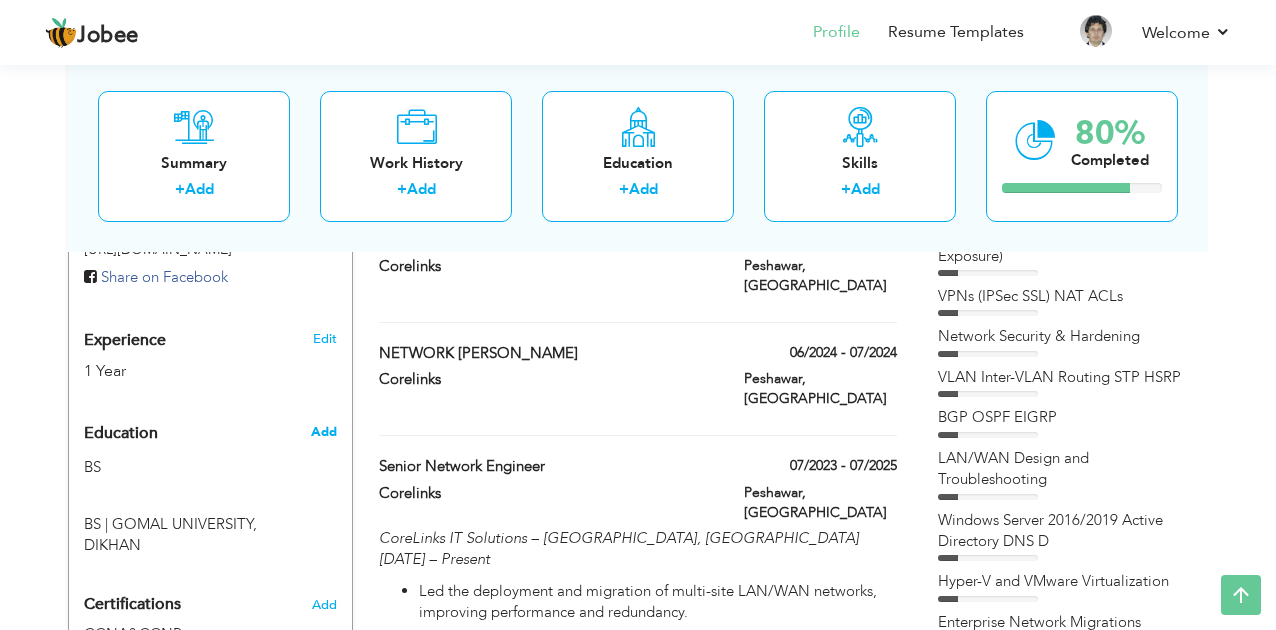 click on "Add" at bounding box center (324, 432) 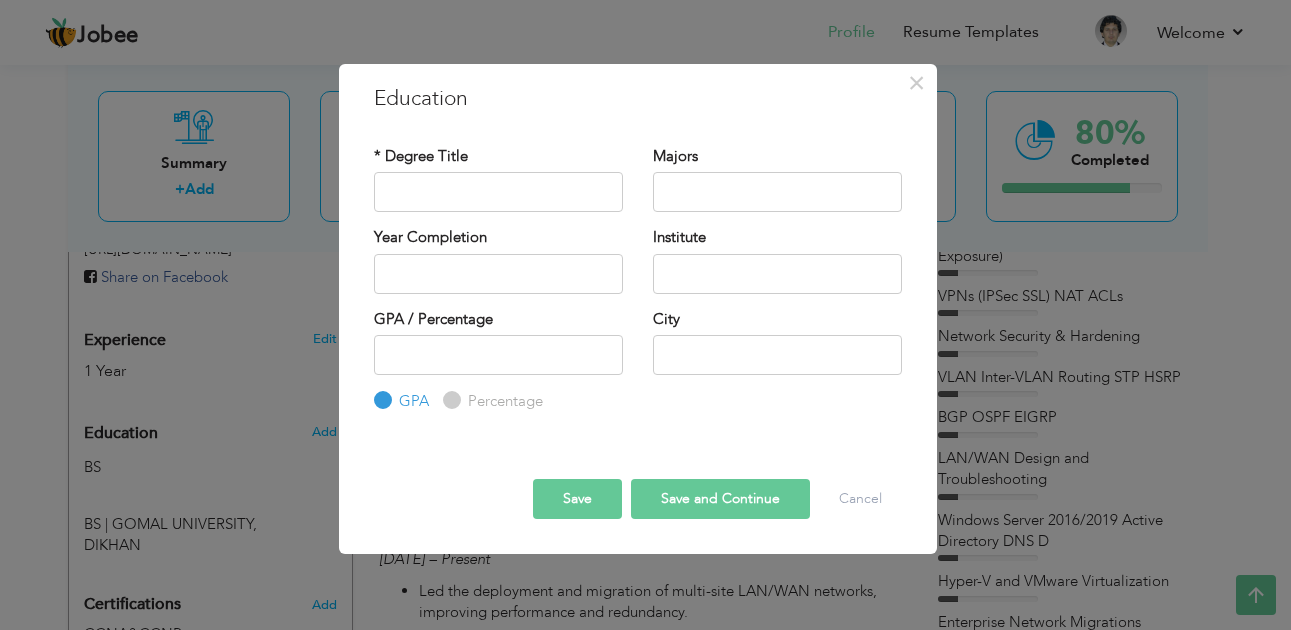 click on "×
Education
* Degree Title
Majors
Year Completion Institute GPA" at bounding box center [645, 315] 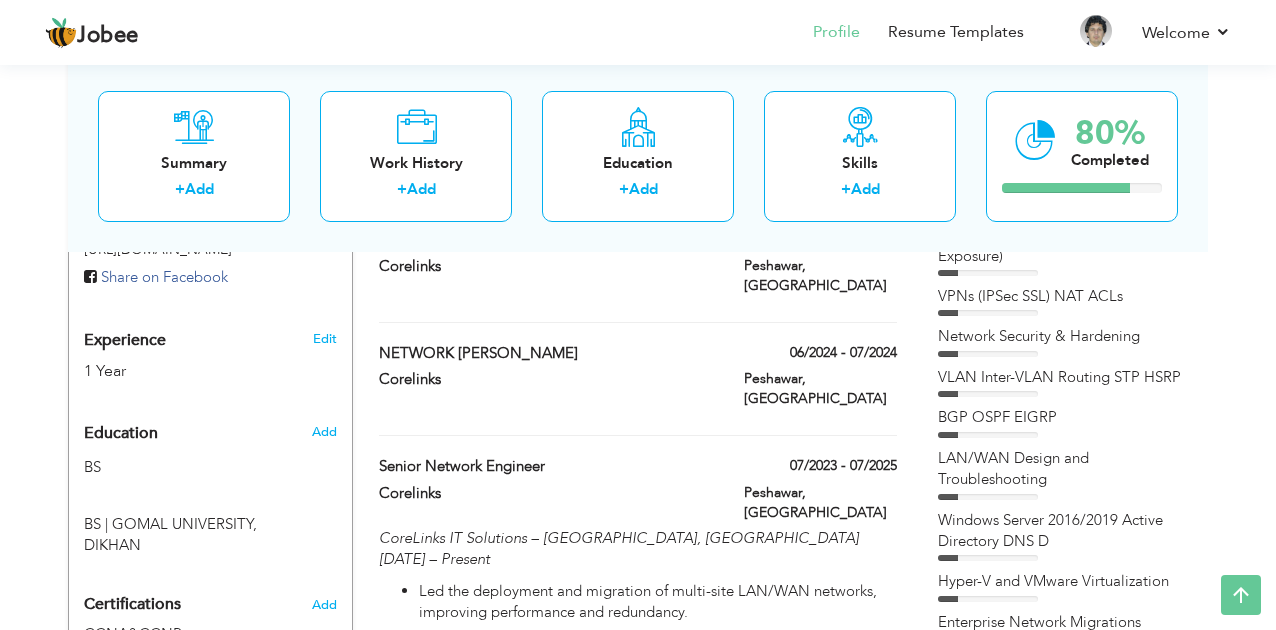 scroll, scrollTop: 0, scrollLeft: 0, axis: both 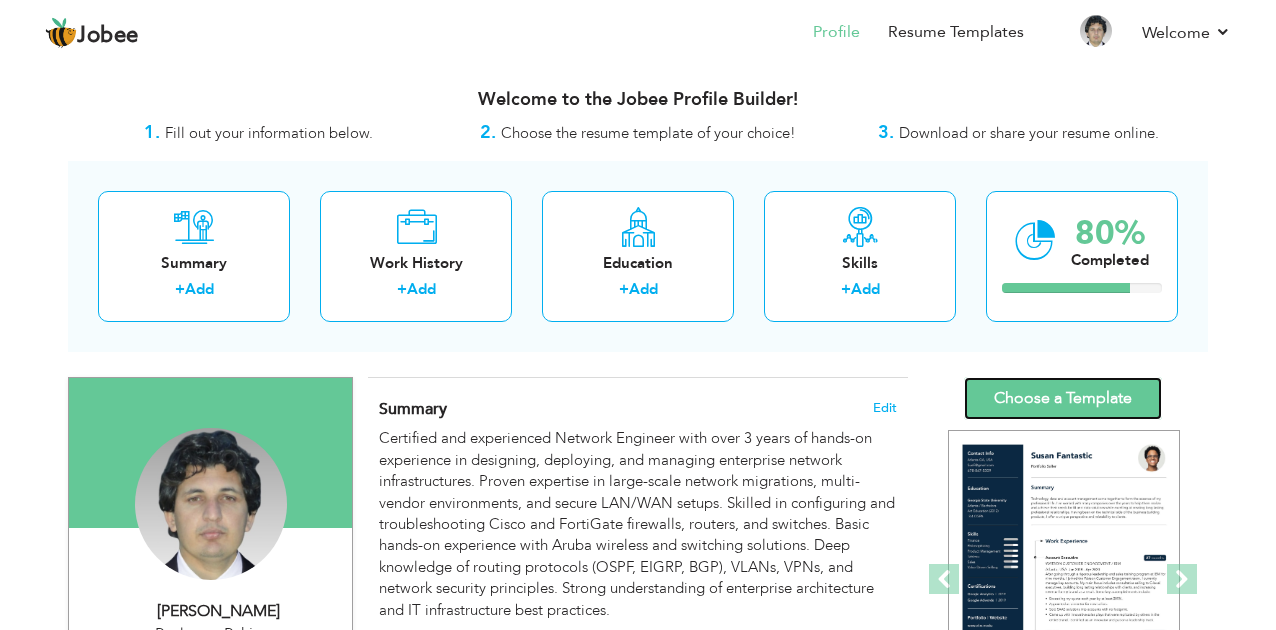 click on "Choose a Template" at bounding box center [1063, 398] 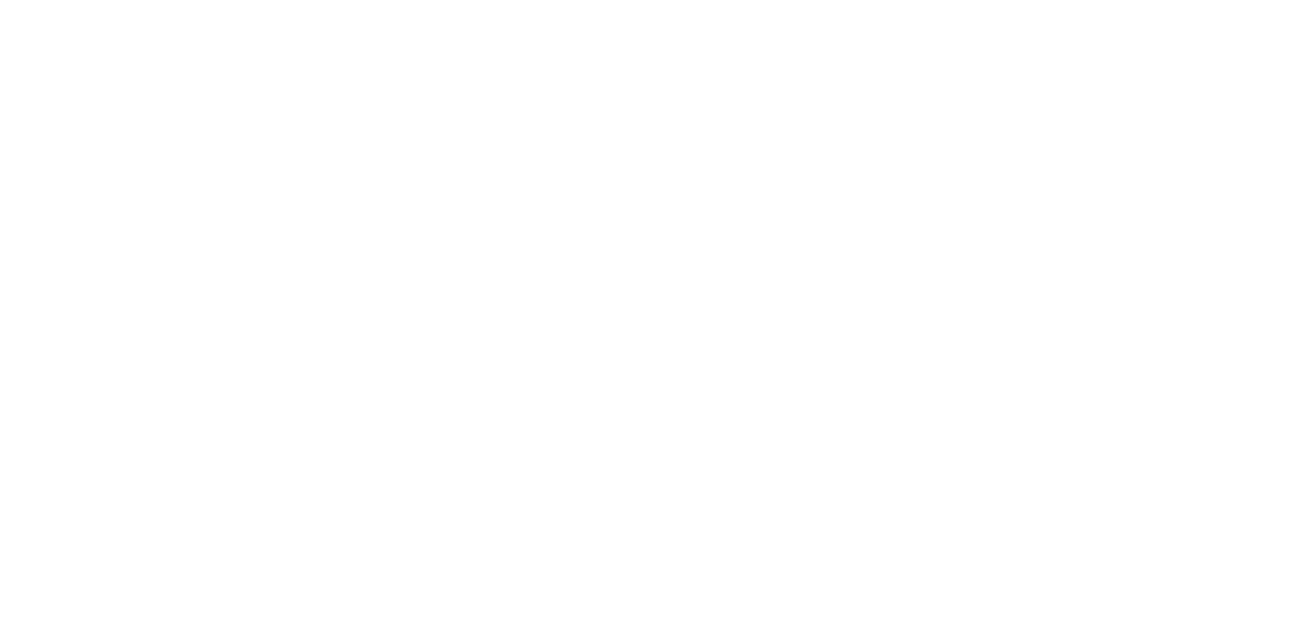 scroll, scrollTop: 0, scrollLeft: 0, axis: both 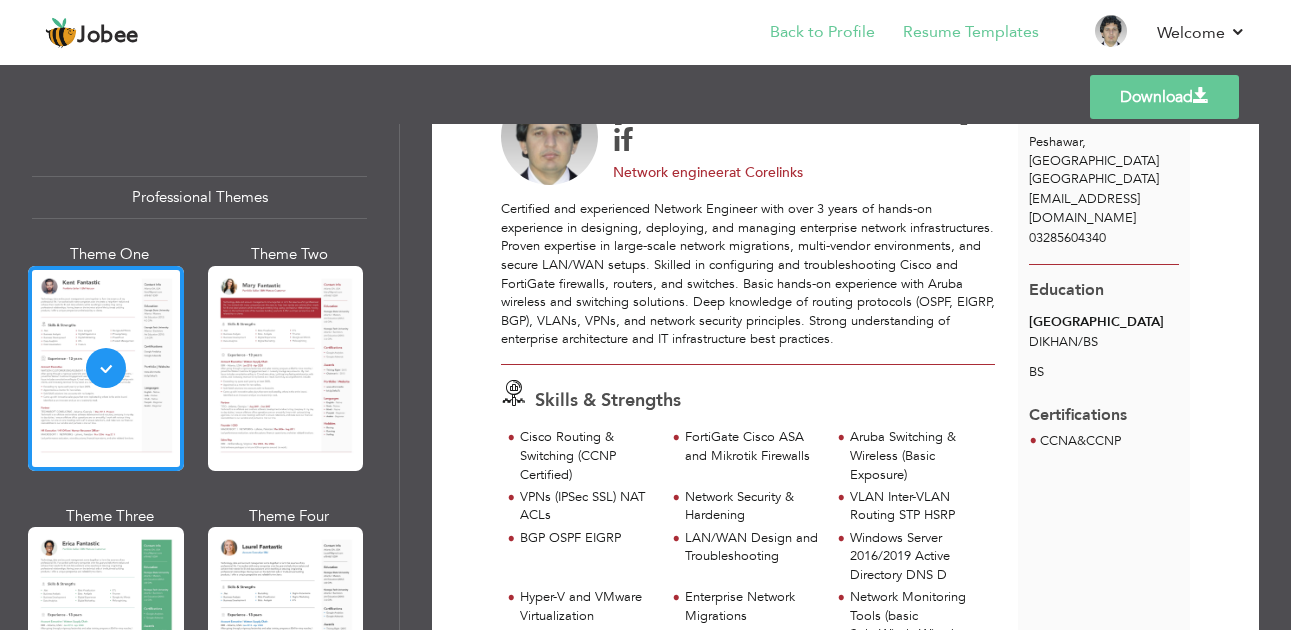 click on "Back to Profile" at bounding box center [808, 34] 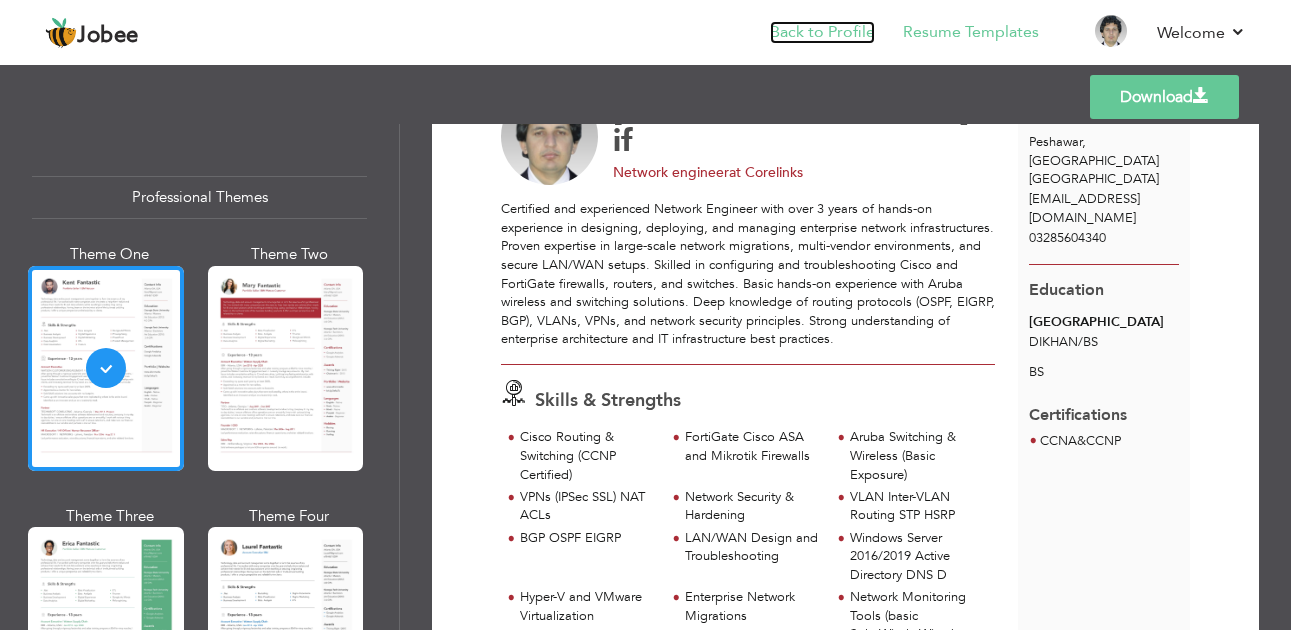 click on "Back to Profile" at bounding box center [822, 32] 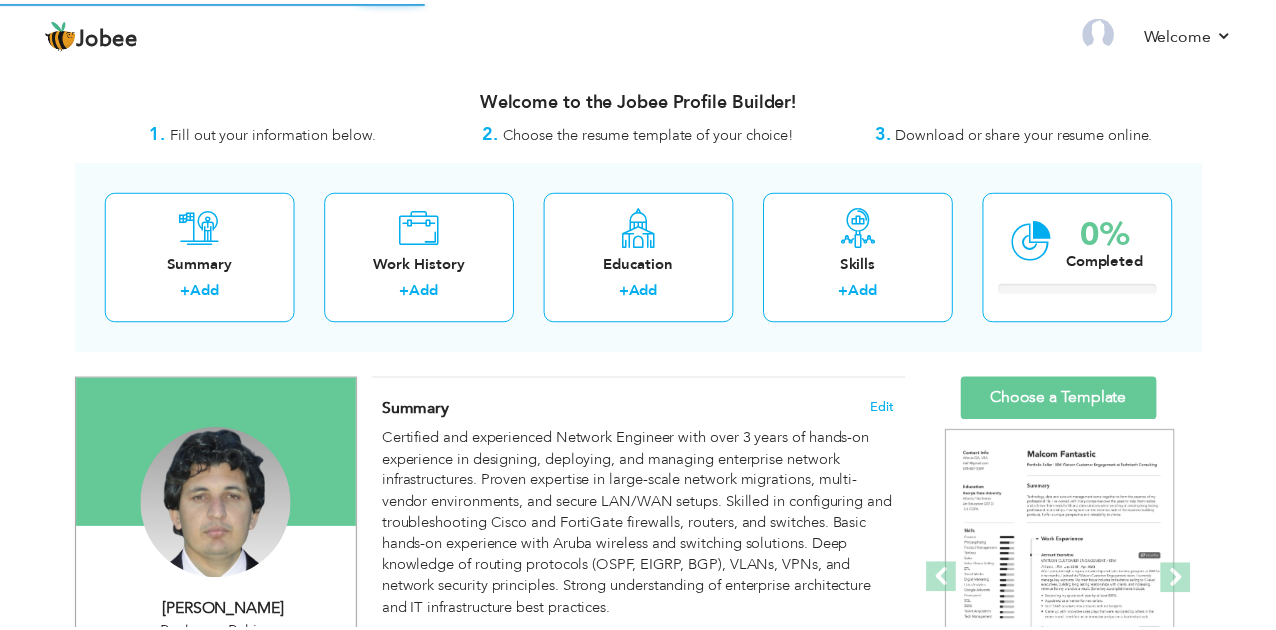 scroll, scrollTop: 0, scrollLeft: 0, axis: both 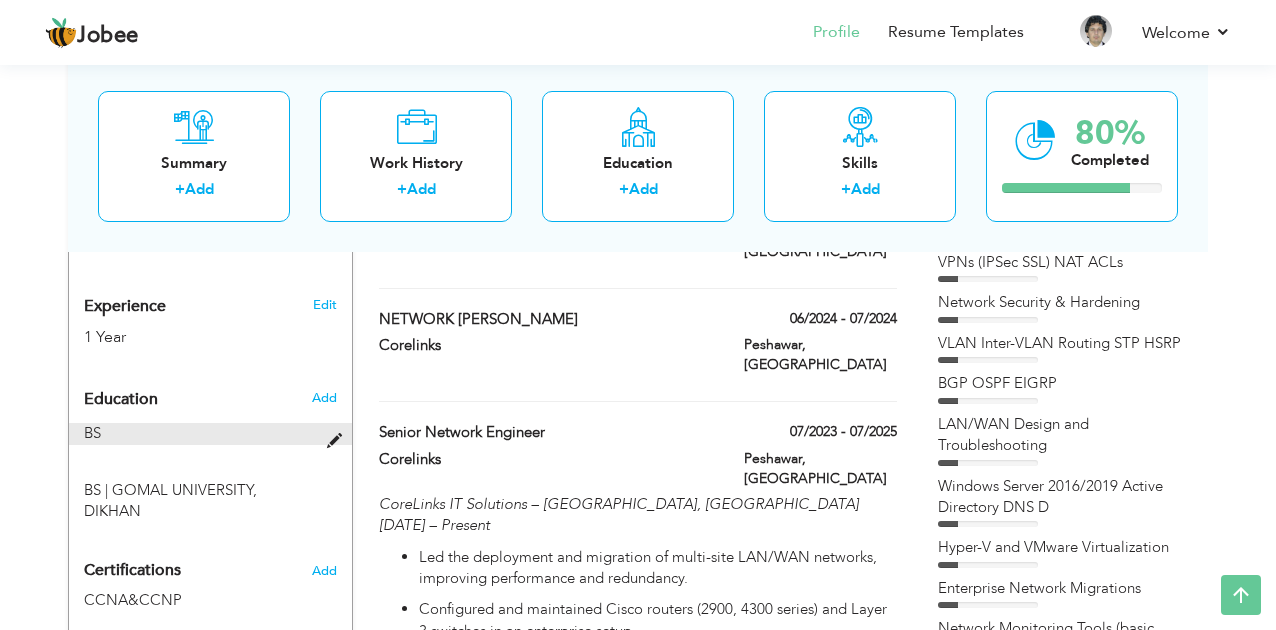 click on "BS" at bounding box center (198, 433) 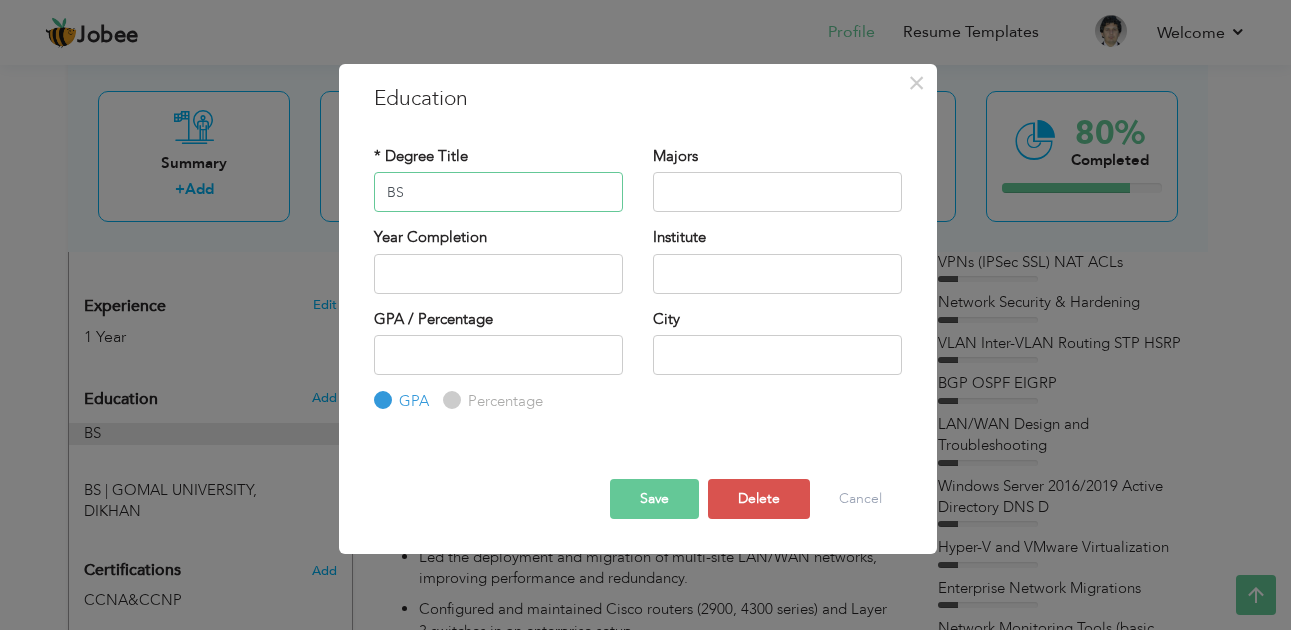 type on "B" 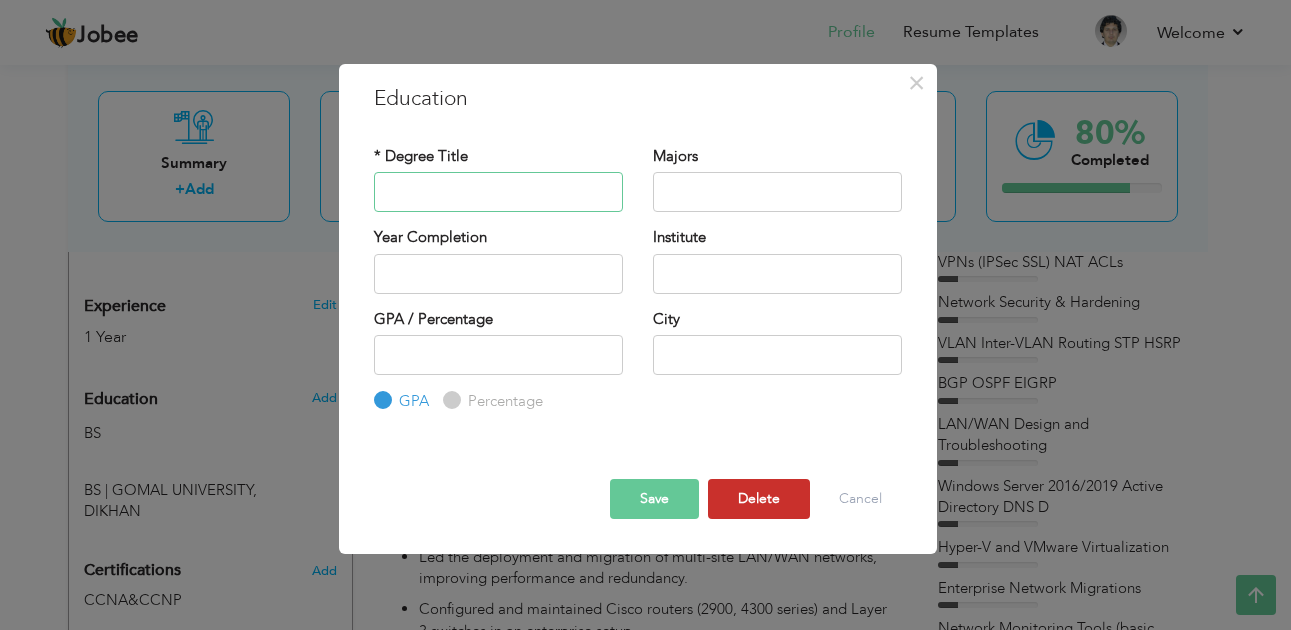 type 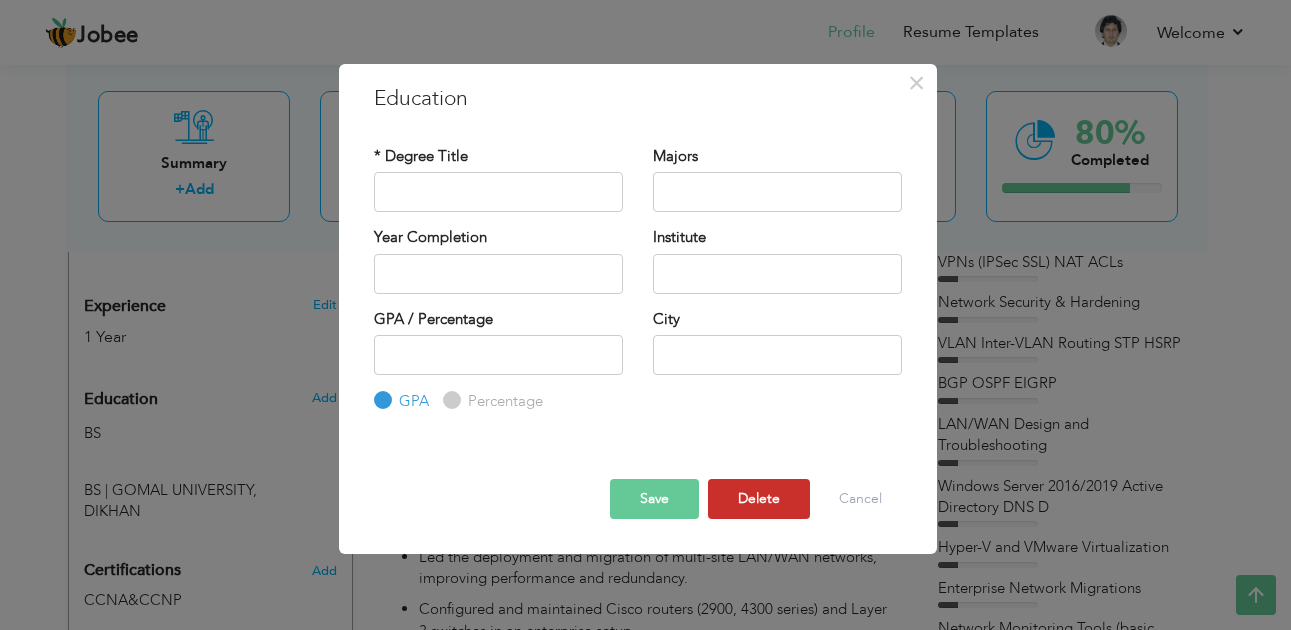 click on "Delete" at bounding box center (759, 499) 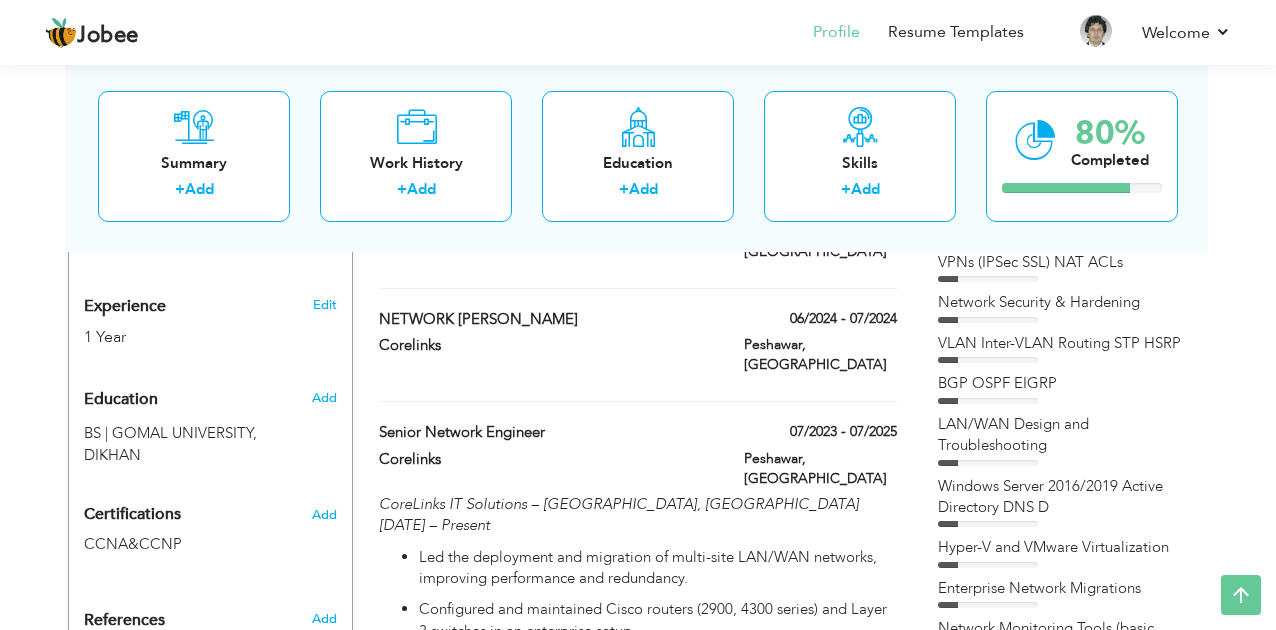 click at bounding box center (988, 279) 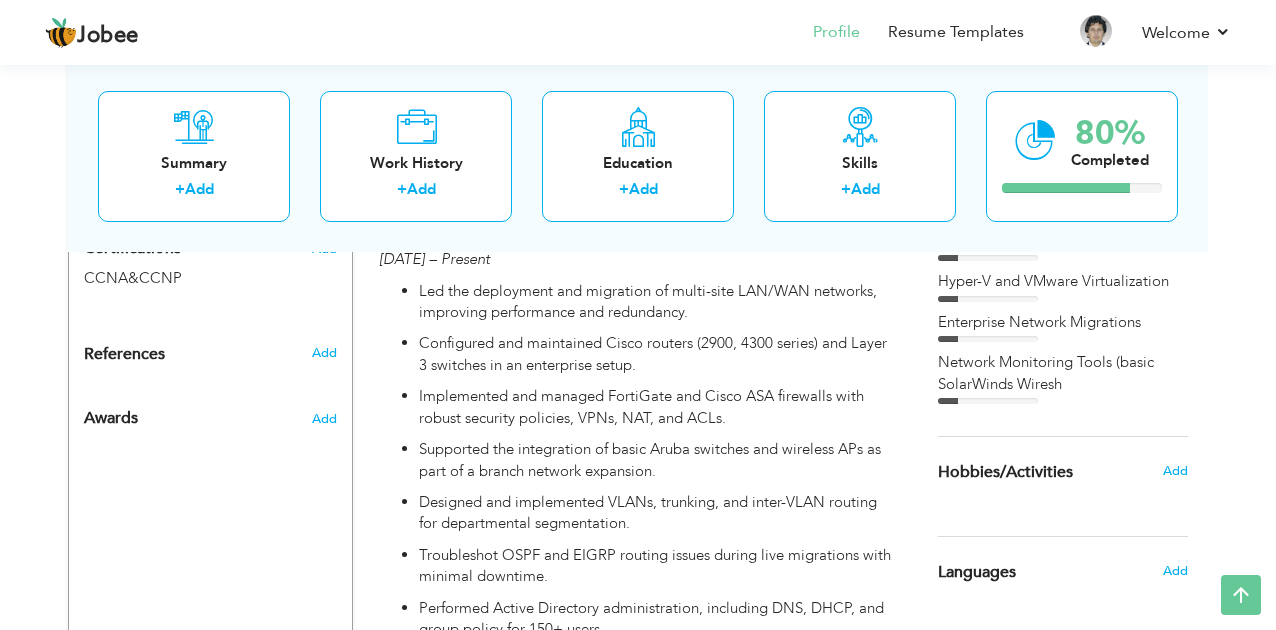 scroll, scrollTop: 0, scrollLeft: 0, axis: both 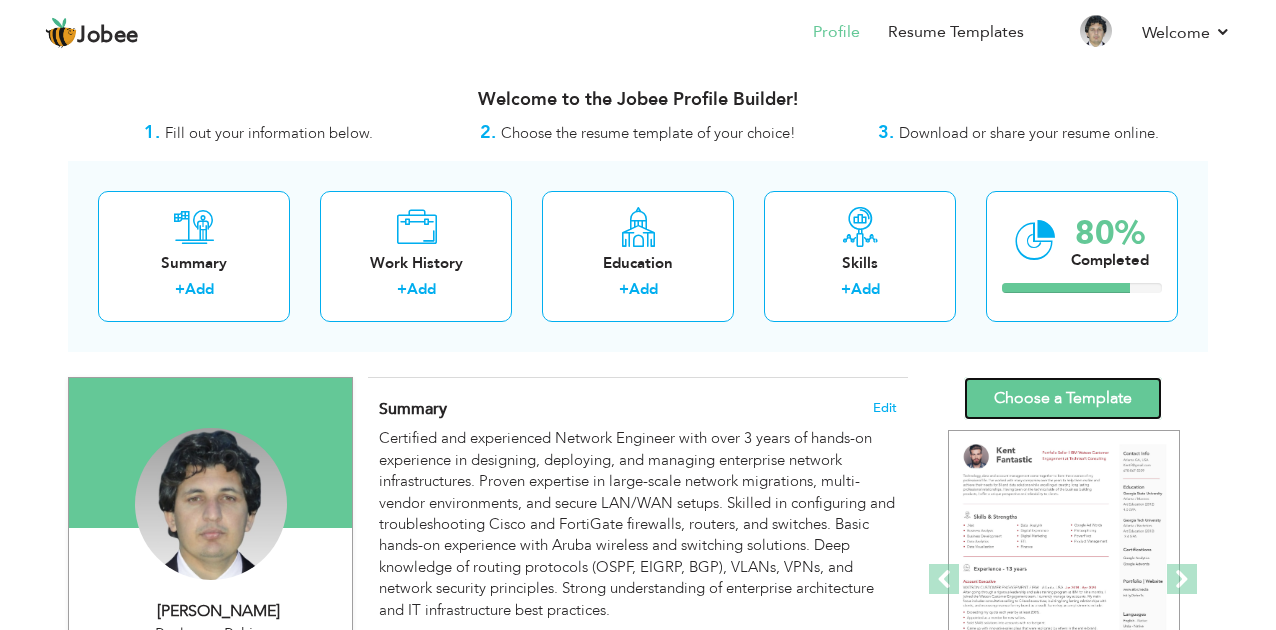 click on "Choose a Template" at bounding box center [1063, 398] 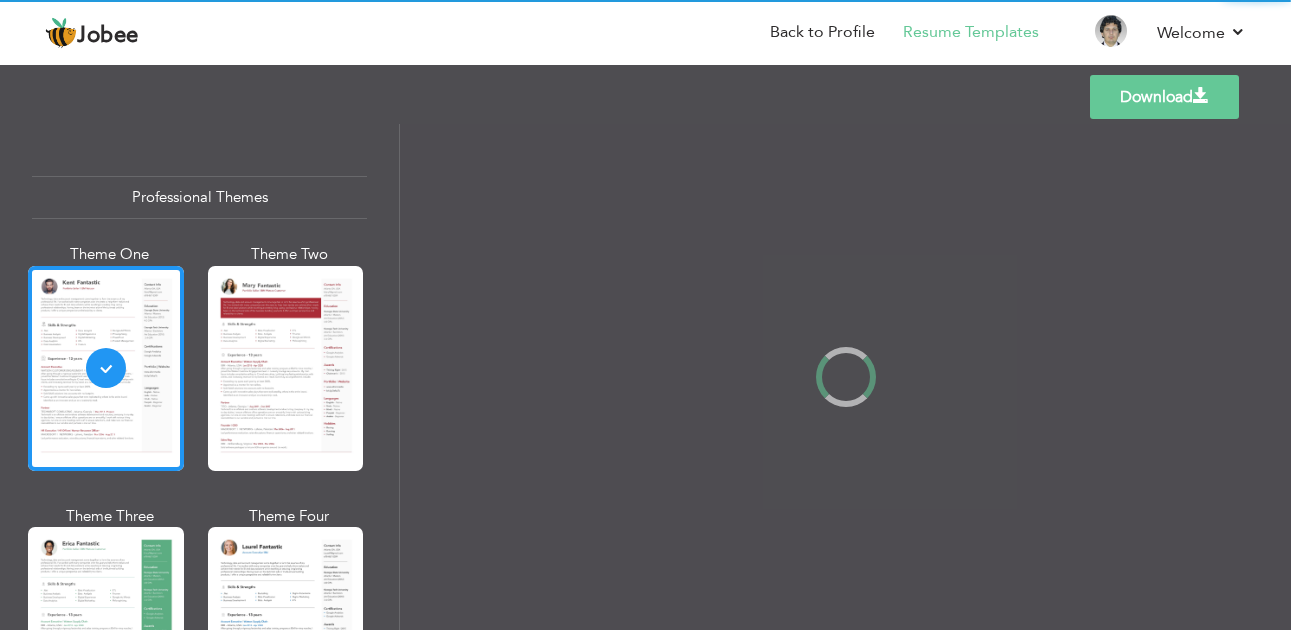 scroll, scrollTop: 0, scrollLeft: 0, axis: both 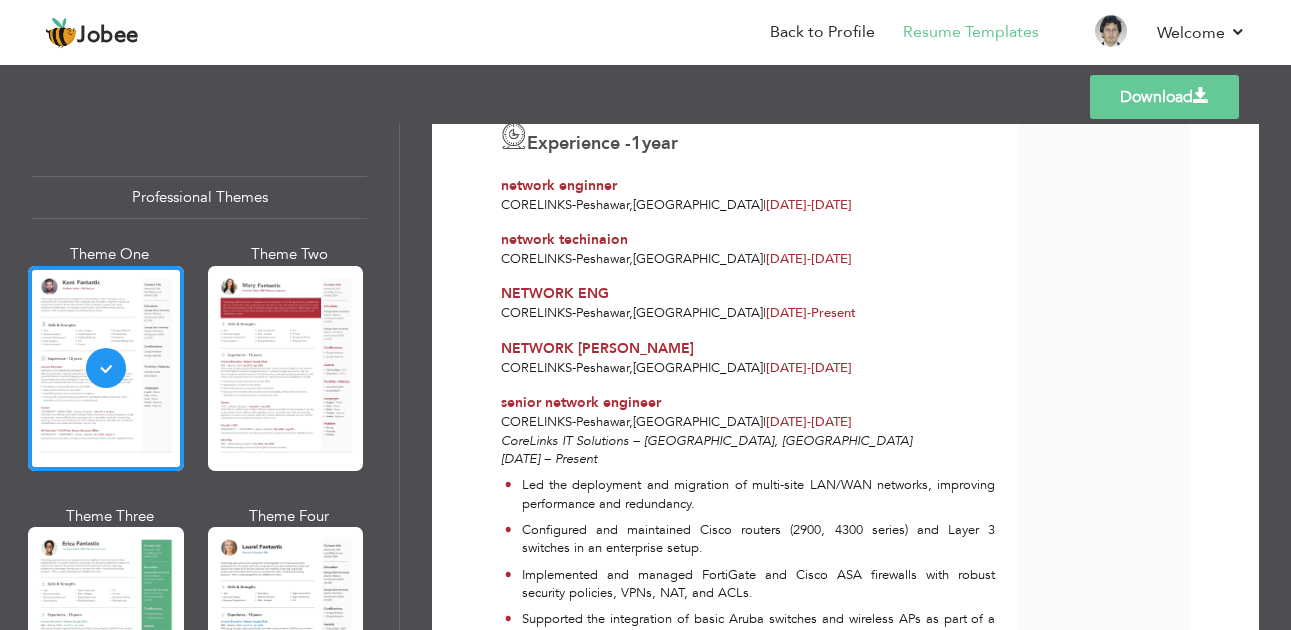 click on "Download" at bounding box center (1164, 97) 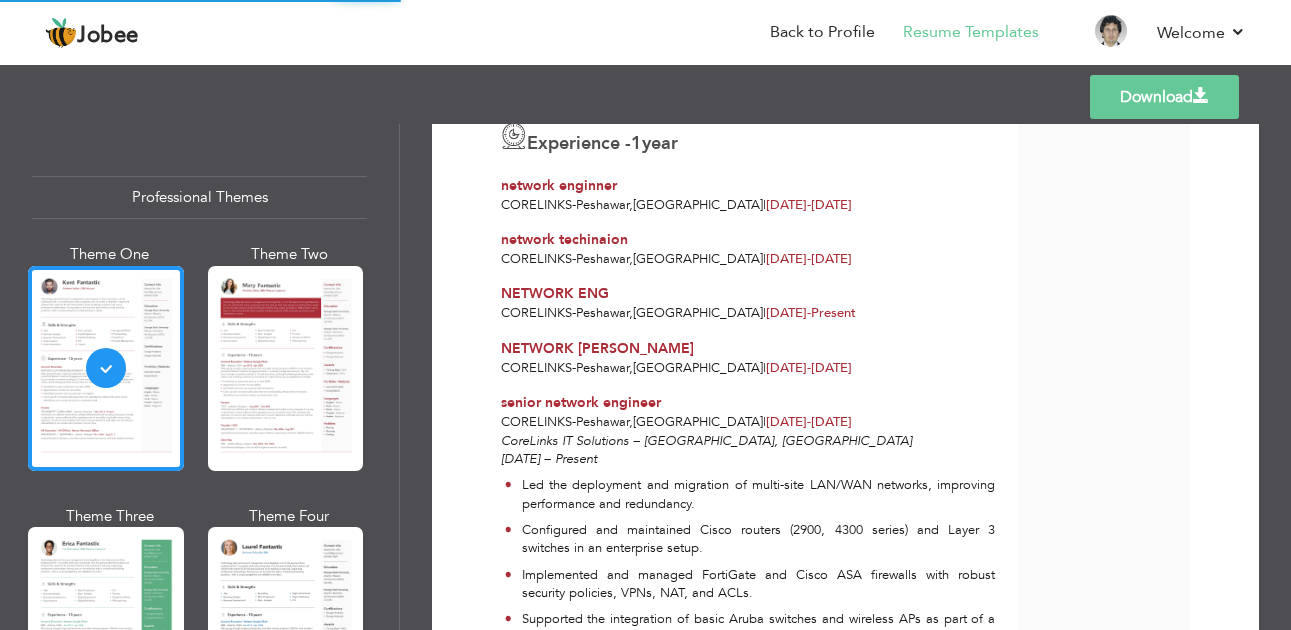 click on "Download" at bounding box center (1164, 97) 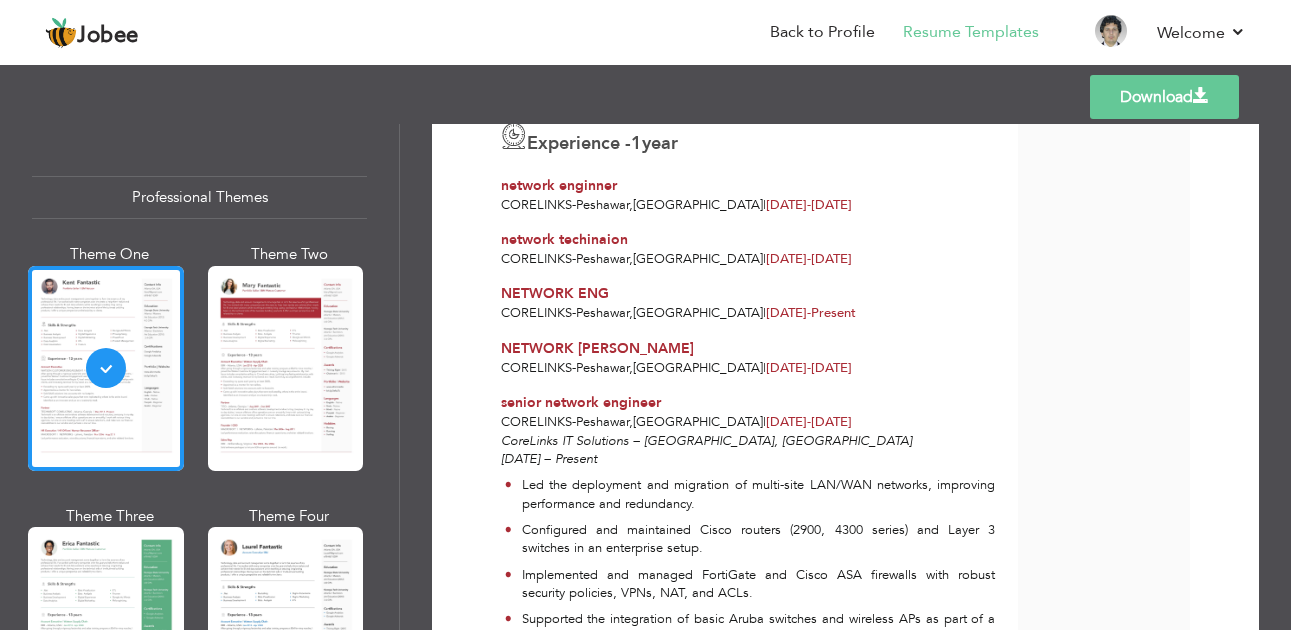 click on "[PERSON_NAME]
Network engineer  at [GEOGRAPHIC_DATA]
Skills & Strengths
BGP OSPF EIGRP 1 ," at bounding box center (759, 623) 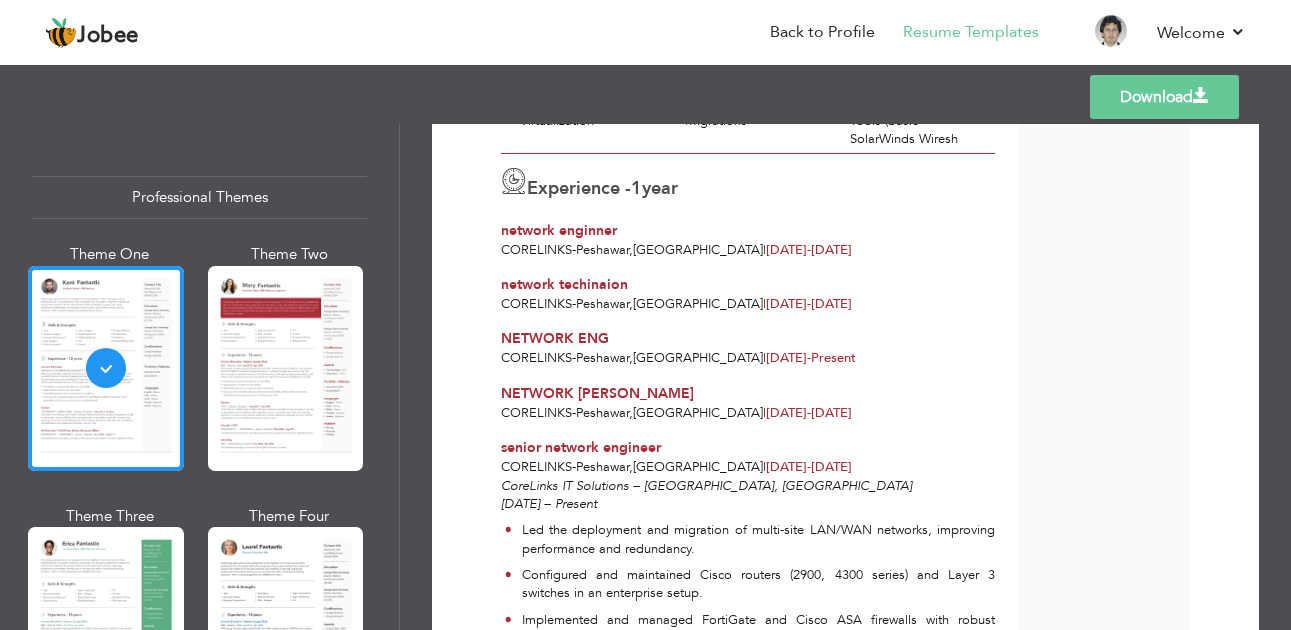 scroll, scrollTop: 600, scrollLeft: 0, axis: vertical 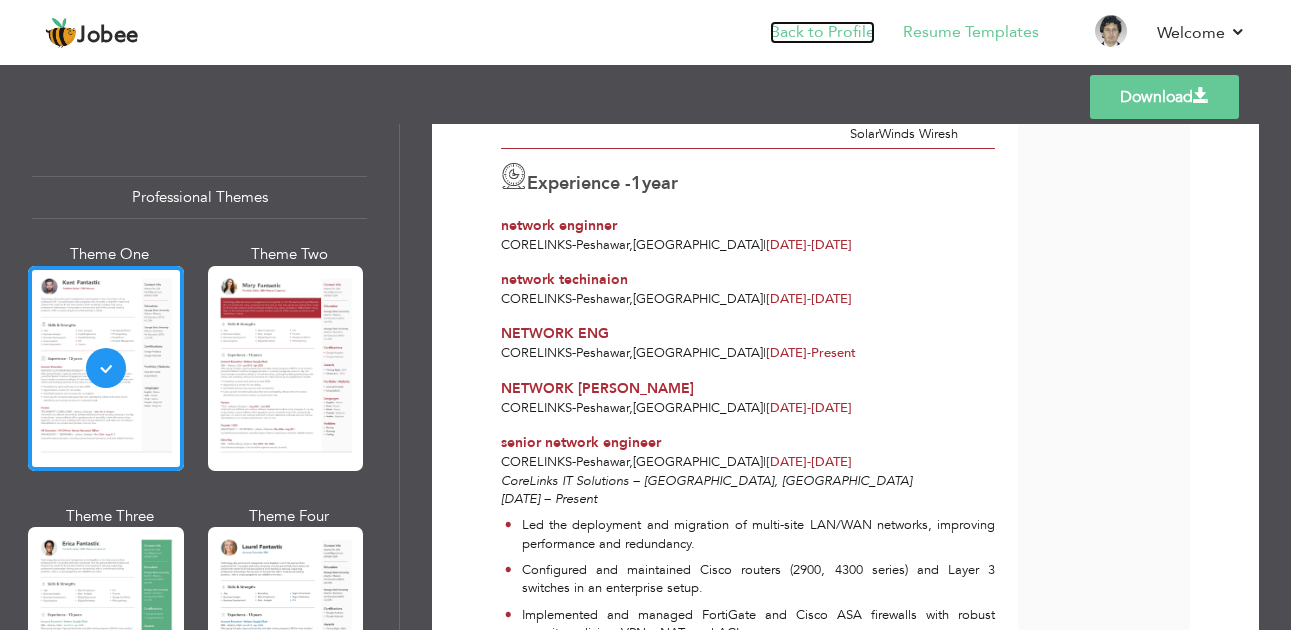 click on "Back to Profile" at bounding box center [822, 32] 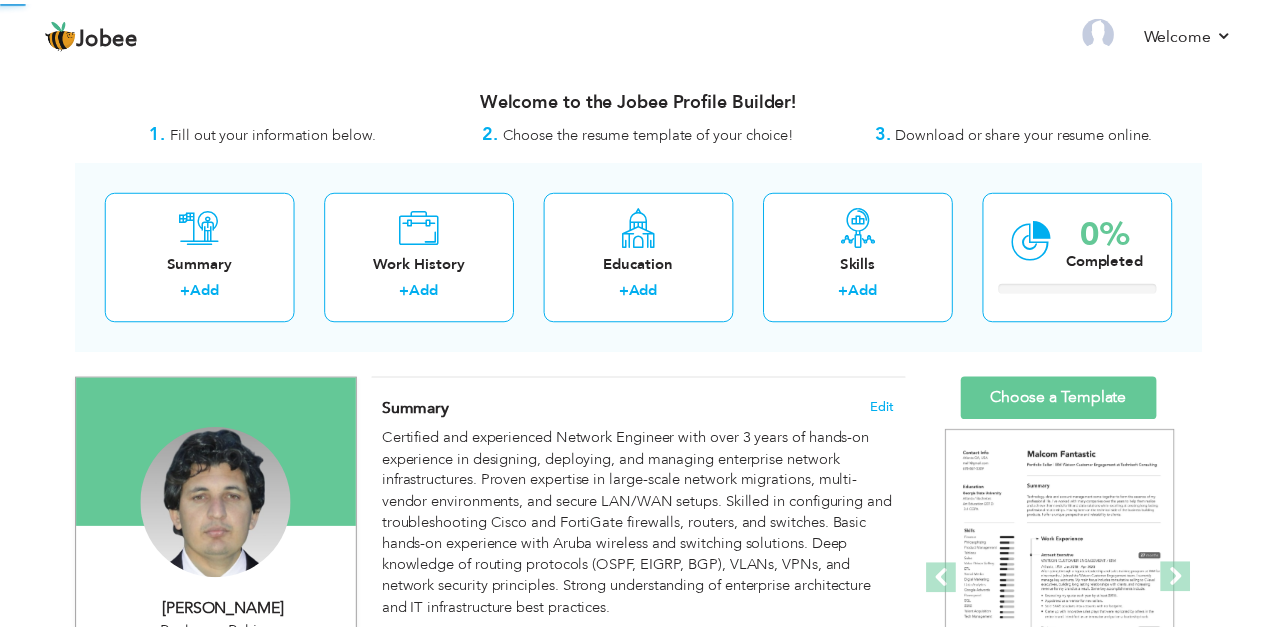 scroll, scrollTop: 0, scrollLeft: 0, axis: both 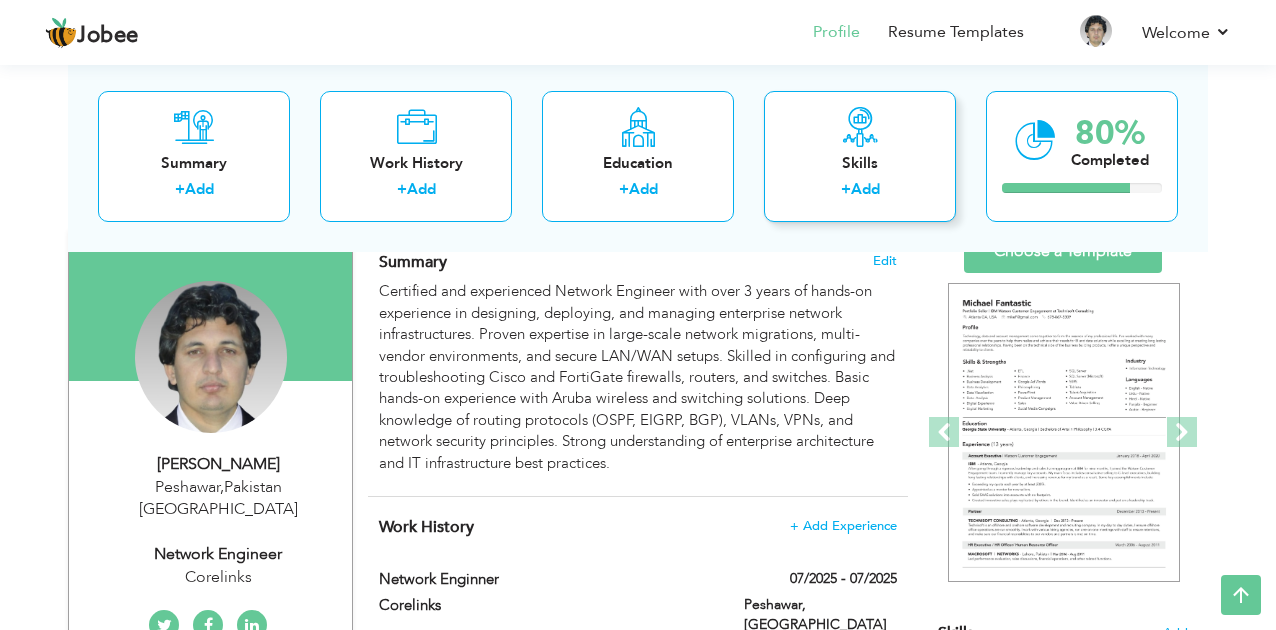 click on "Skills
+  Add" at bounding box center [860, 155] 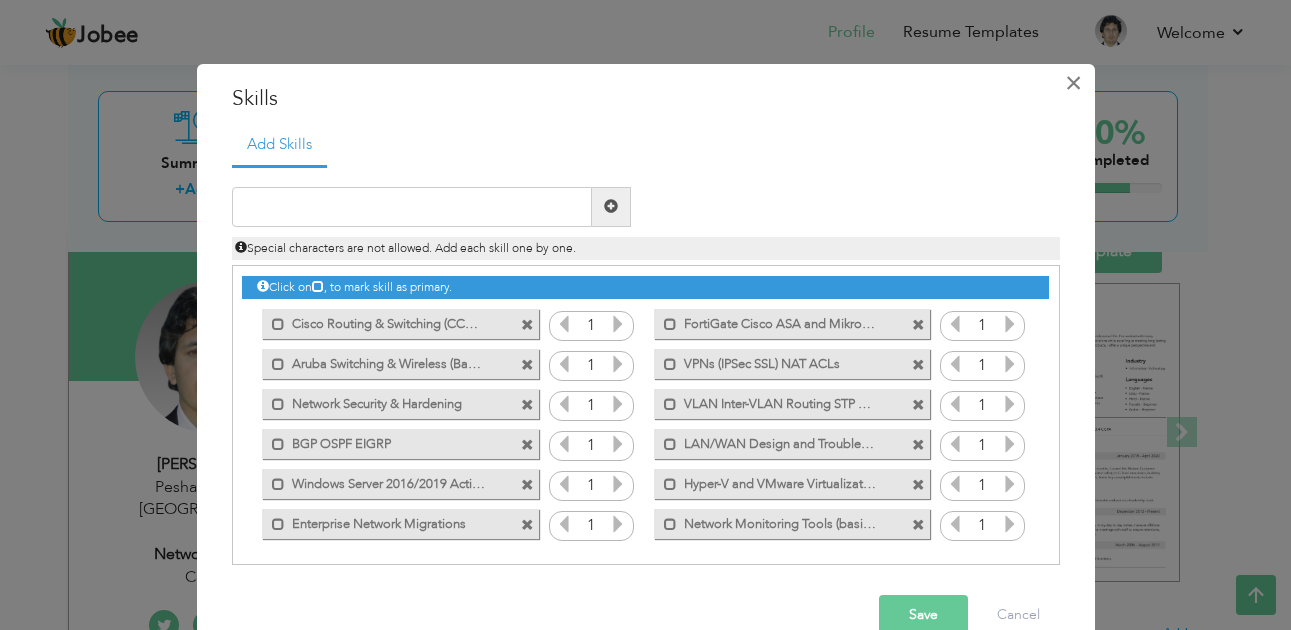 click on "×" at bounding box center [1073, 83] 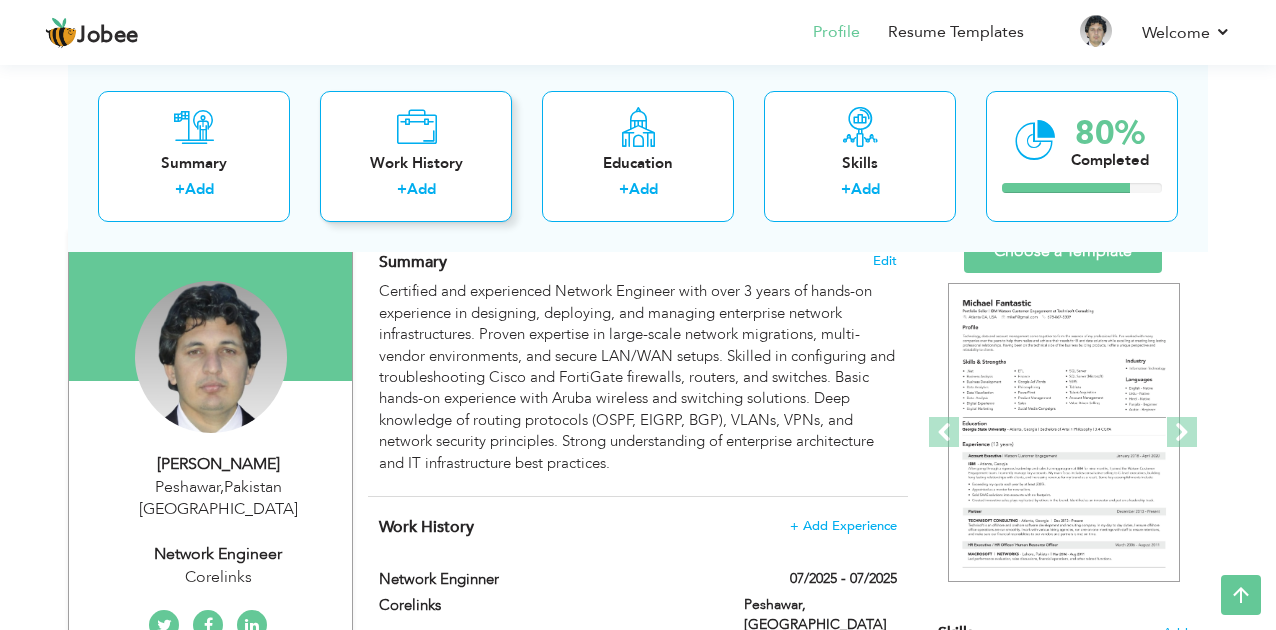 click on "Work History" at bounding box center [416, 162] 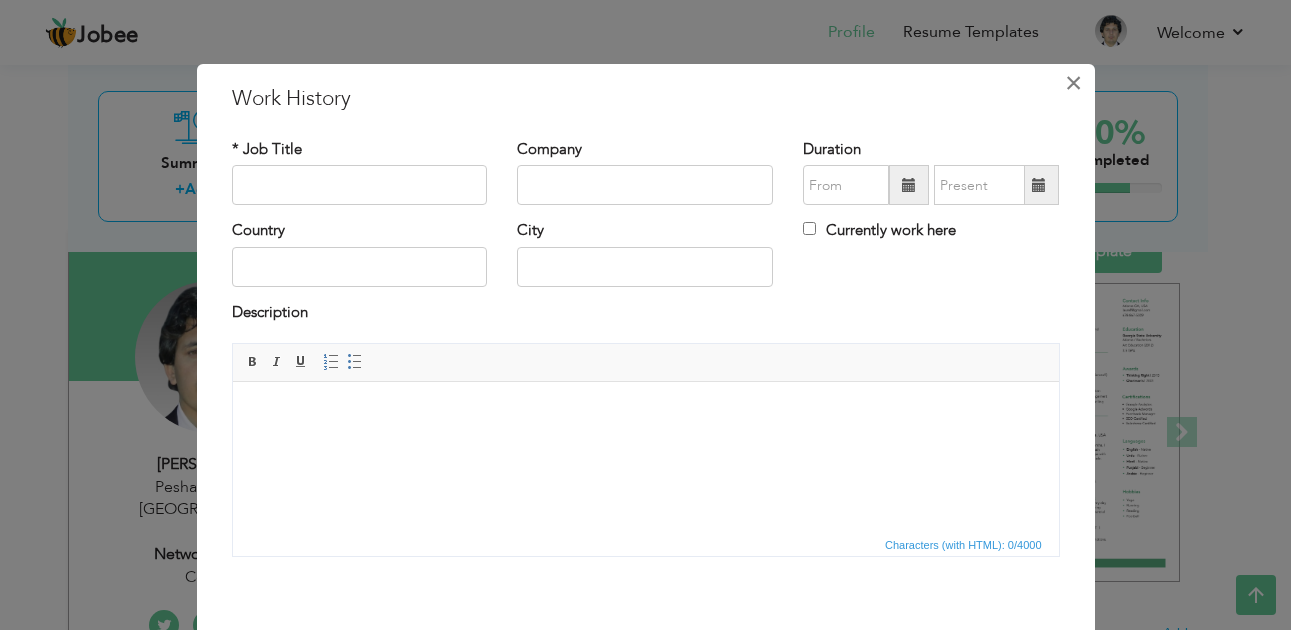 click on "×" at bounding box center [1073, 83] 